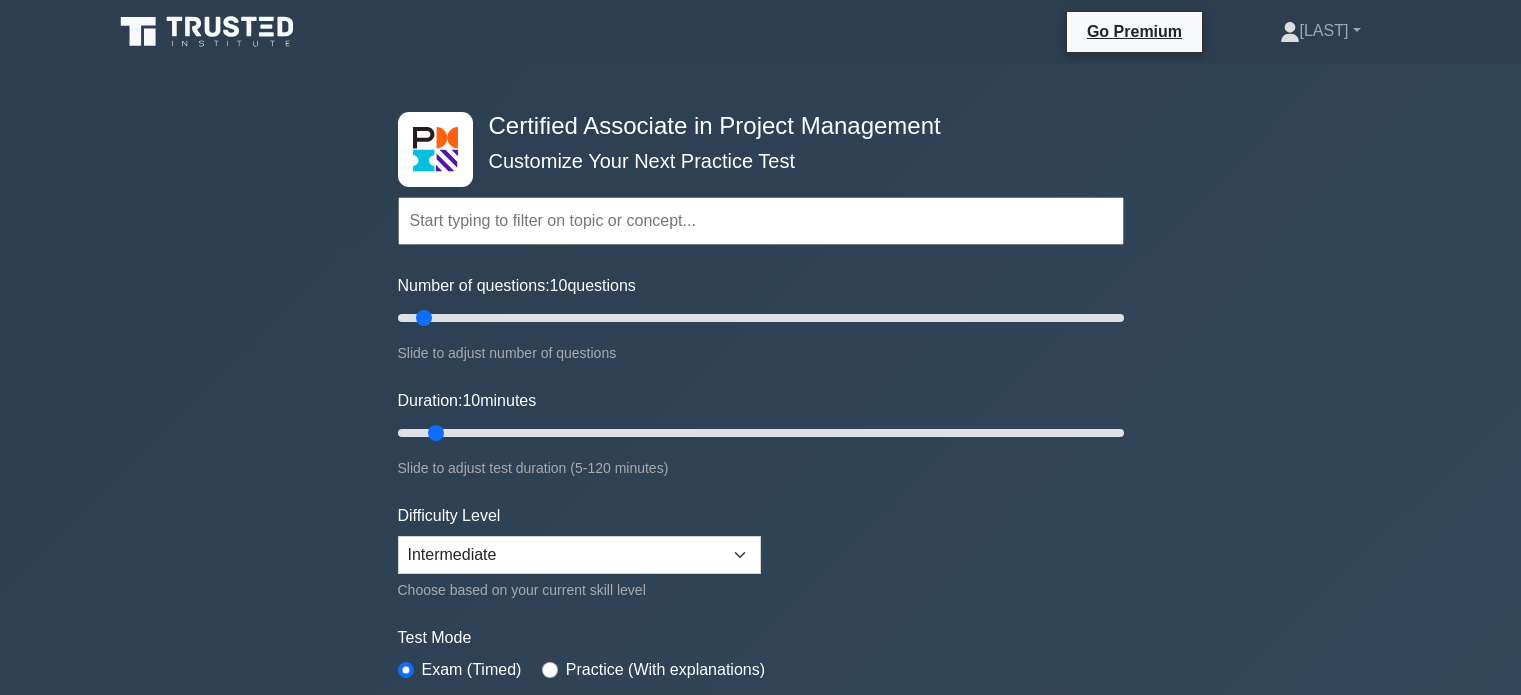 scroll, scrollTop: 0, scrollLeft: 0, axis: both 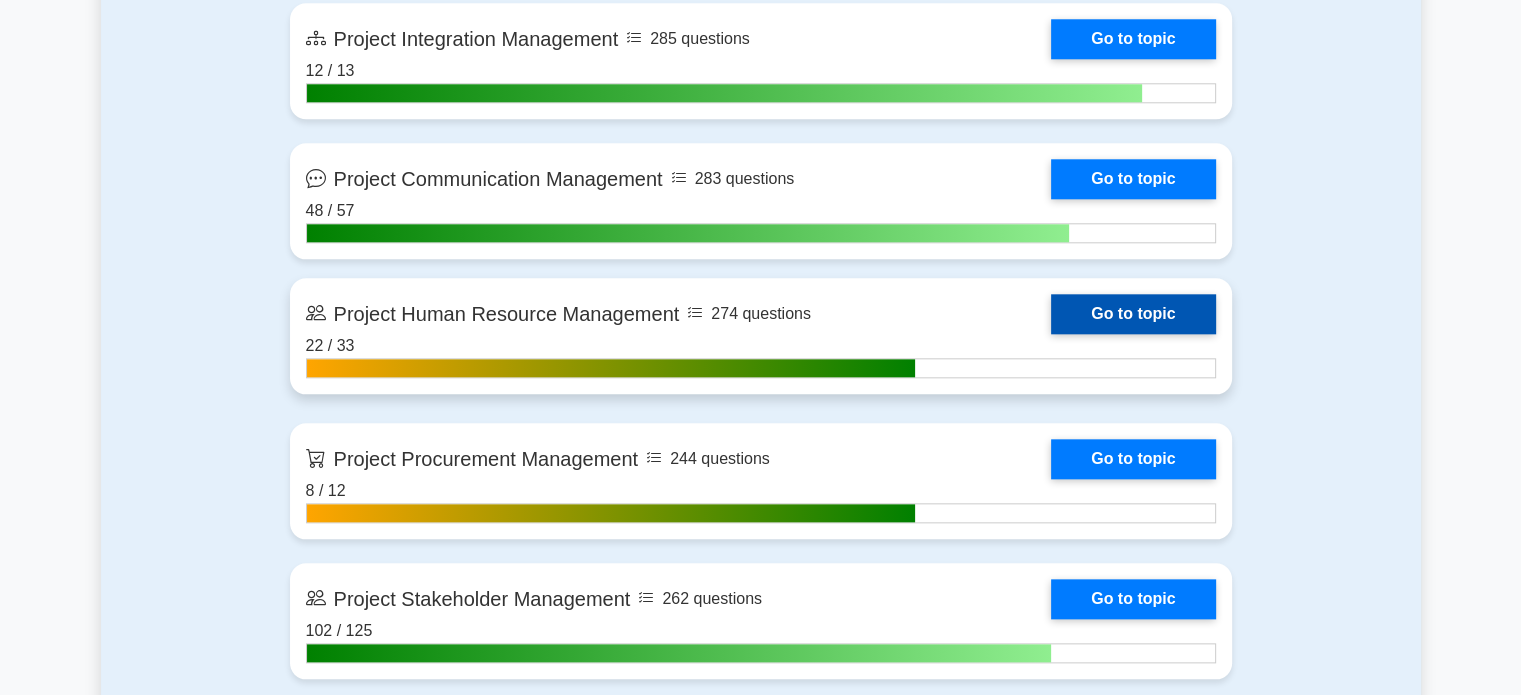 click on "Go to topic" at bounding box center (1133, 314) 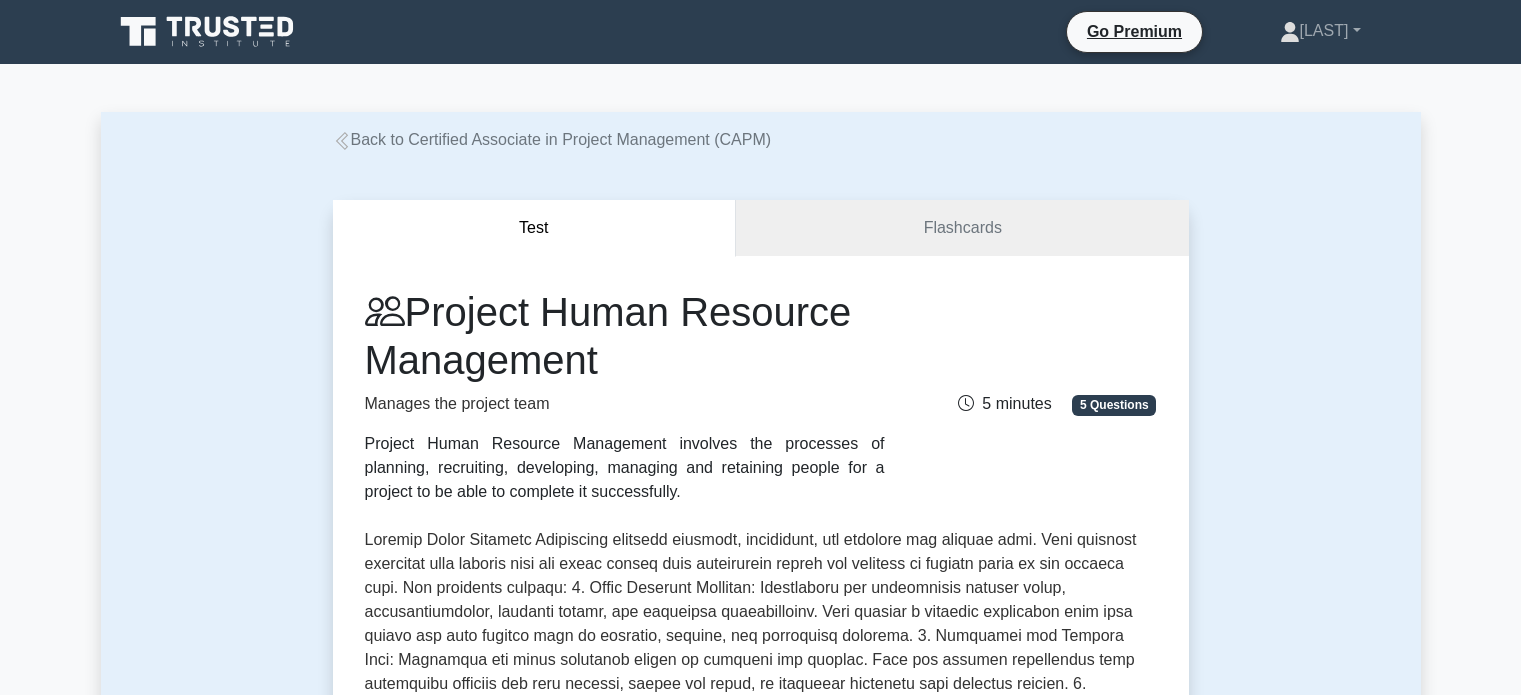 scroll, scrollTop: 0, scrollLeft: 0, axis: both 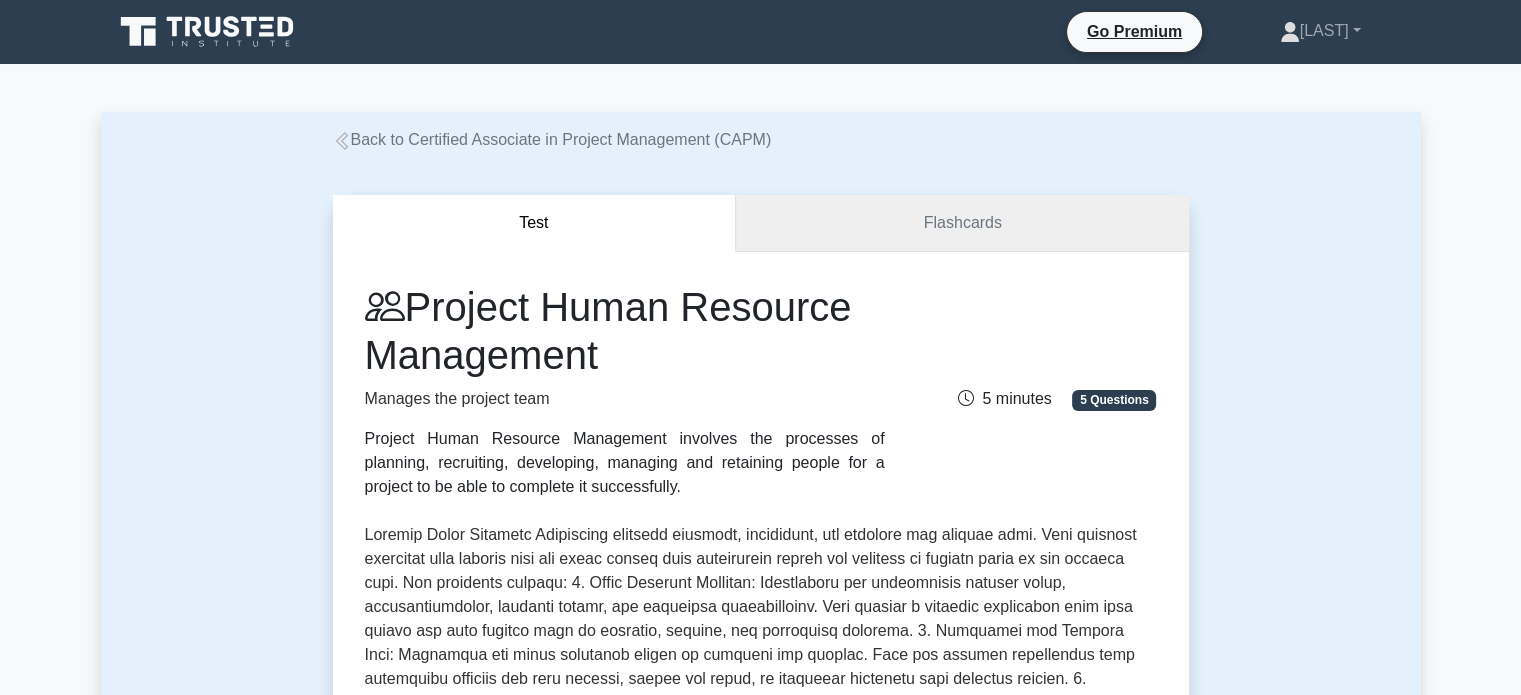 click on "Flashcards" at bounding box center [962, 223] 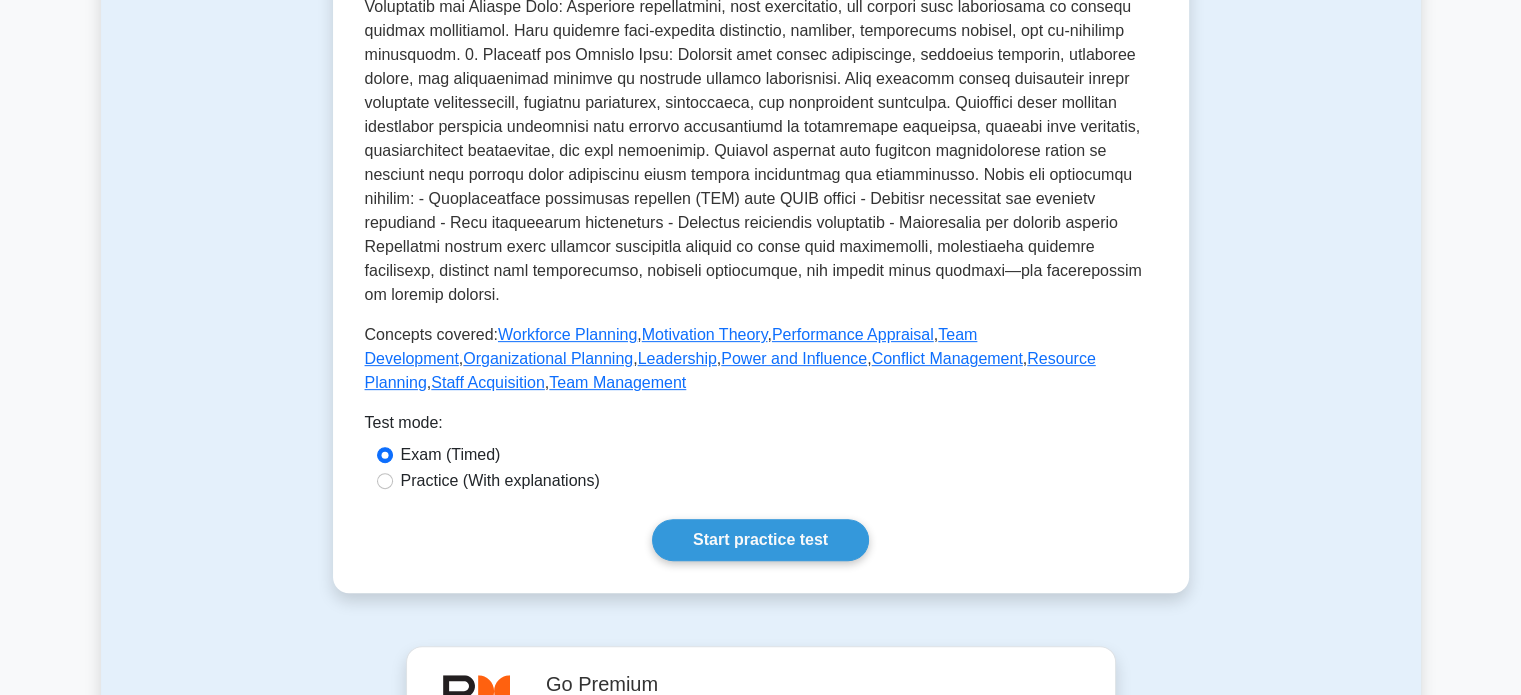 scroll, scrollTop: 696, scrollLeft: 0, axis: vertical 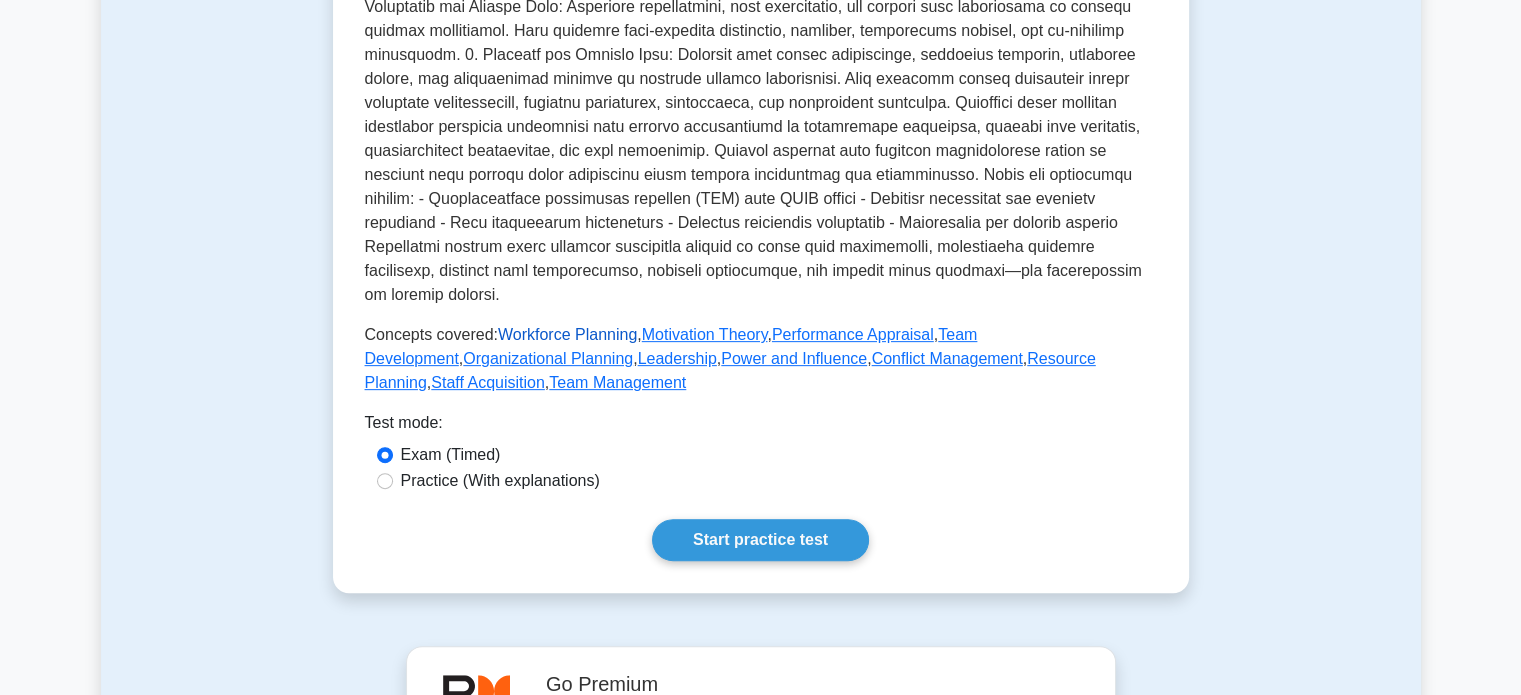 click on "Workforce Planning" at bounding box center [567, 334] 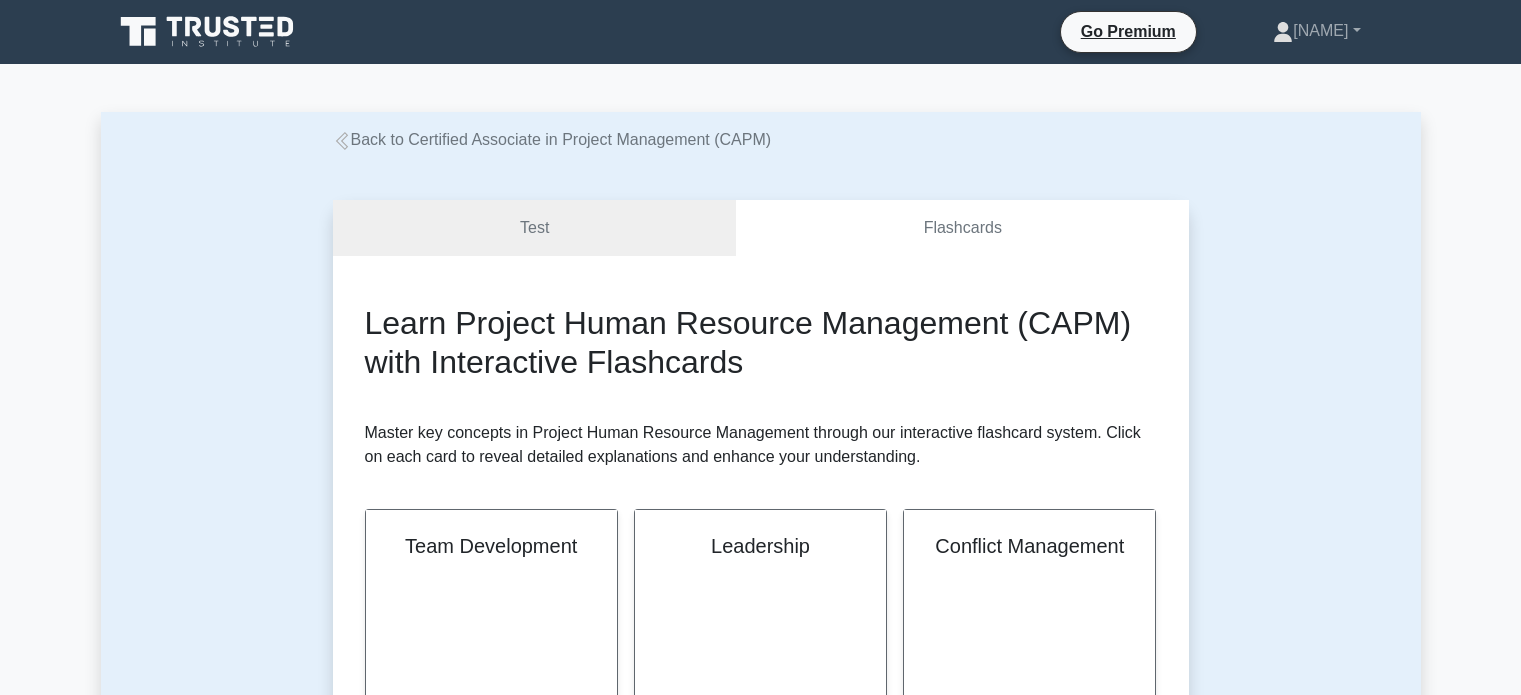 scroll, scrollTop: 0, scrollLeft: 0, axis: both 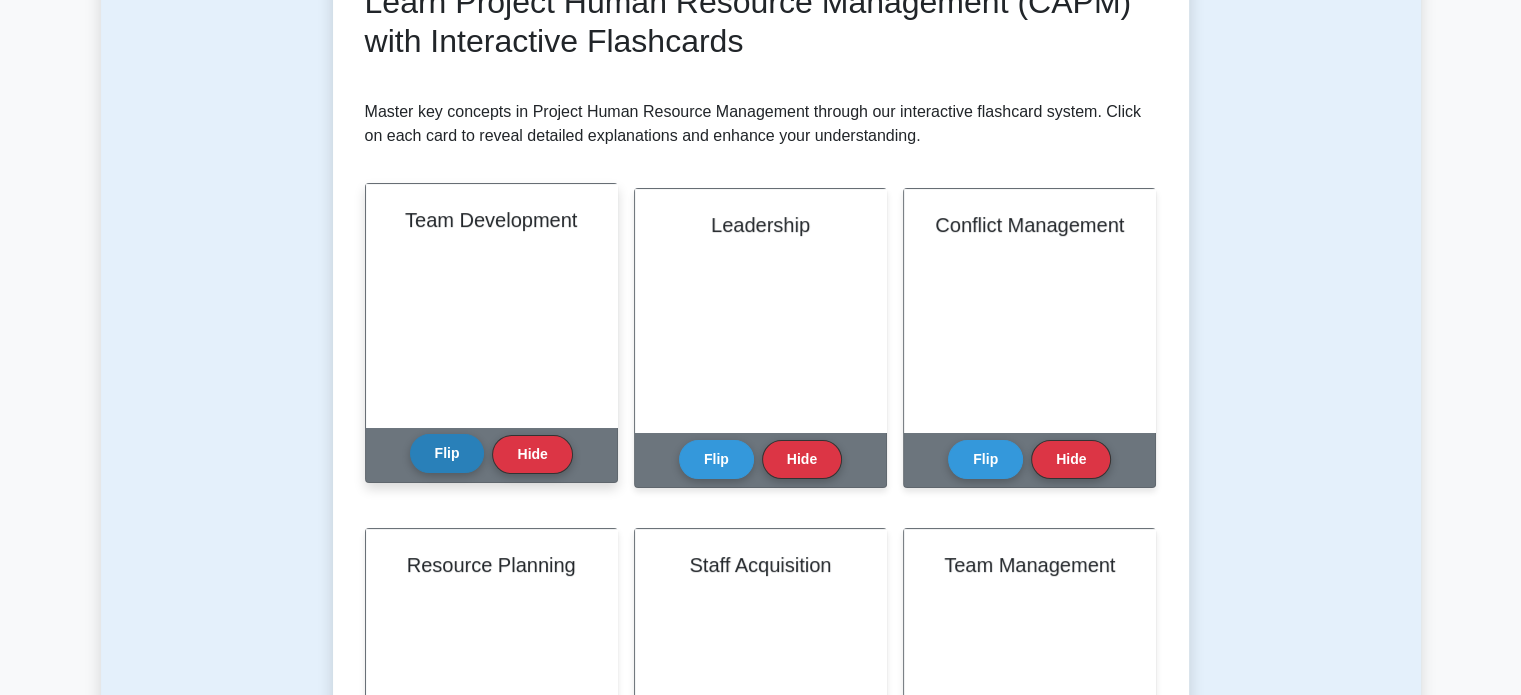 click on "Flip" at bounding box center (447, 453) 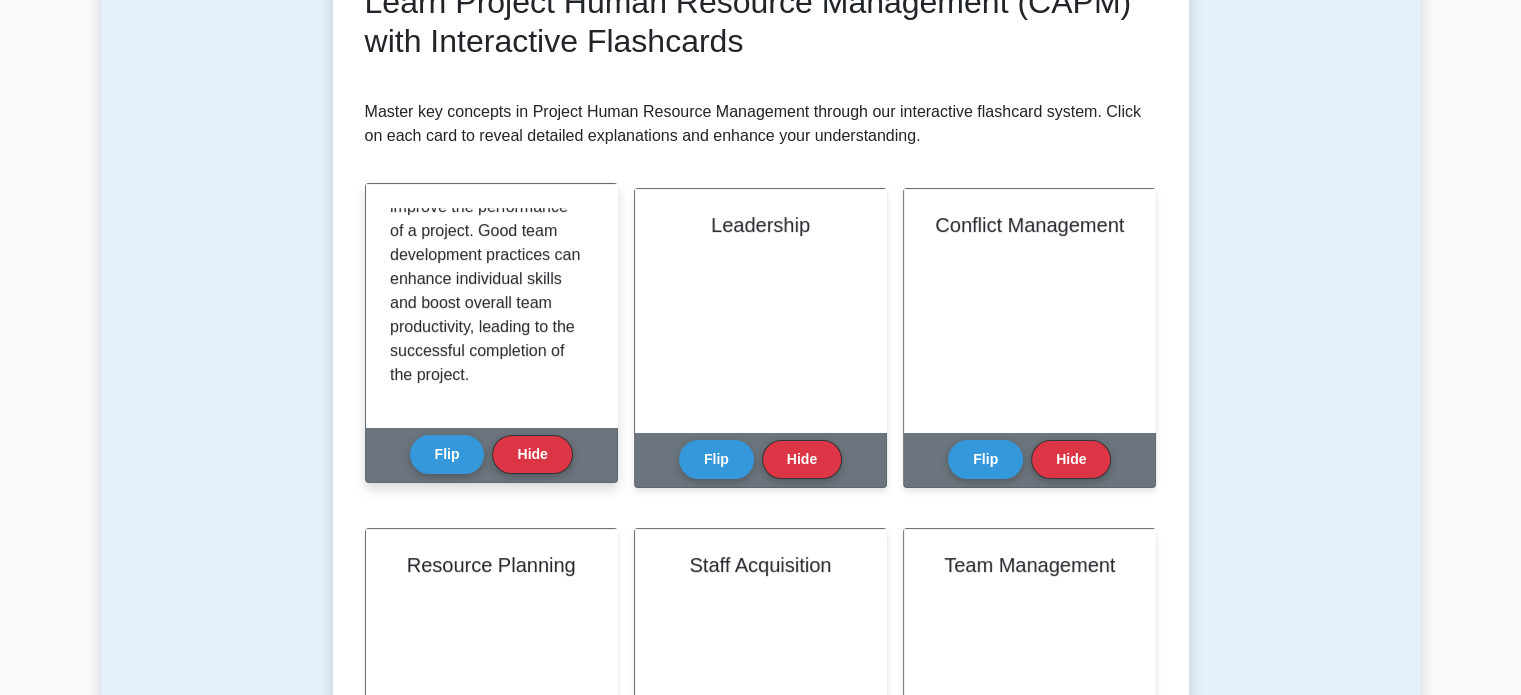 scroll, scrollTop: 324, scrollLeft: 0, axis: vertical 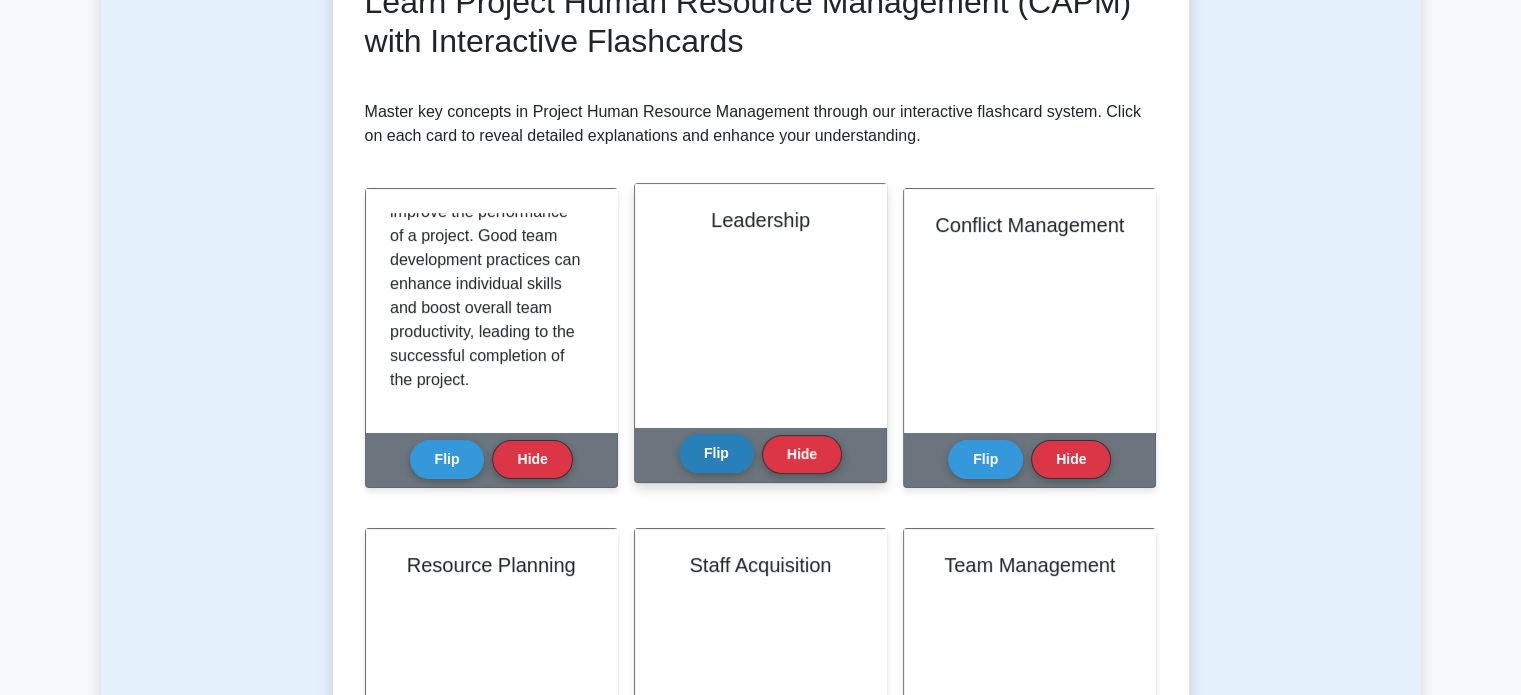 click on "Flip" at bounding box center (716, 453) 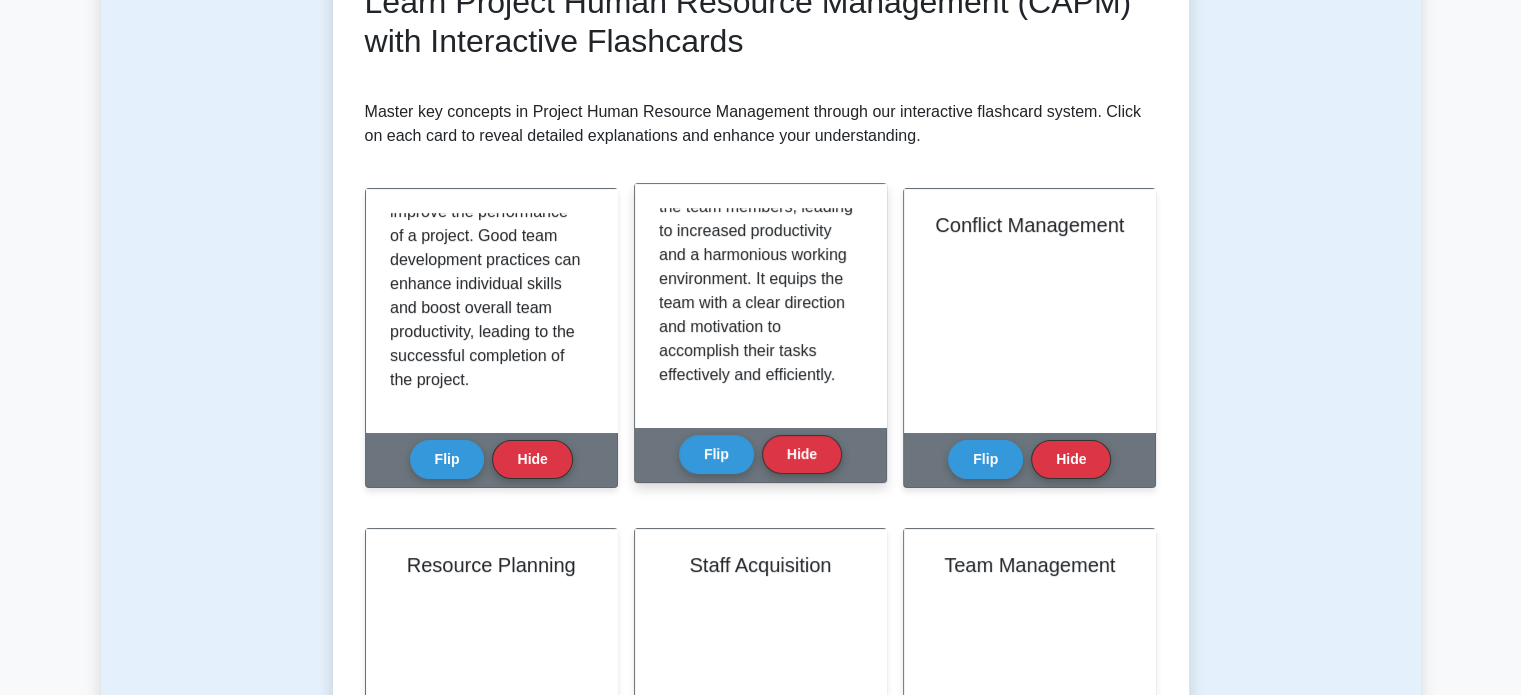 scroll, scrollTop: 372, scrollLeft: 0, axis: vertical 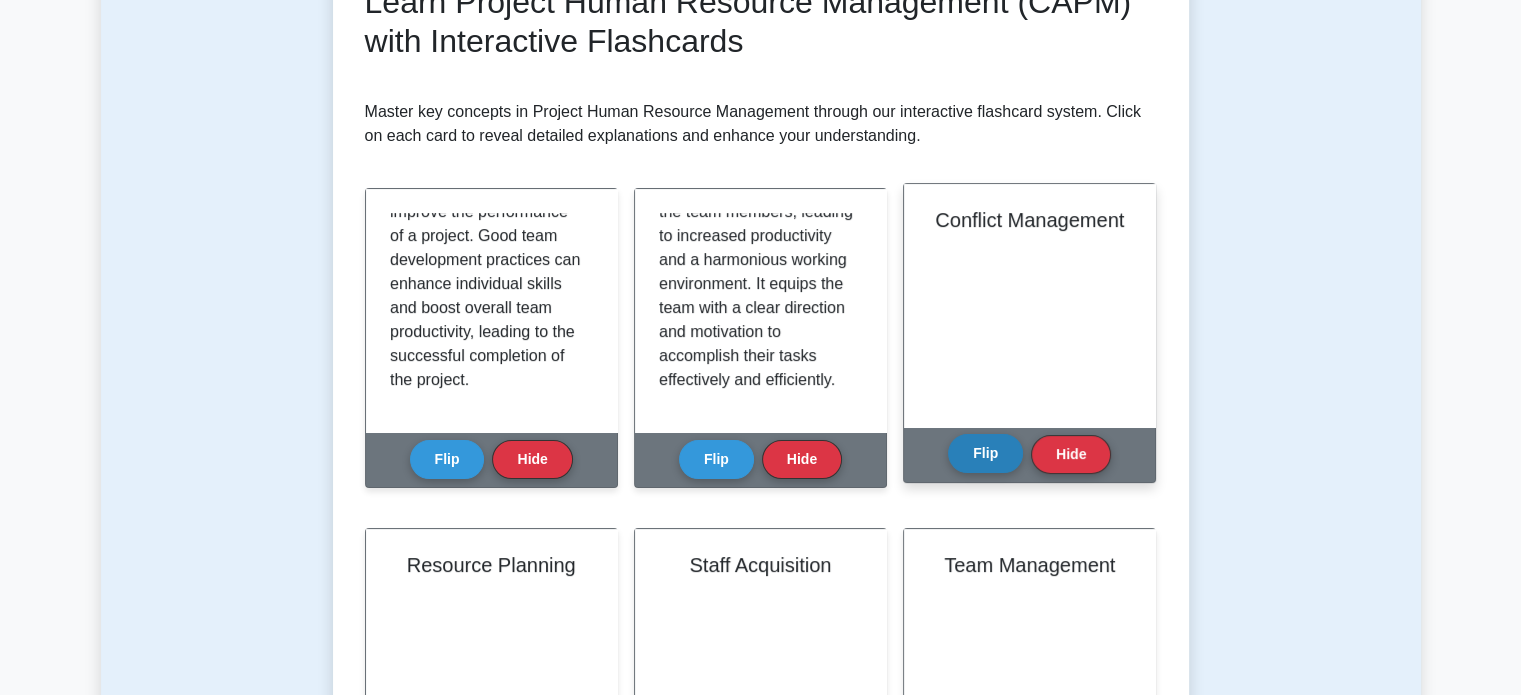 click on "Flip" at bounding box center [985, 453] 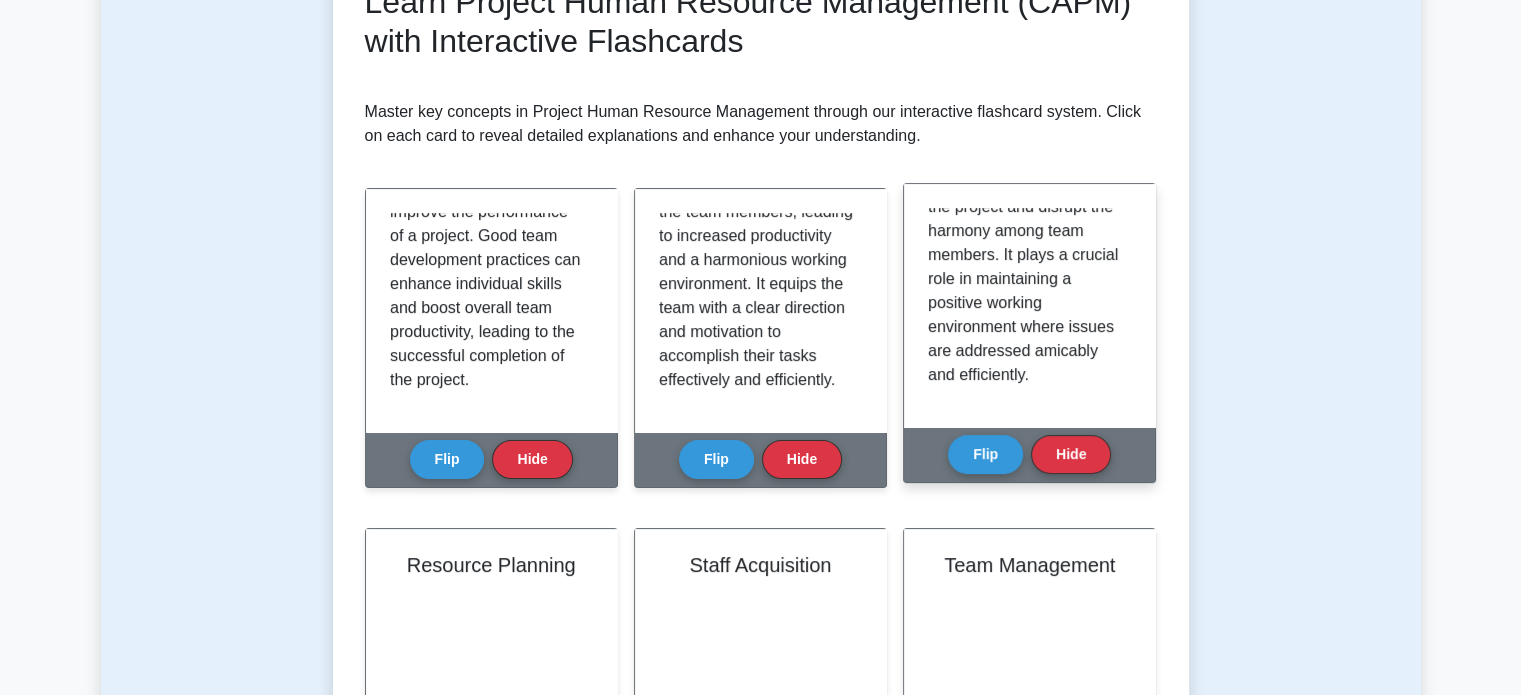 scroll, scrollTop: 372, scrollLeft: 0, axis: vertical 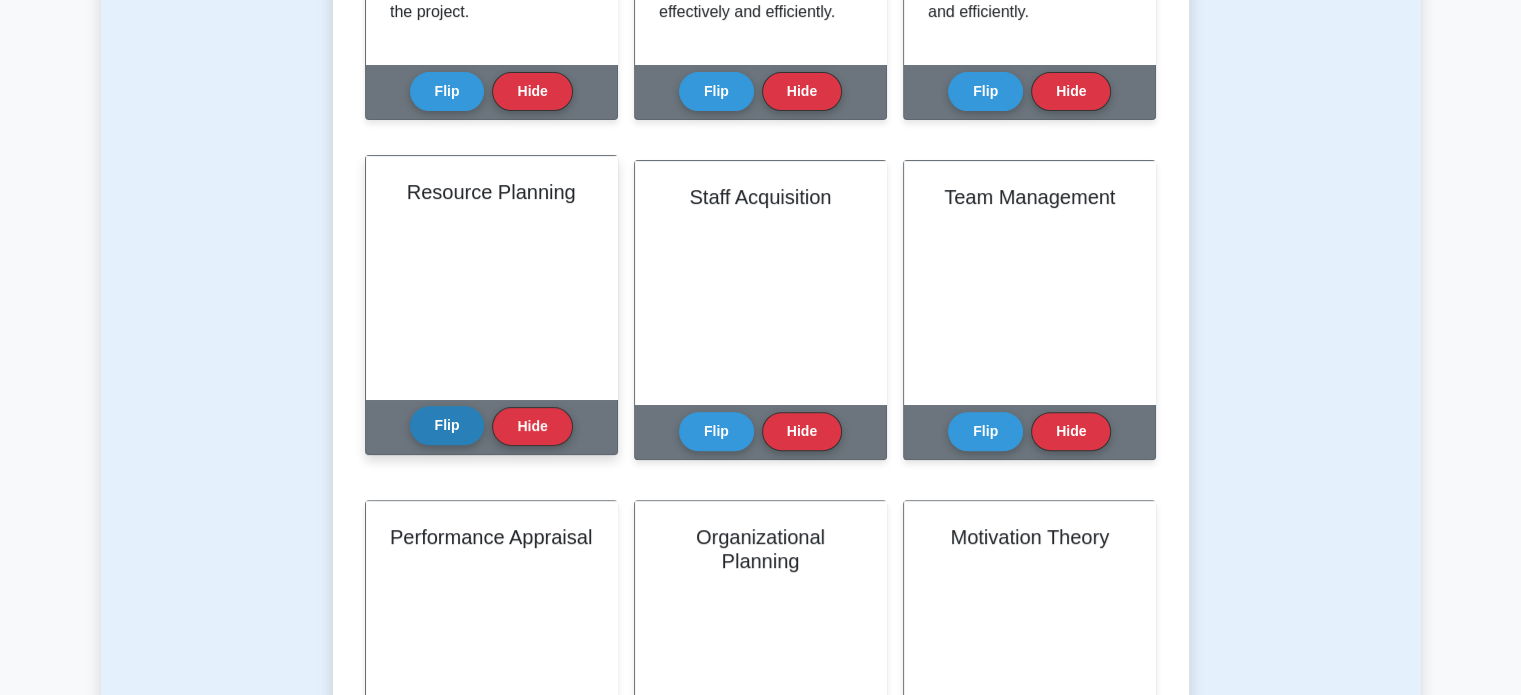 click on "Flip" at bounding box center (447, 425) 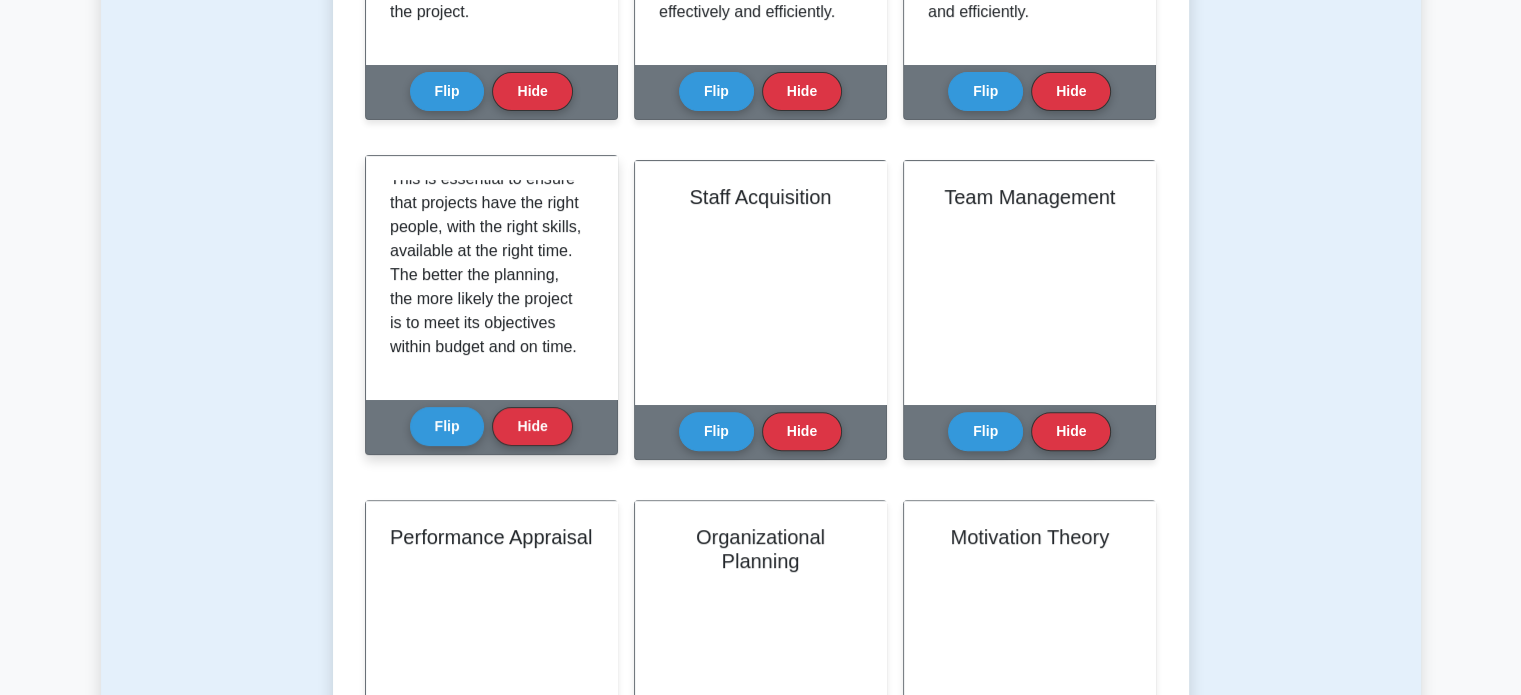 scroll, scrollTop: 372, scrollLeft: 0, axis: vertical 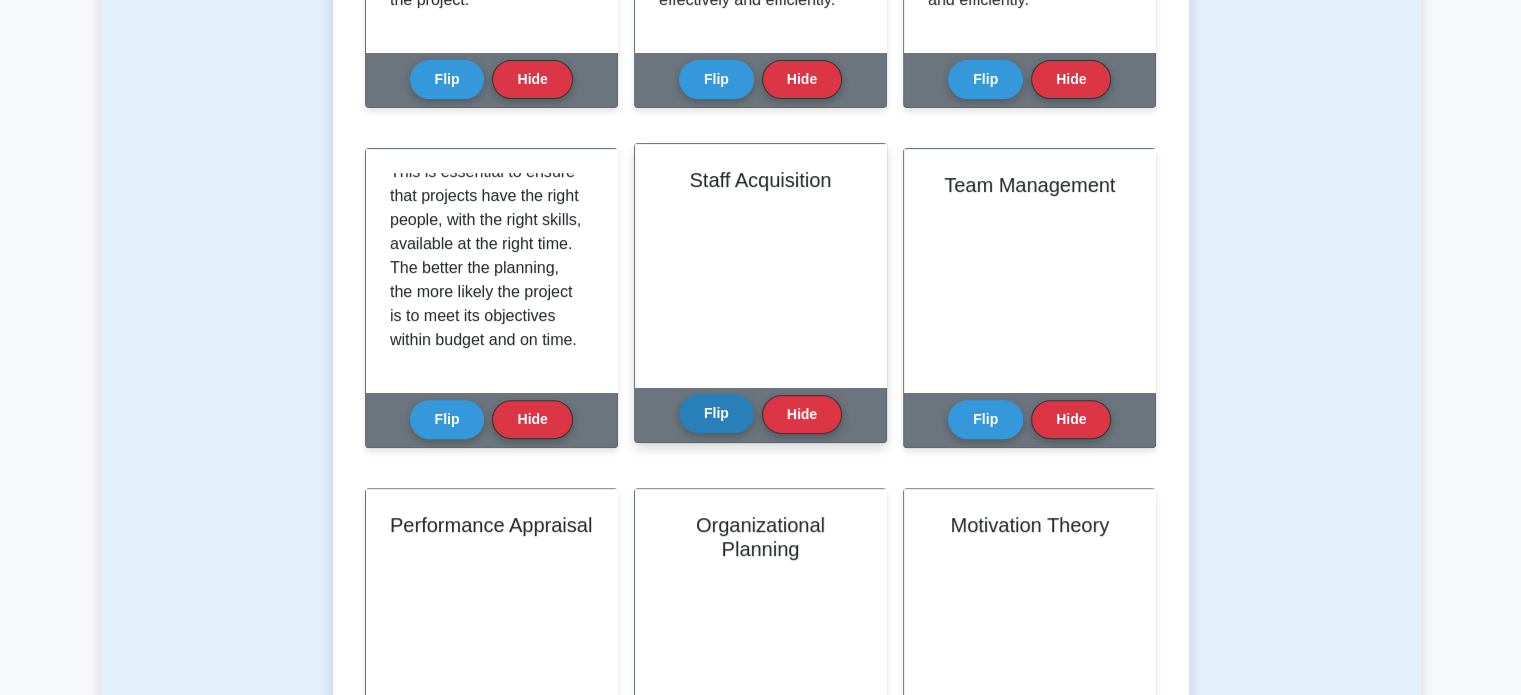 click on "Flip" at bounding box center (716, 413) 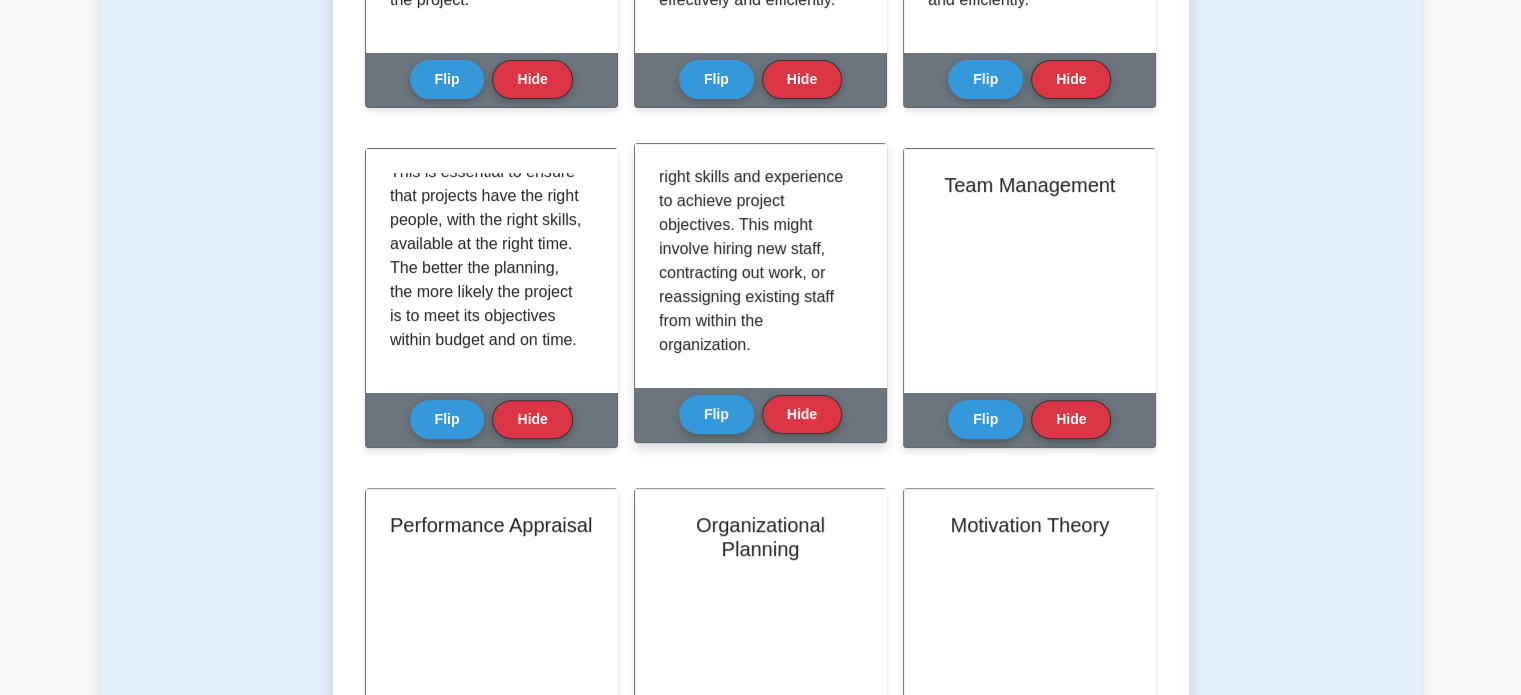 scroll, scrollTop: 252, scrollLeft: 0, axis: vertical 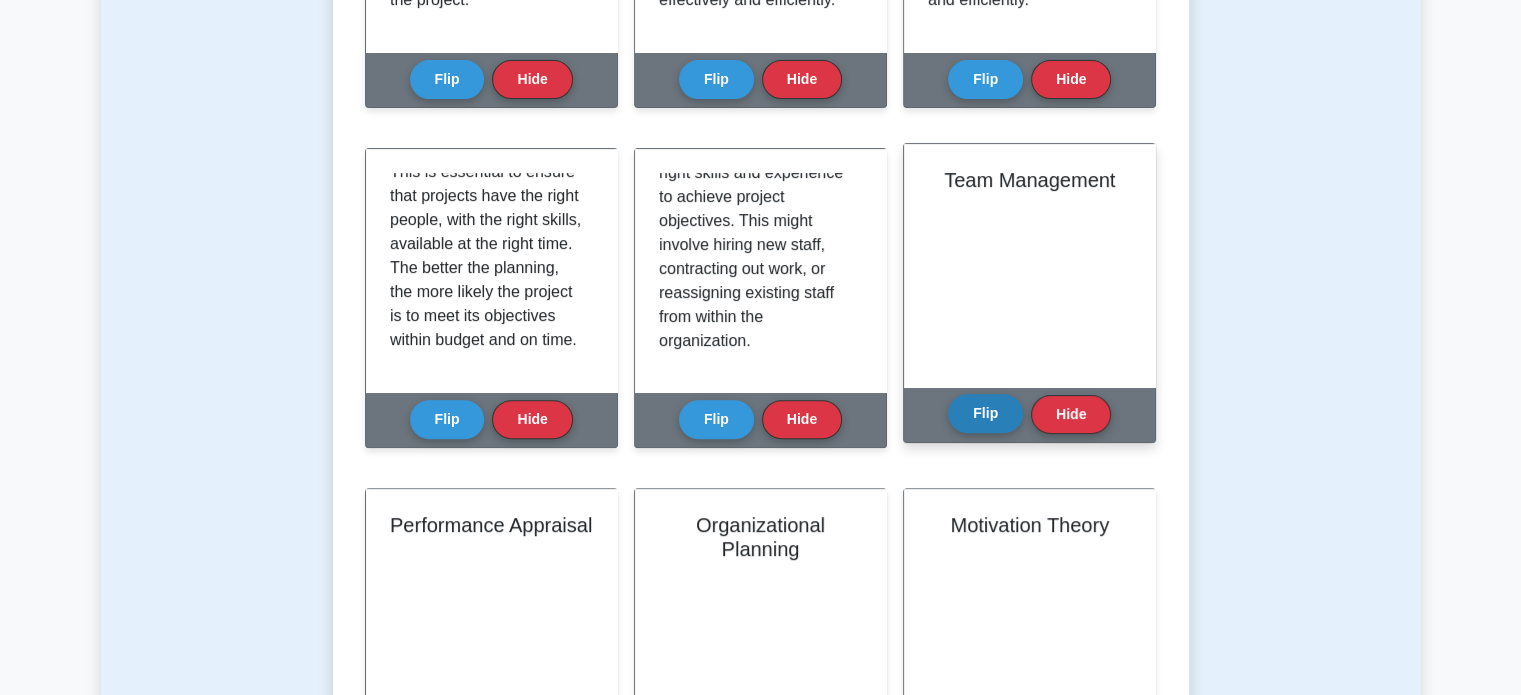 click on "Flip" at bounding box center [985, 413] 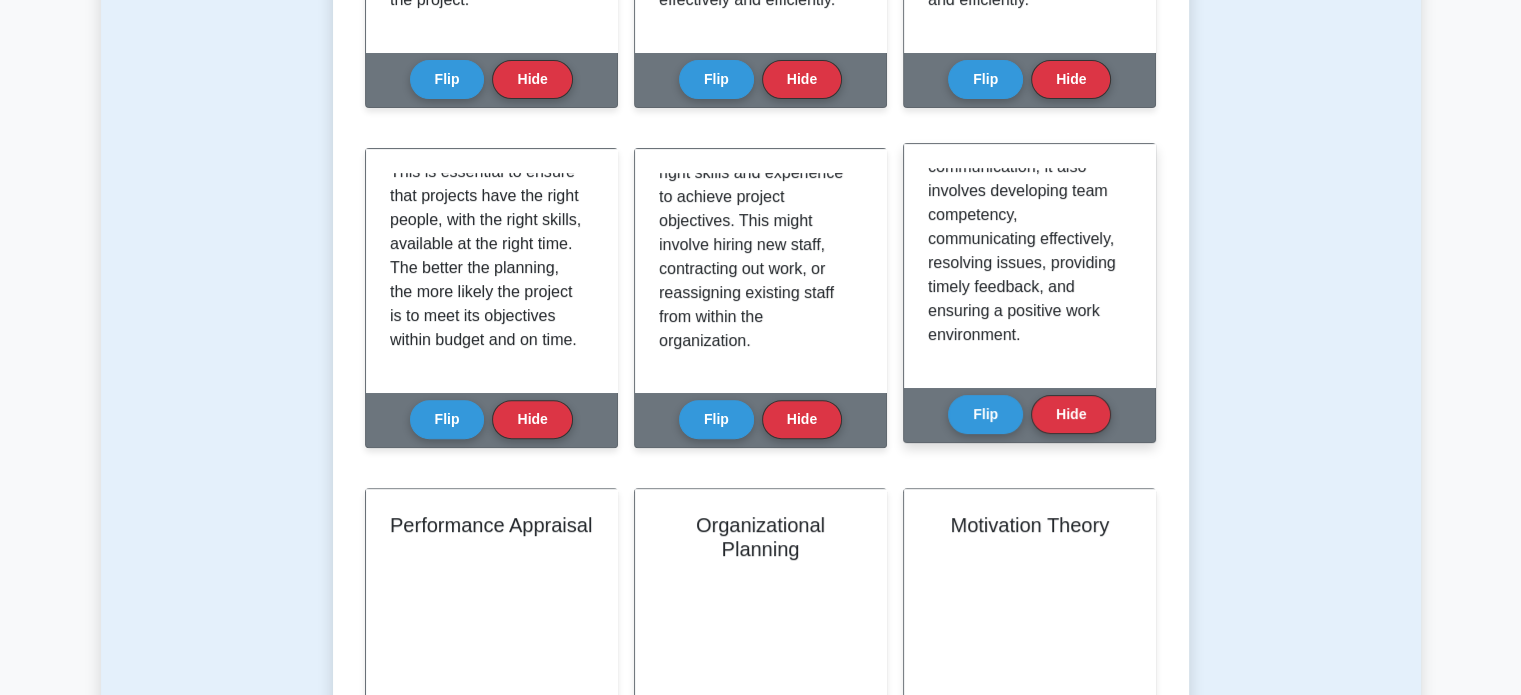 scroll, scrollTop: 372, scrollLeft: 0, axis: vertical 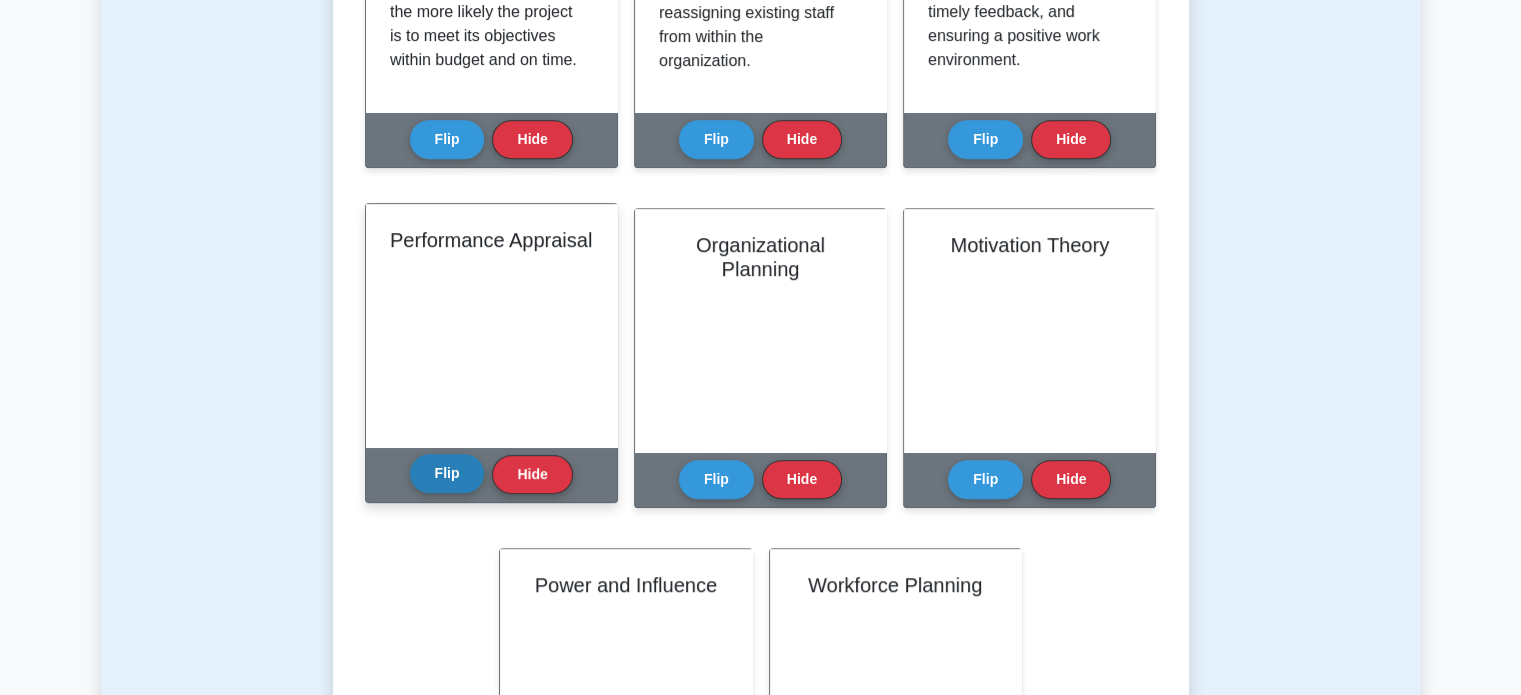 click on "Flip" at bounding box center (447, 473) 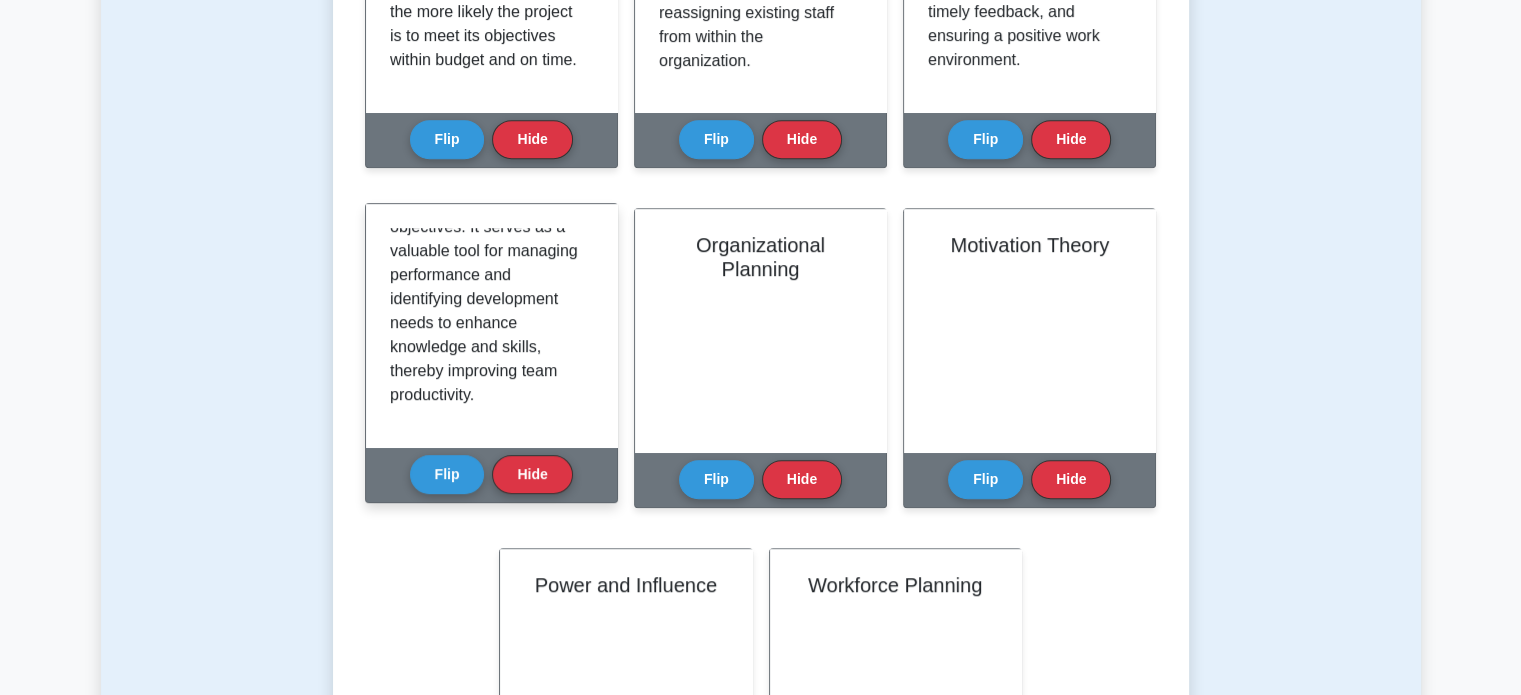 scroll, scrollTop: 300, scrollLeft: 0, axis: vertical 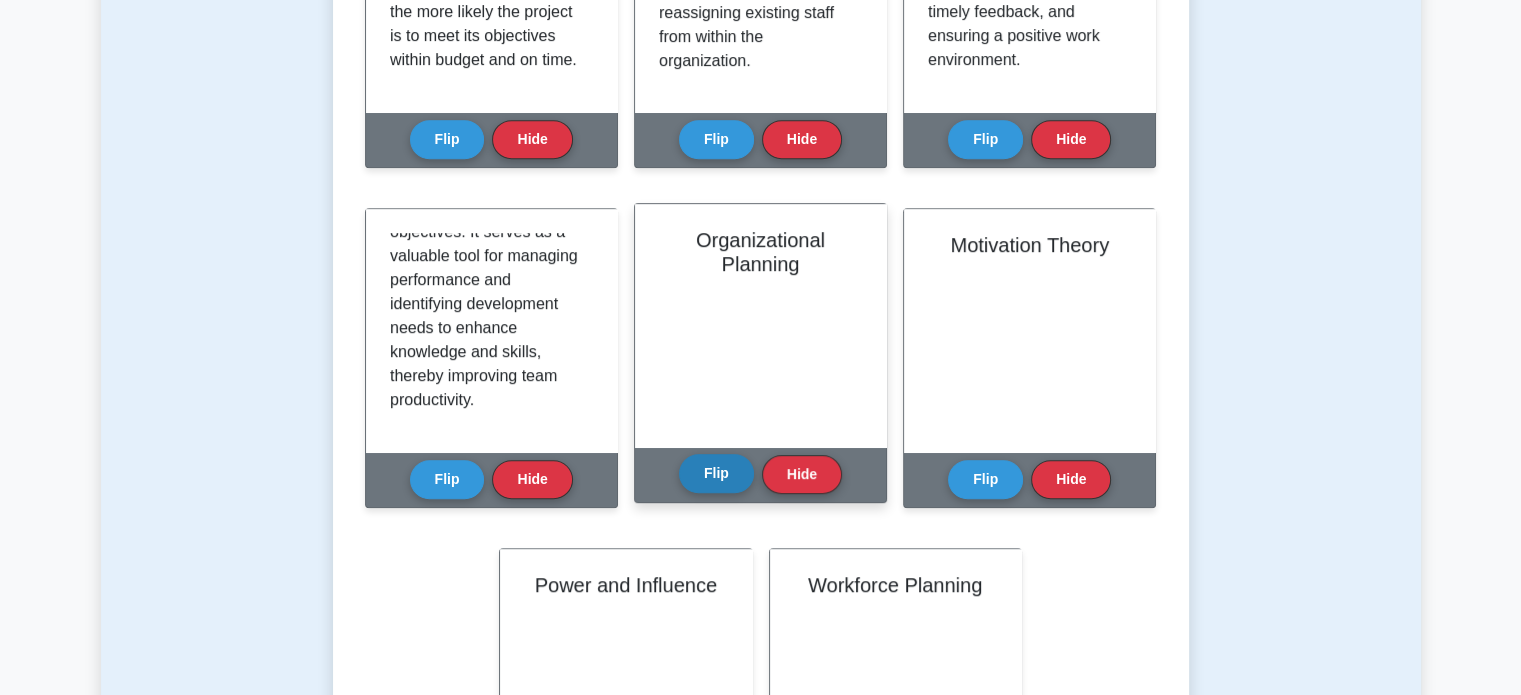 click on "Flip" at bounding box center [716, 473] 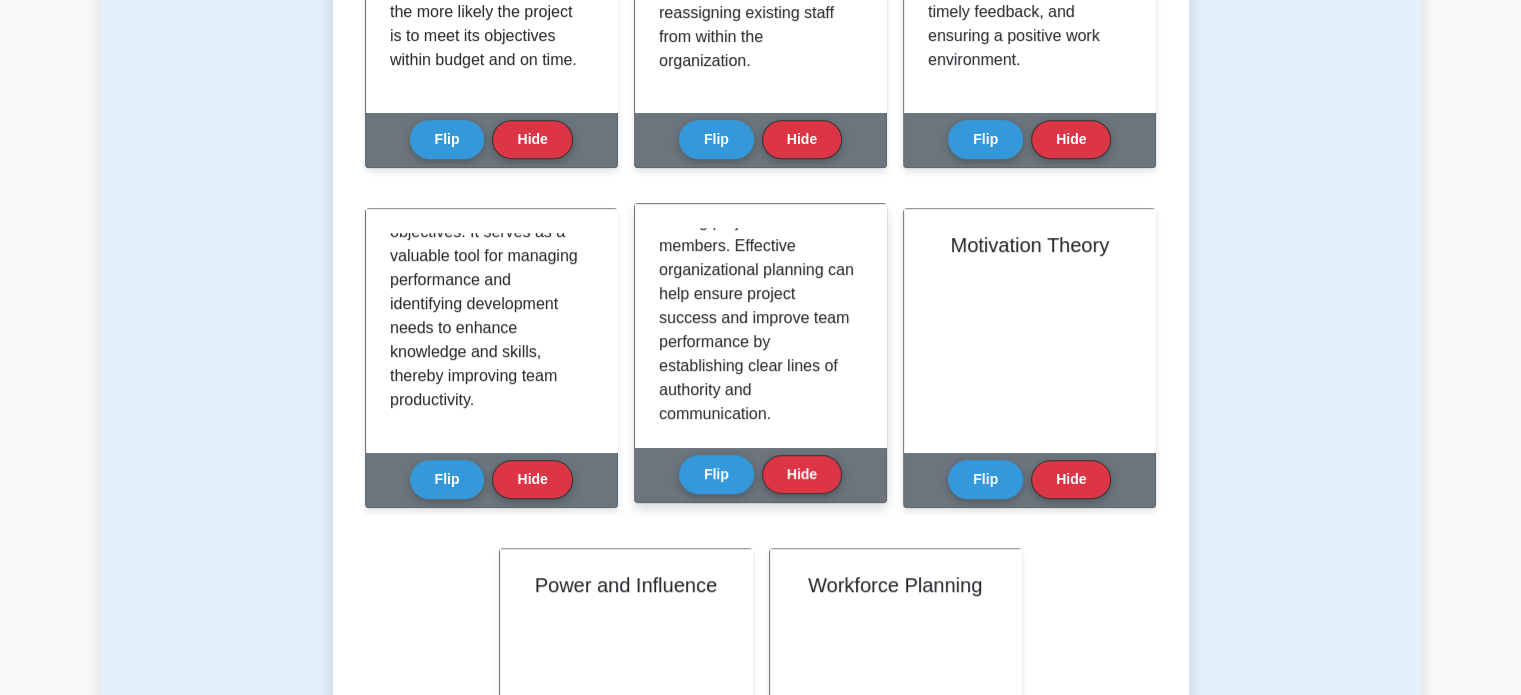 scroll, scrollTop: 372, scrollLeft: 0, axis: vertical 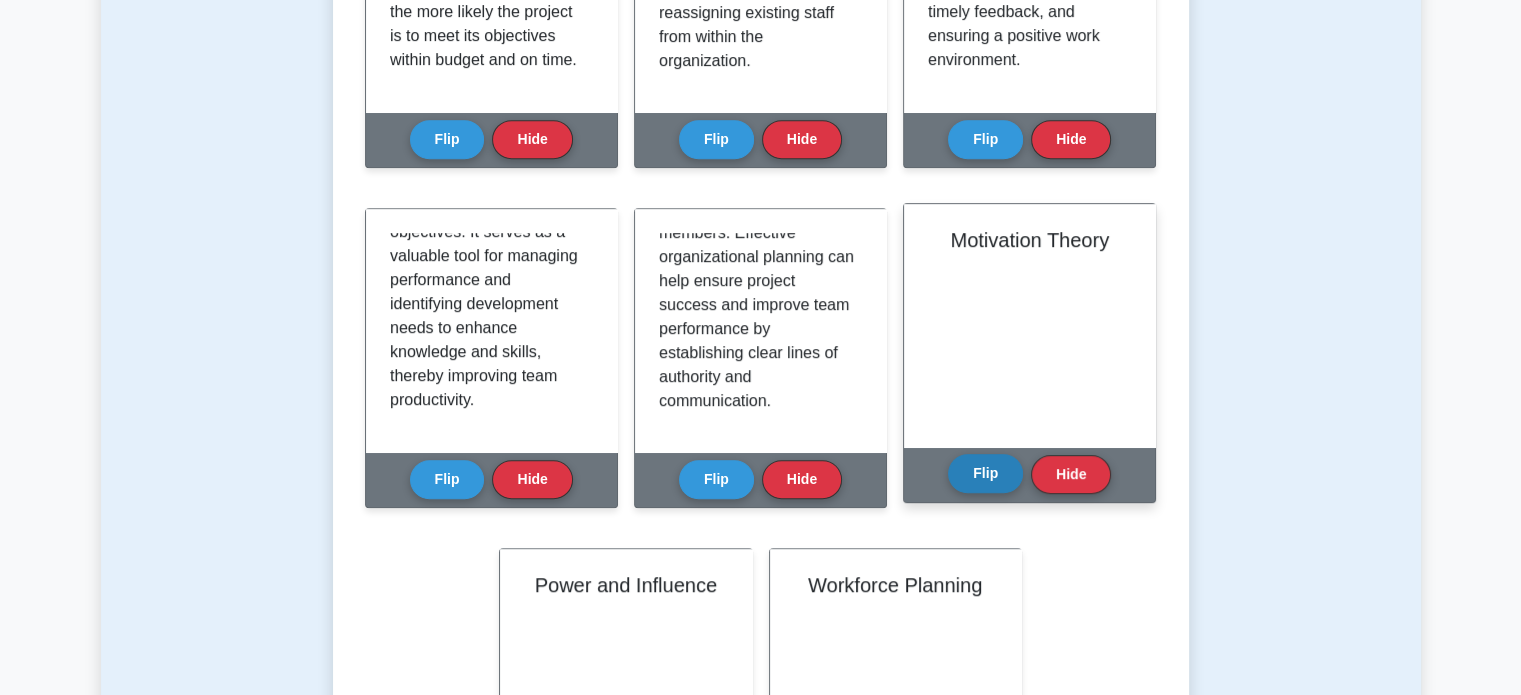 click on "Flip" at bounding box center [985, 473] 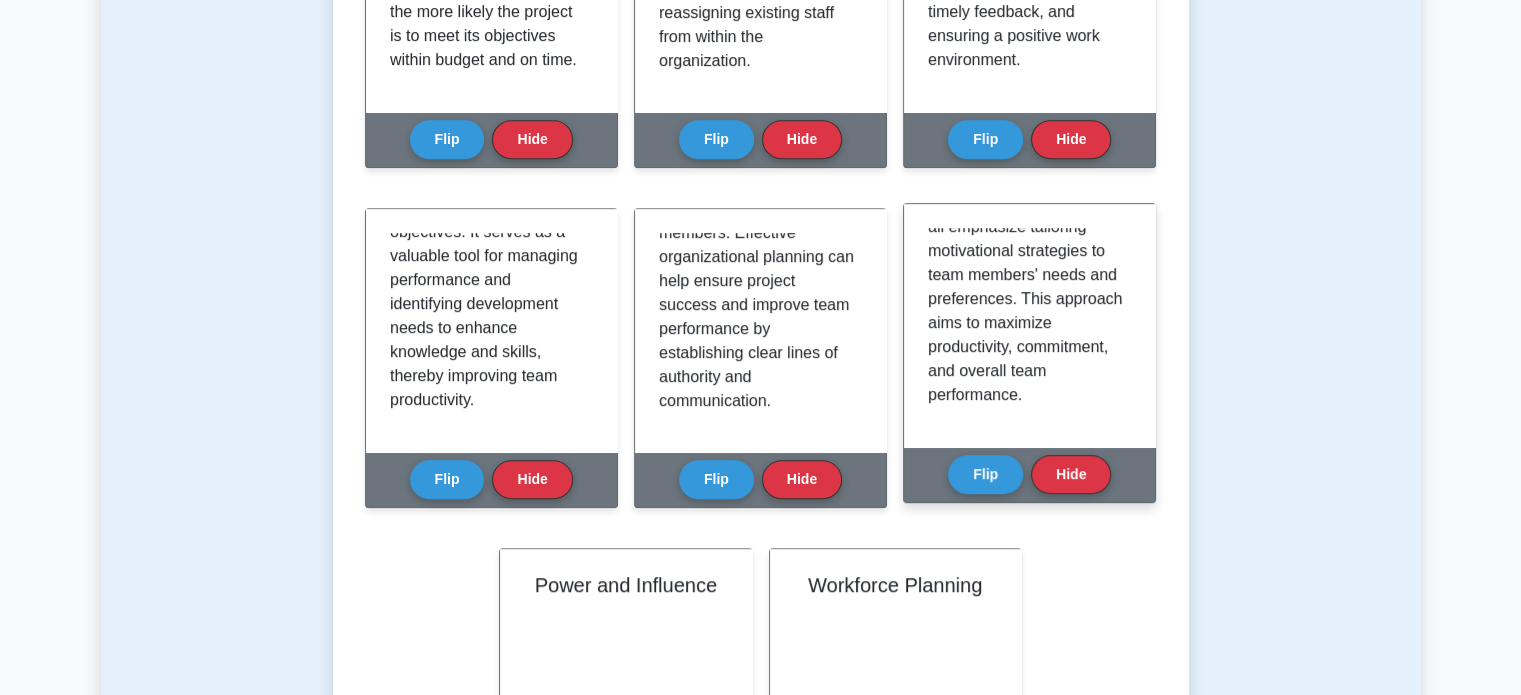 scroll, scrollTop: 636, scrollLeft: 0, axis: vertical 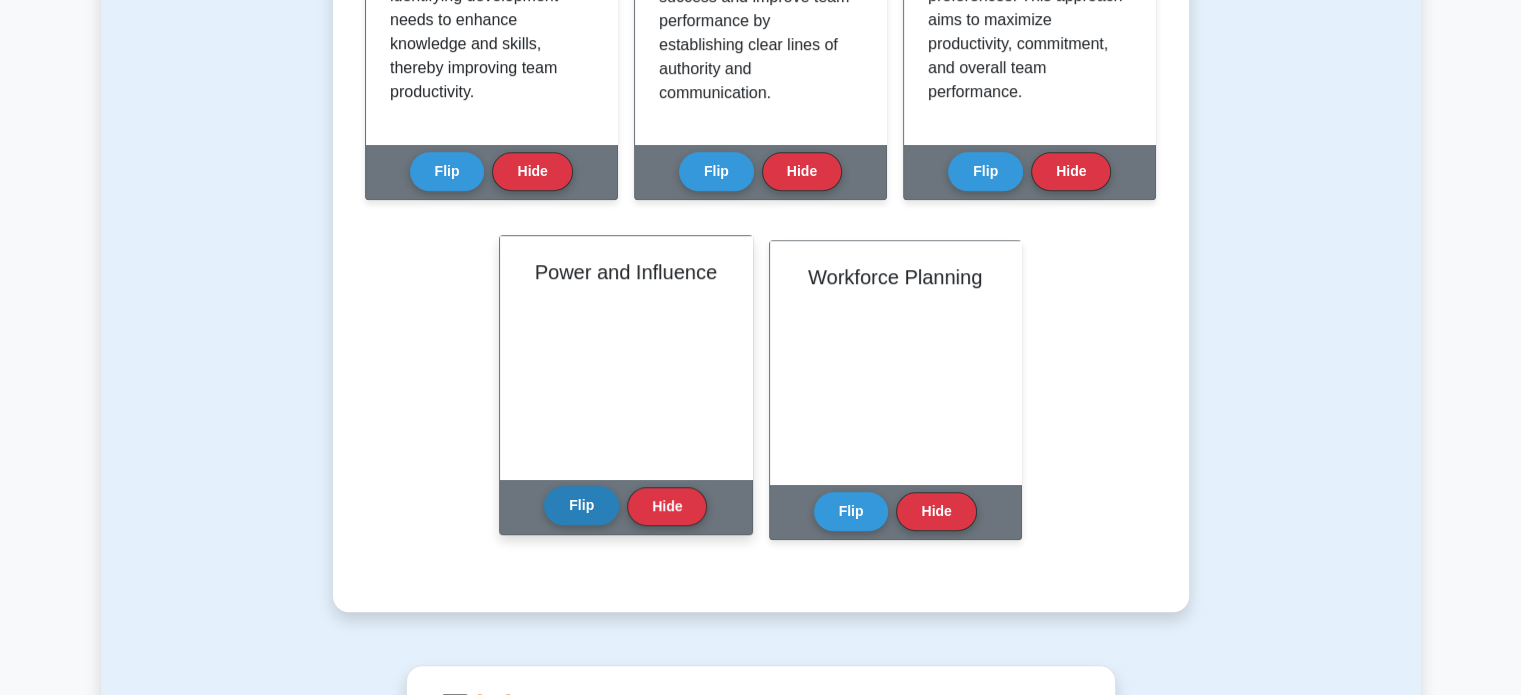 click on "Flip" at bounding box center (581, 505) 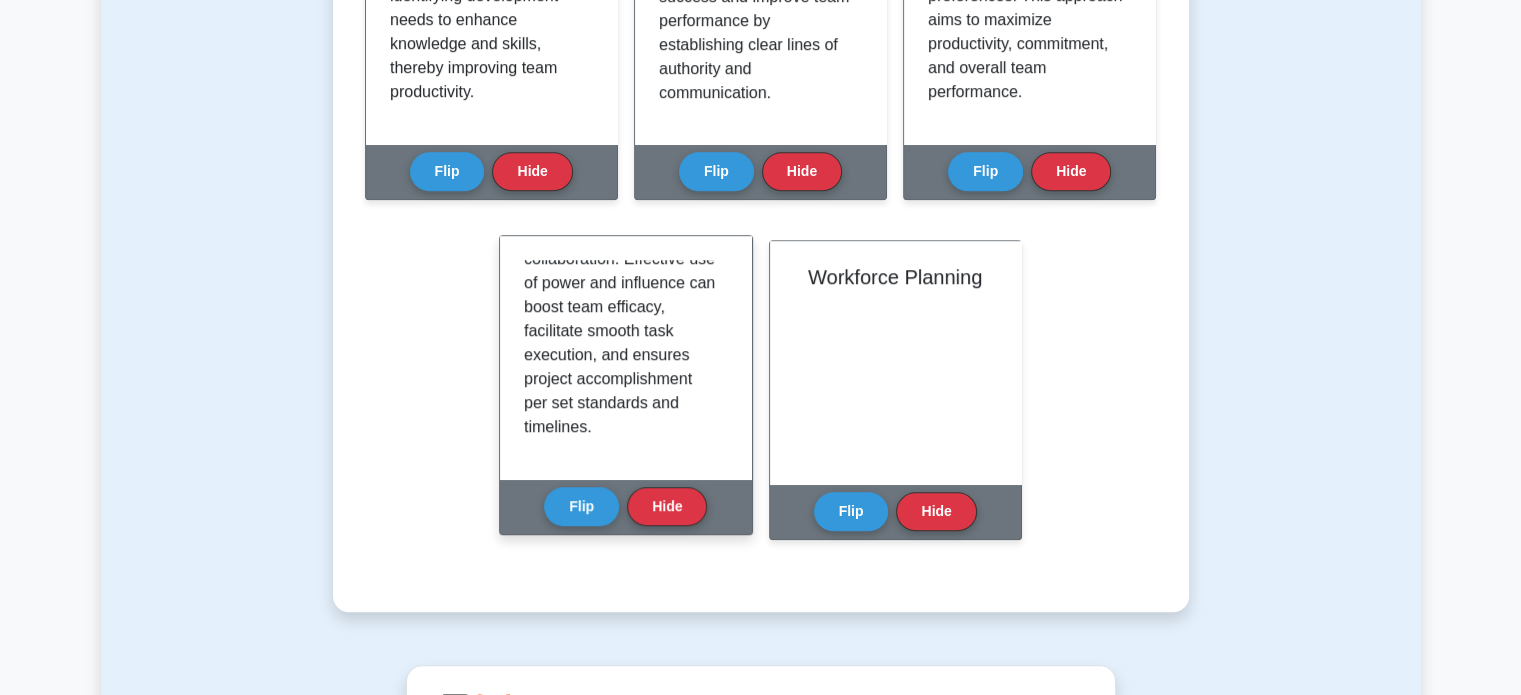 scroll, scrollTop: 420, scrollLeft: 0, axis: vertical 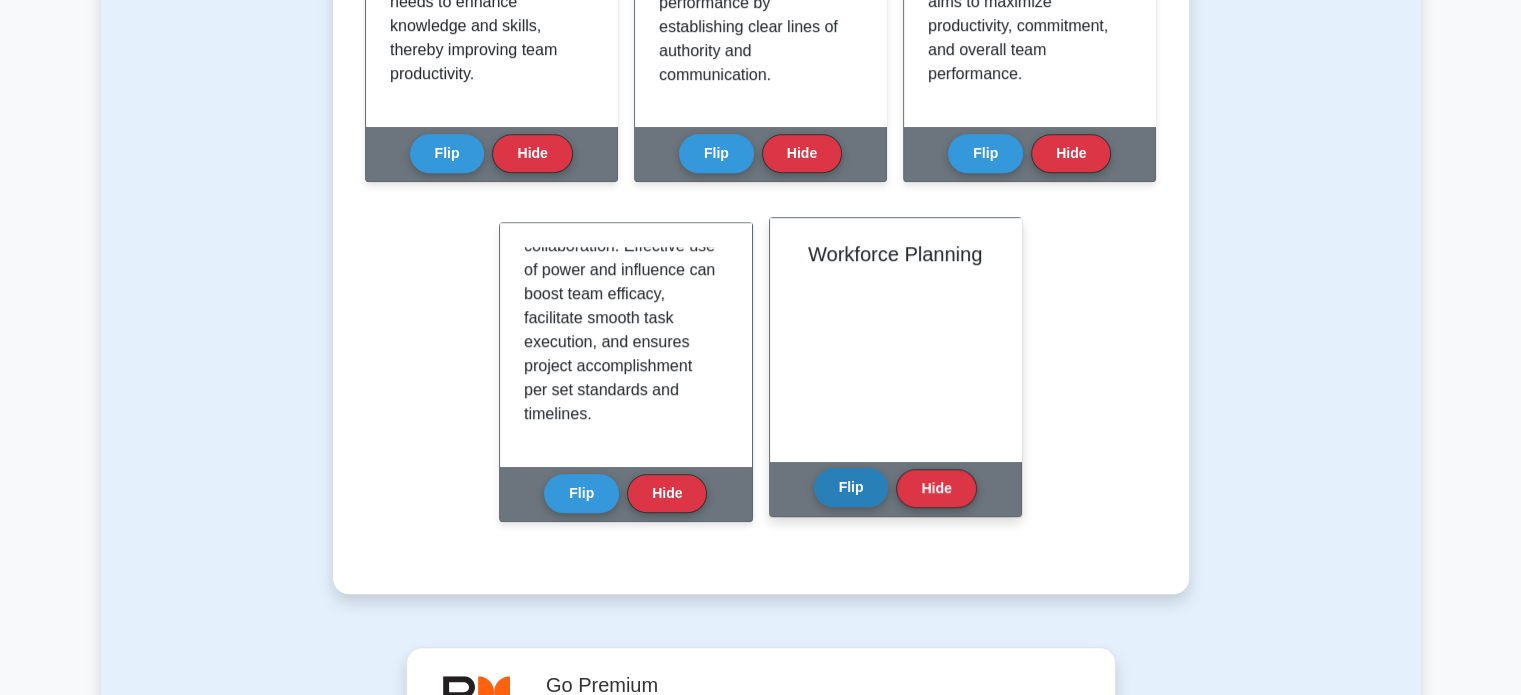 click on "Flip" at bounding box center (851, 487) 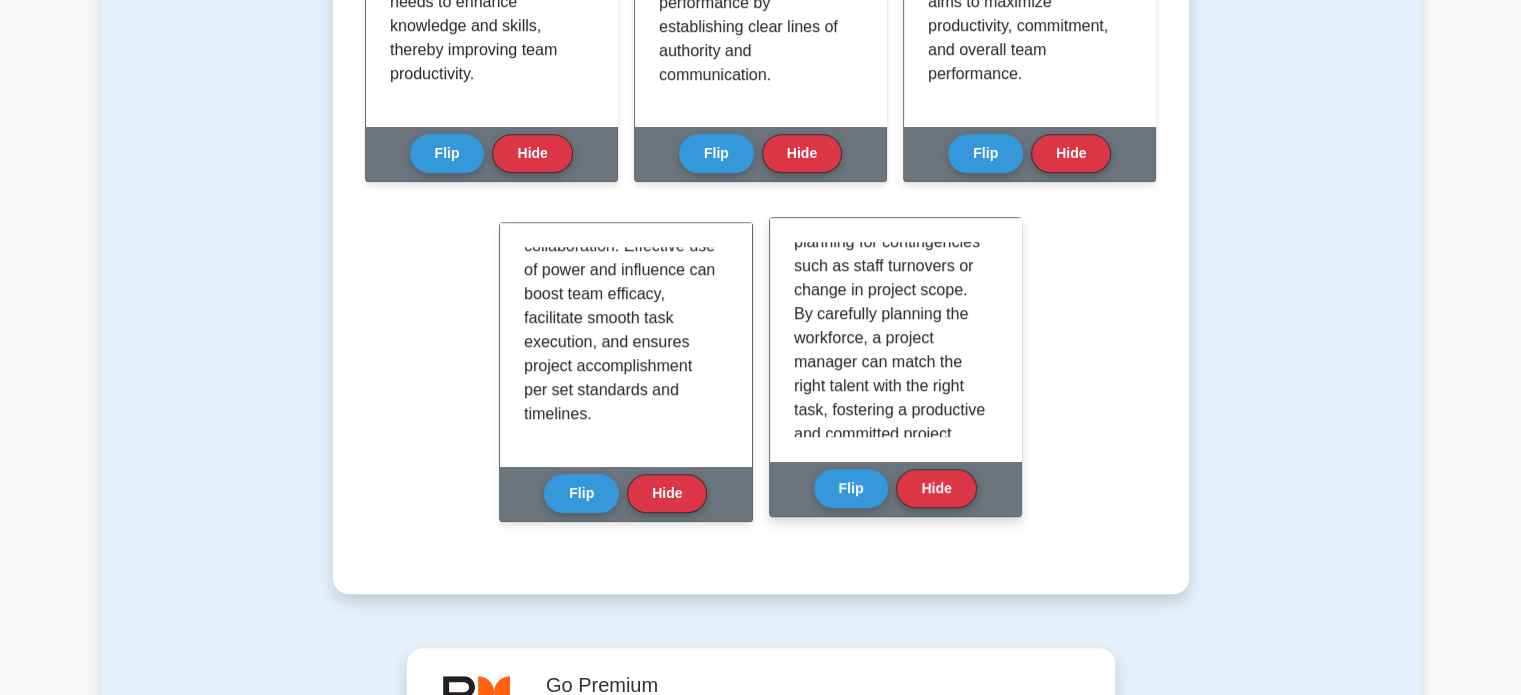 scroll, scrollTop: 420, scrollLeft: 0, axis: vertical 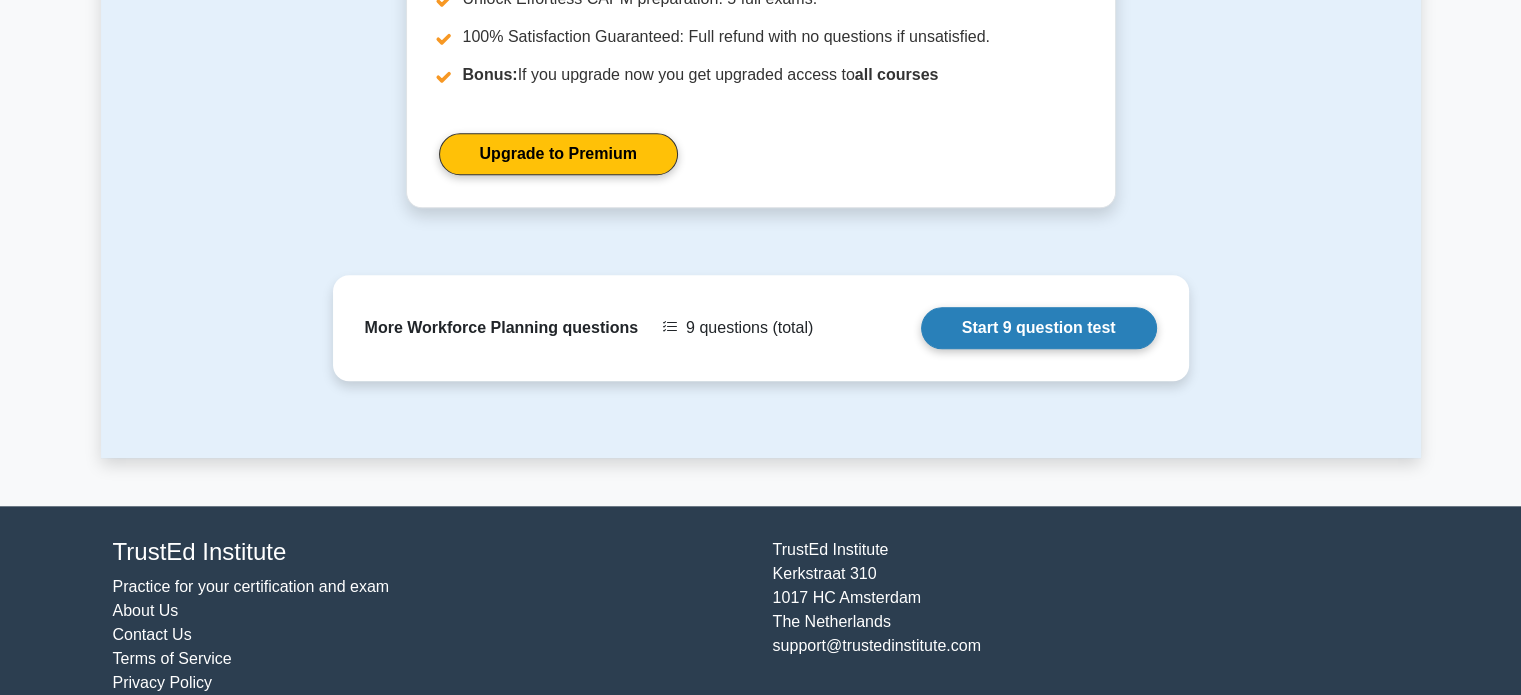 click on "Start 9 question test" at bounding box center [1039, 328] 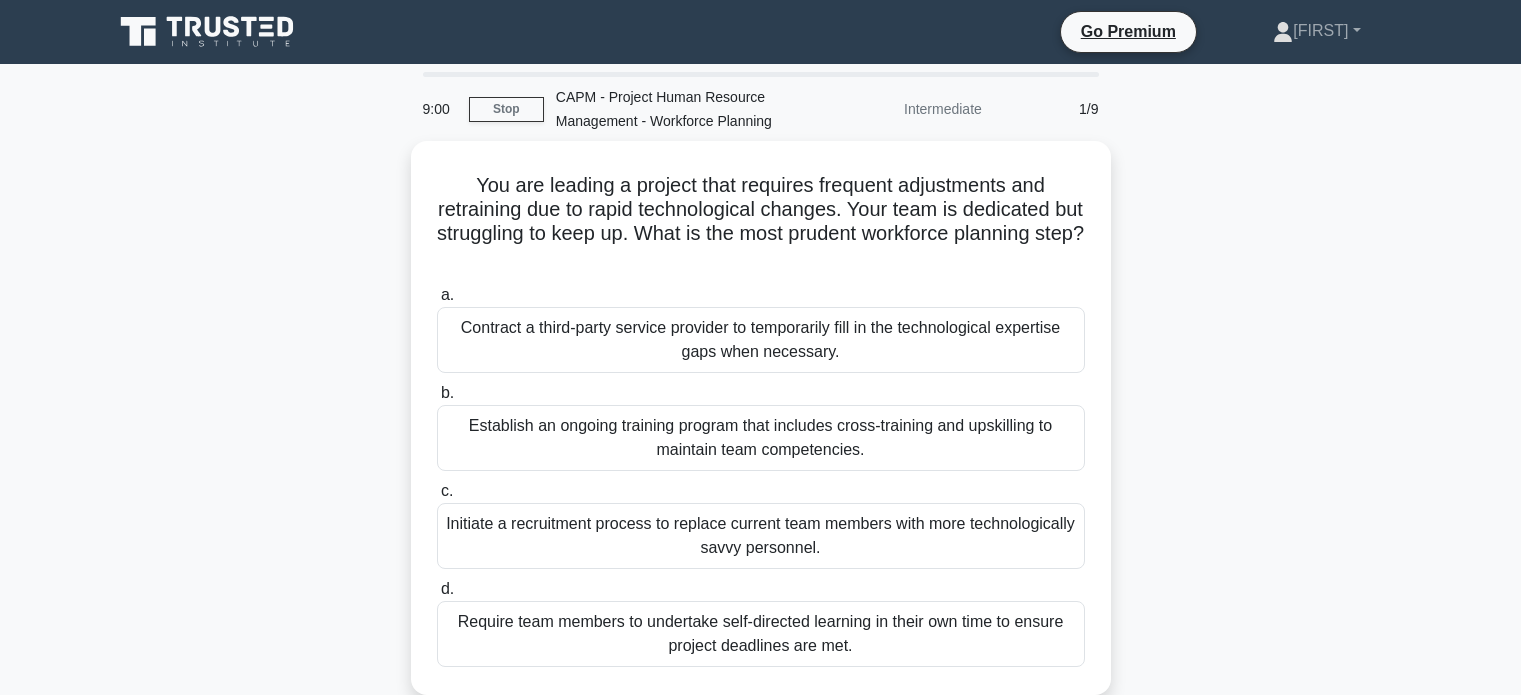 scroll, scrollTop: 0, scrollLeft: 0, axis: both 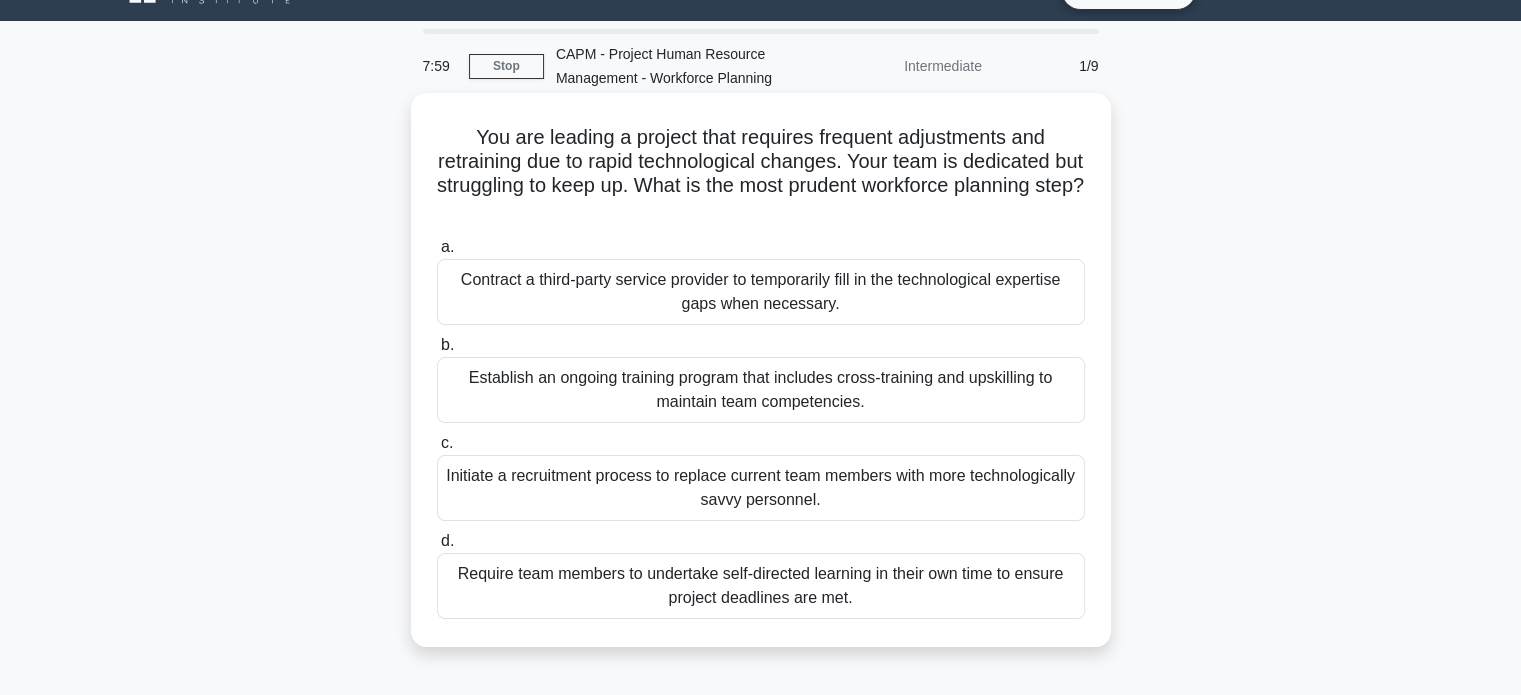 click on "Establish an ongoing training program that includes cross-training and upskilling to maintain team competencies." at bounding box center [761, 390] 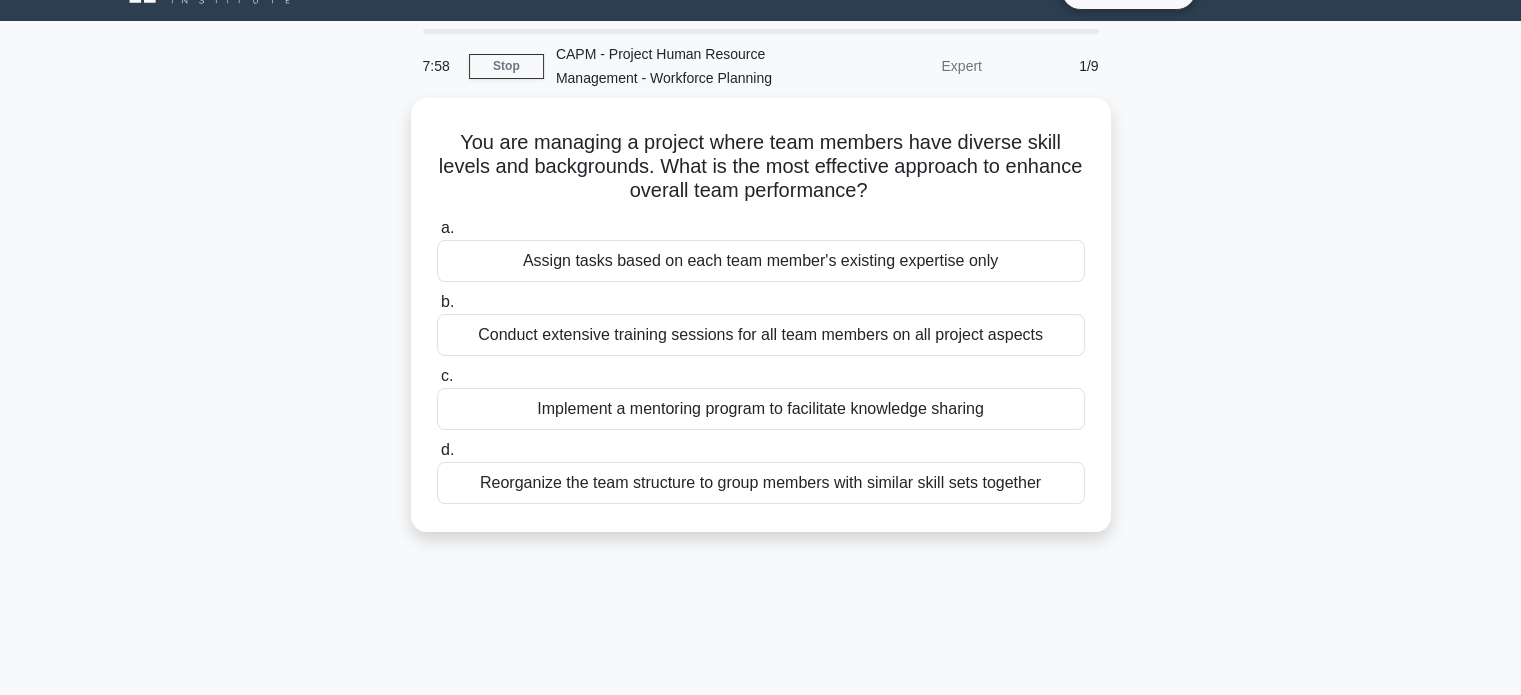 scroll, scrollTop: 0, scrollLeft: 0, axis: both 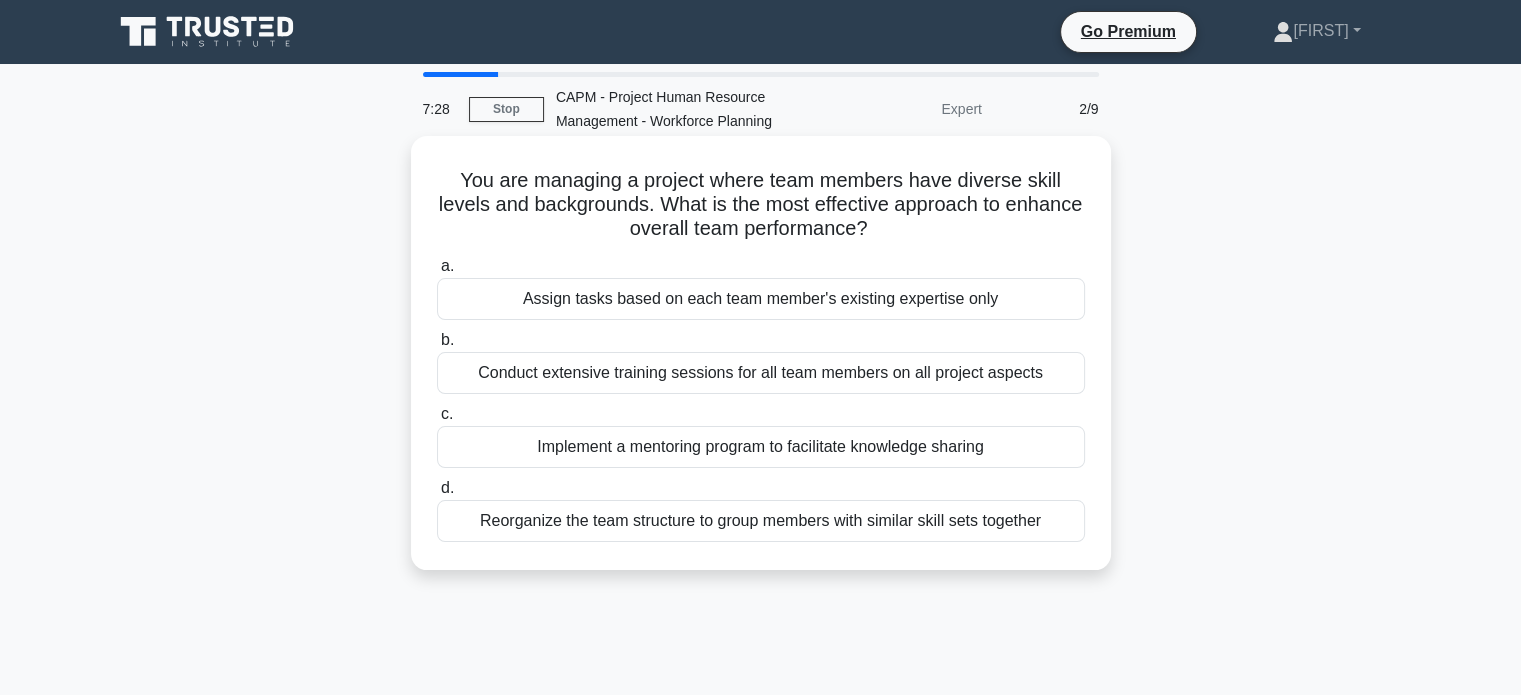 click on "Implement a mentoring program to facilitate knowledge sharing" at bounding box center [761, 447] 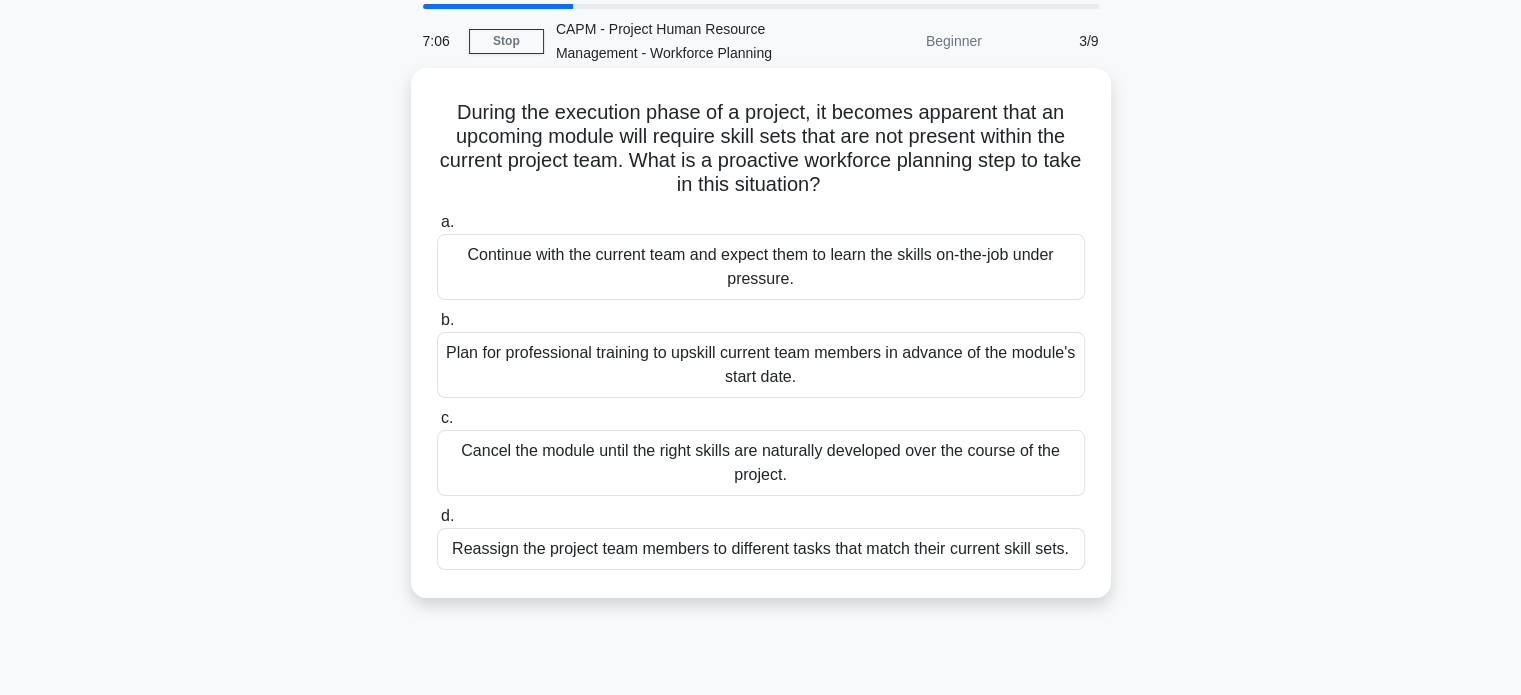 scroll, scrollTop: 70, scrollLeft: 0, axis: vertical 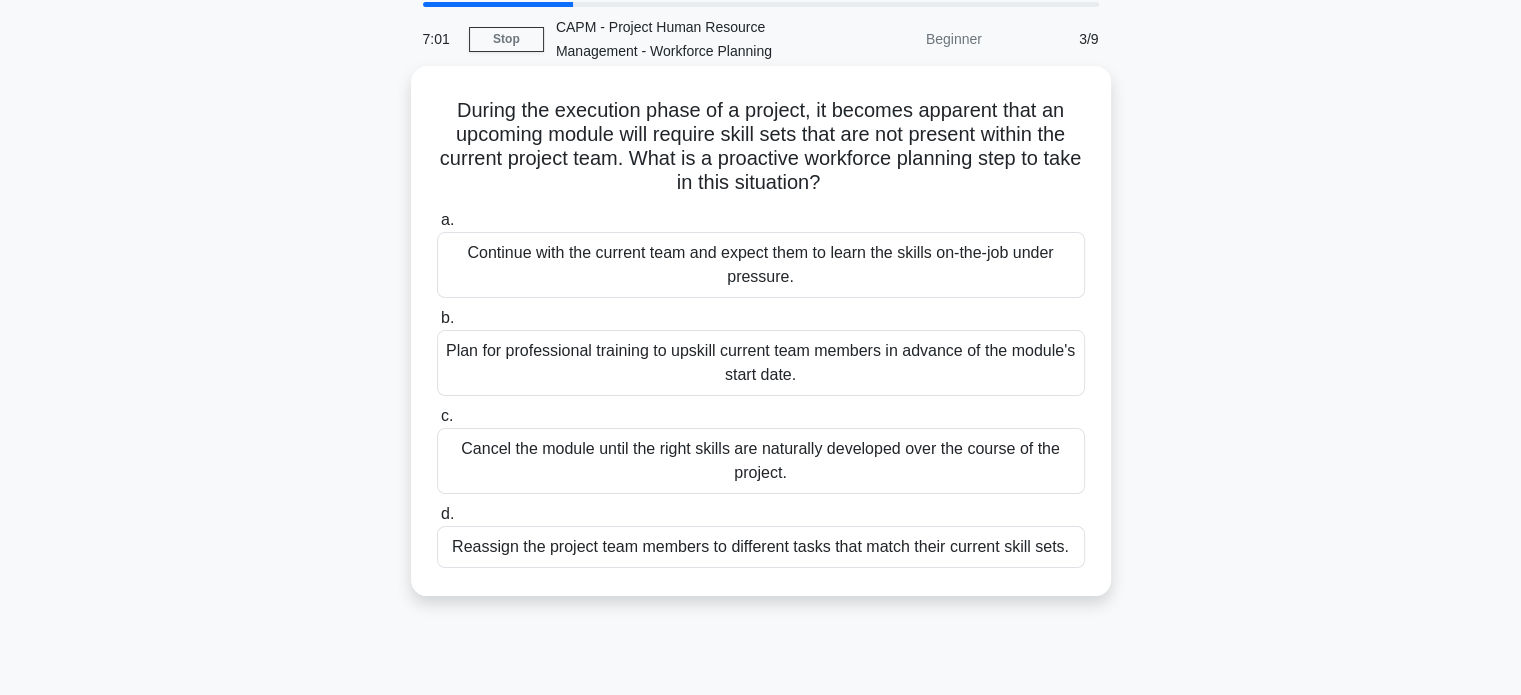 click on "Plan for professional training to upskill current team members in advance of the module's start date." at bounding box center [761, 363] 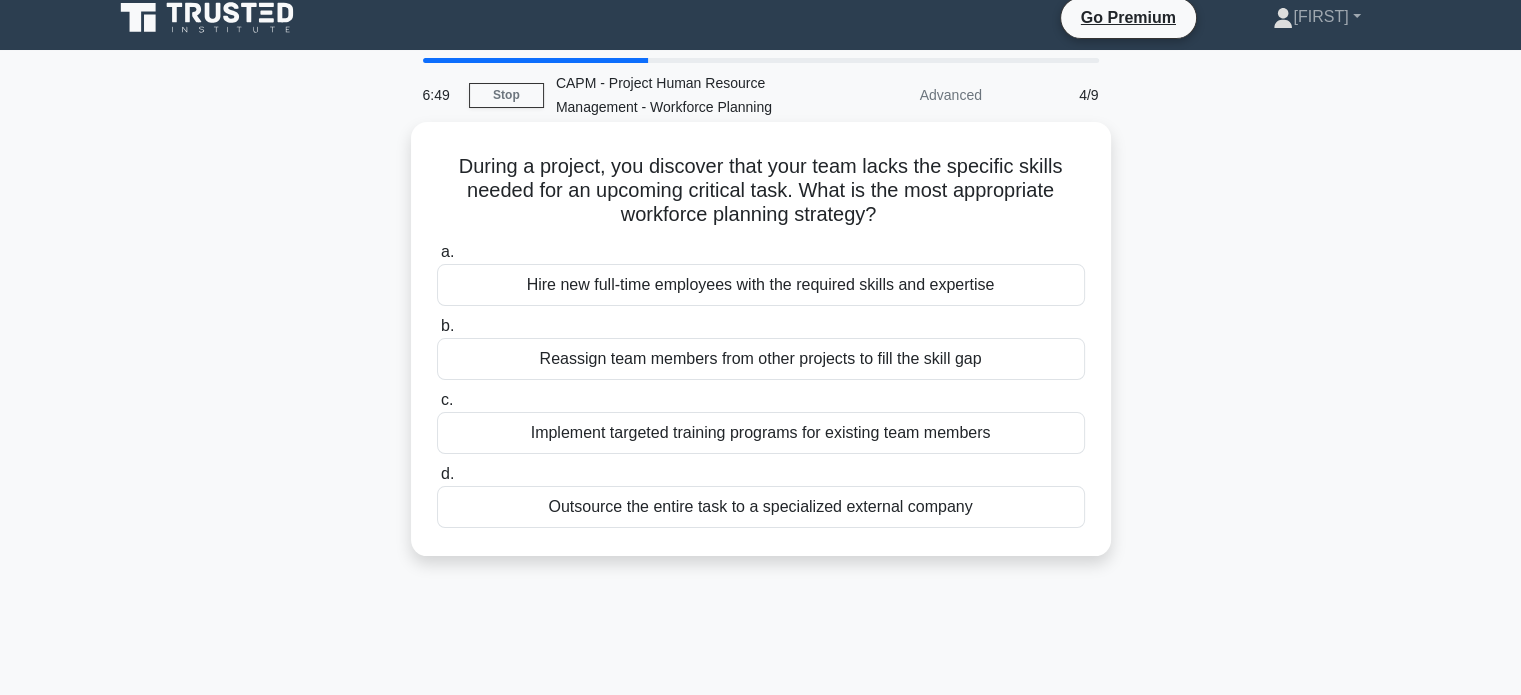 scroll, scrollTop: 16, scrollLeft: 0, axis: vertical 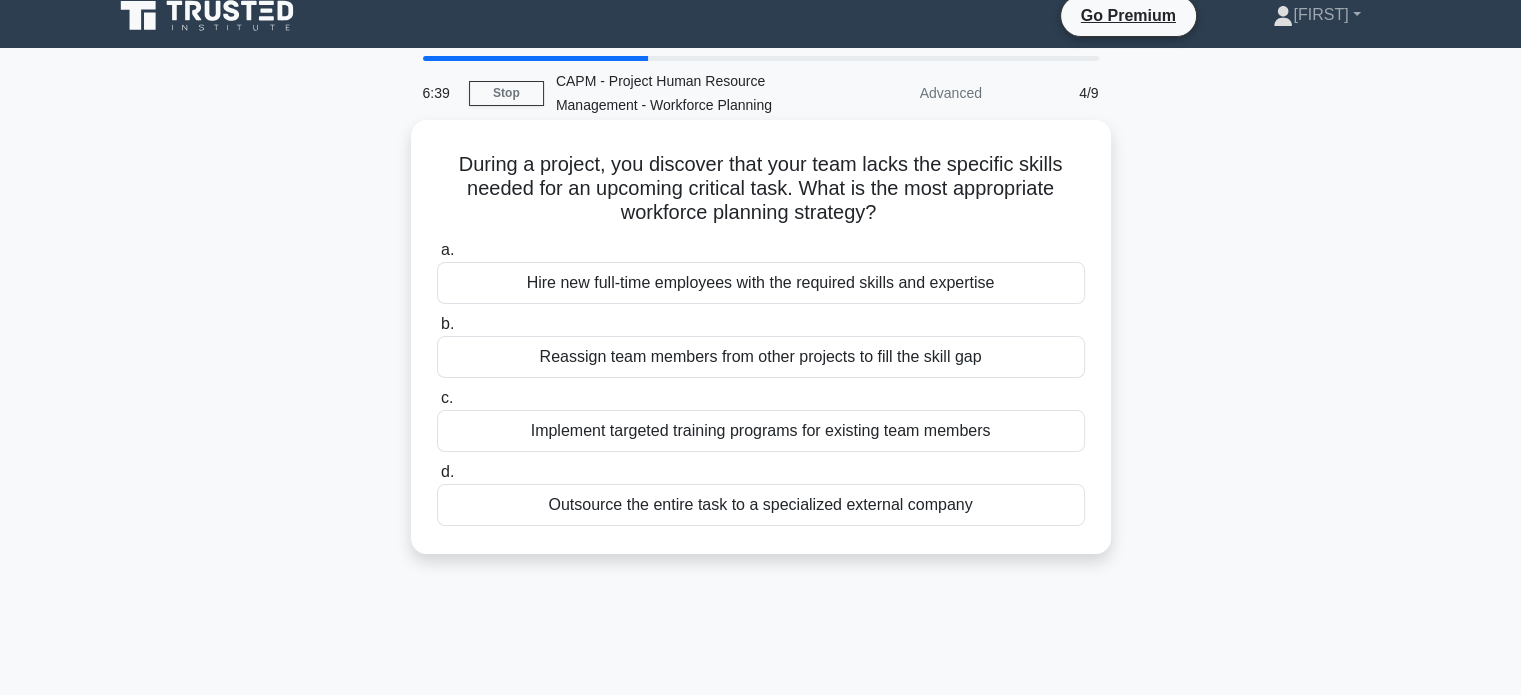 click on "Implement targeted training programs for existing team members" at bounding box center (761, 431) 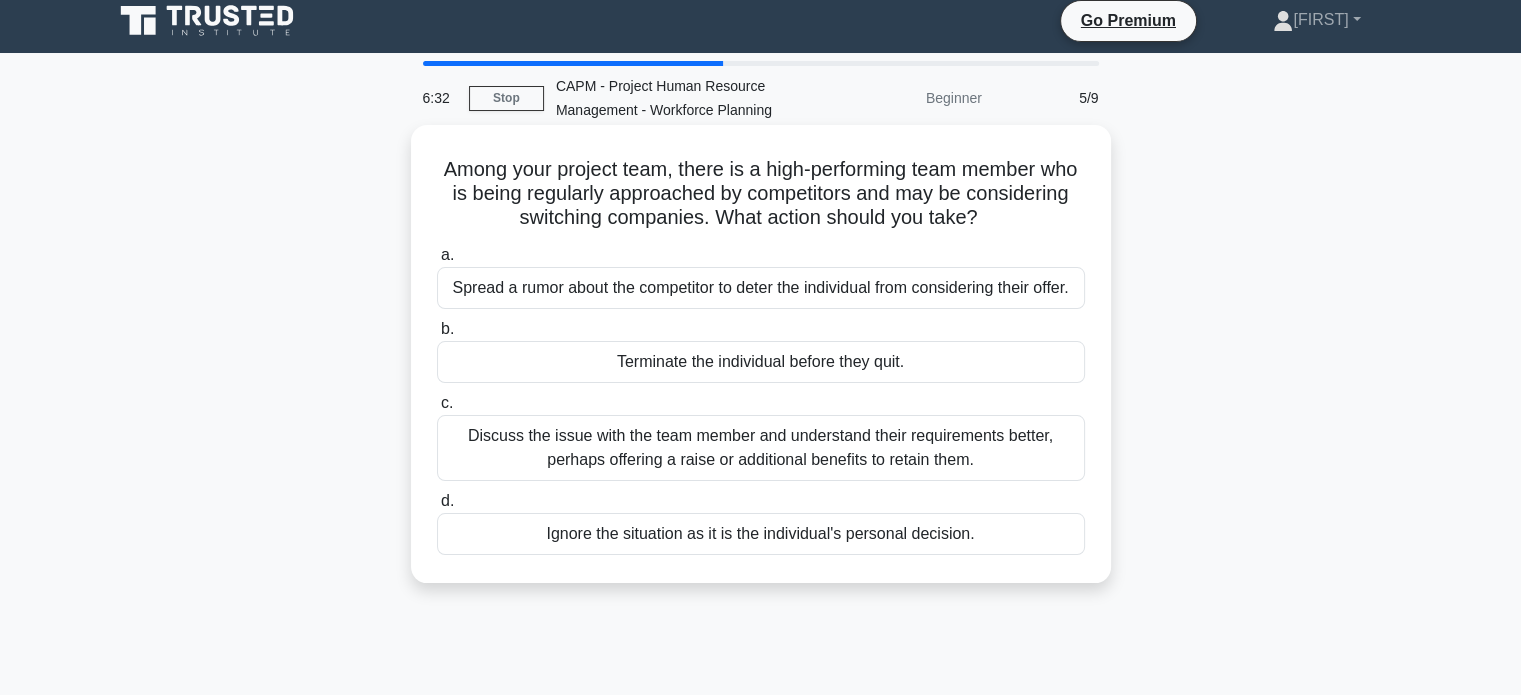 scroll, scrollTop: 12, scrollLeft: 0, axis: vertical 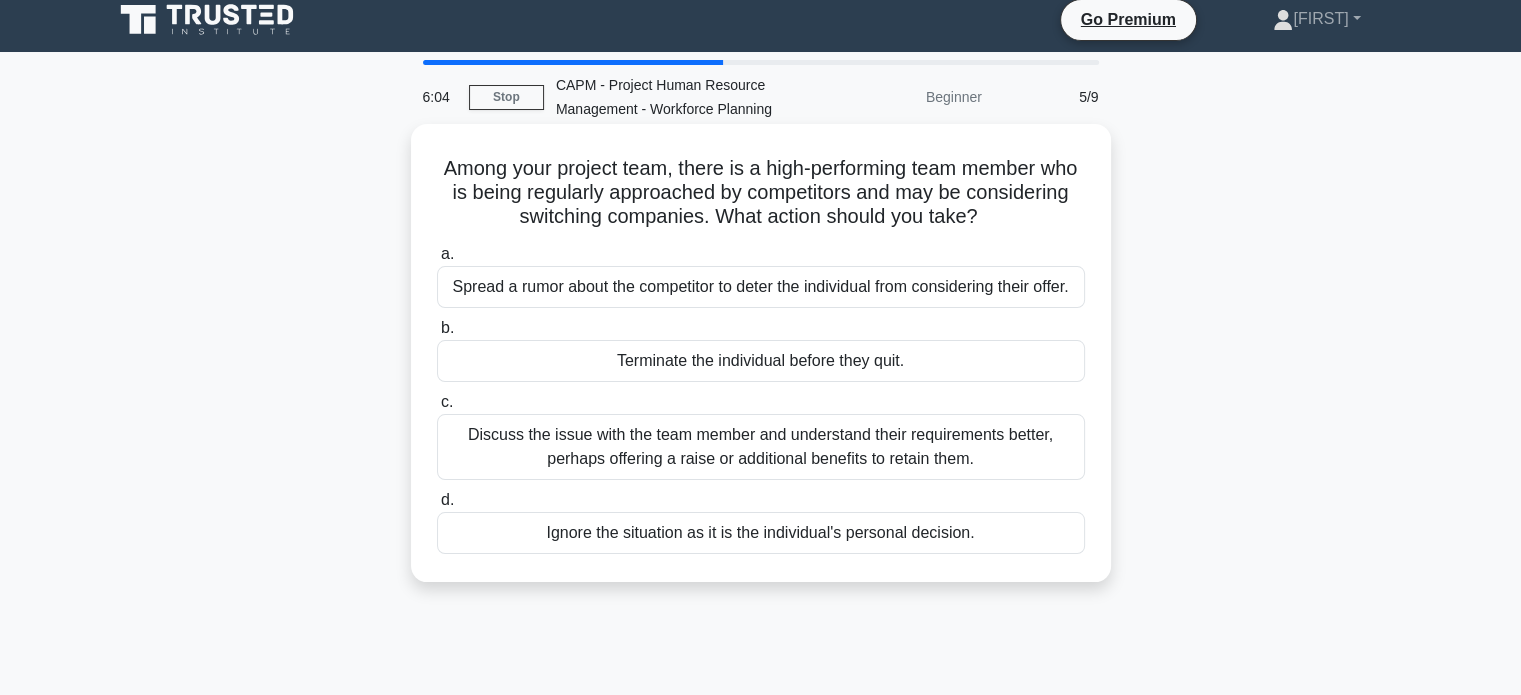 click on "Discuss the issue with the team member and understand their requirements better, perhaps offering a raise or additional benefits to retain them." at bounding box center (761, 447) 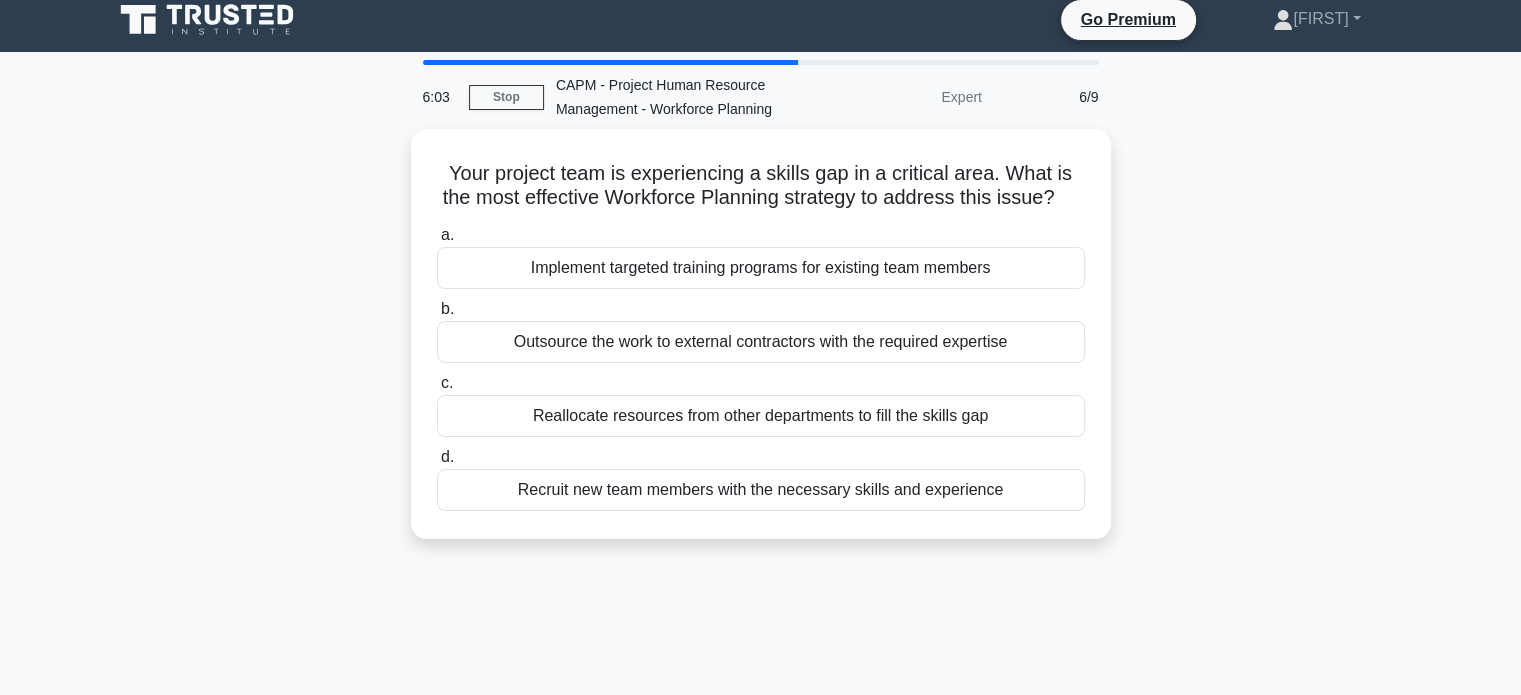 scroll, scrollTop: 0, scrollLeft: 0, axis: both 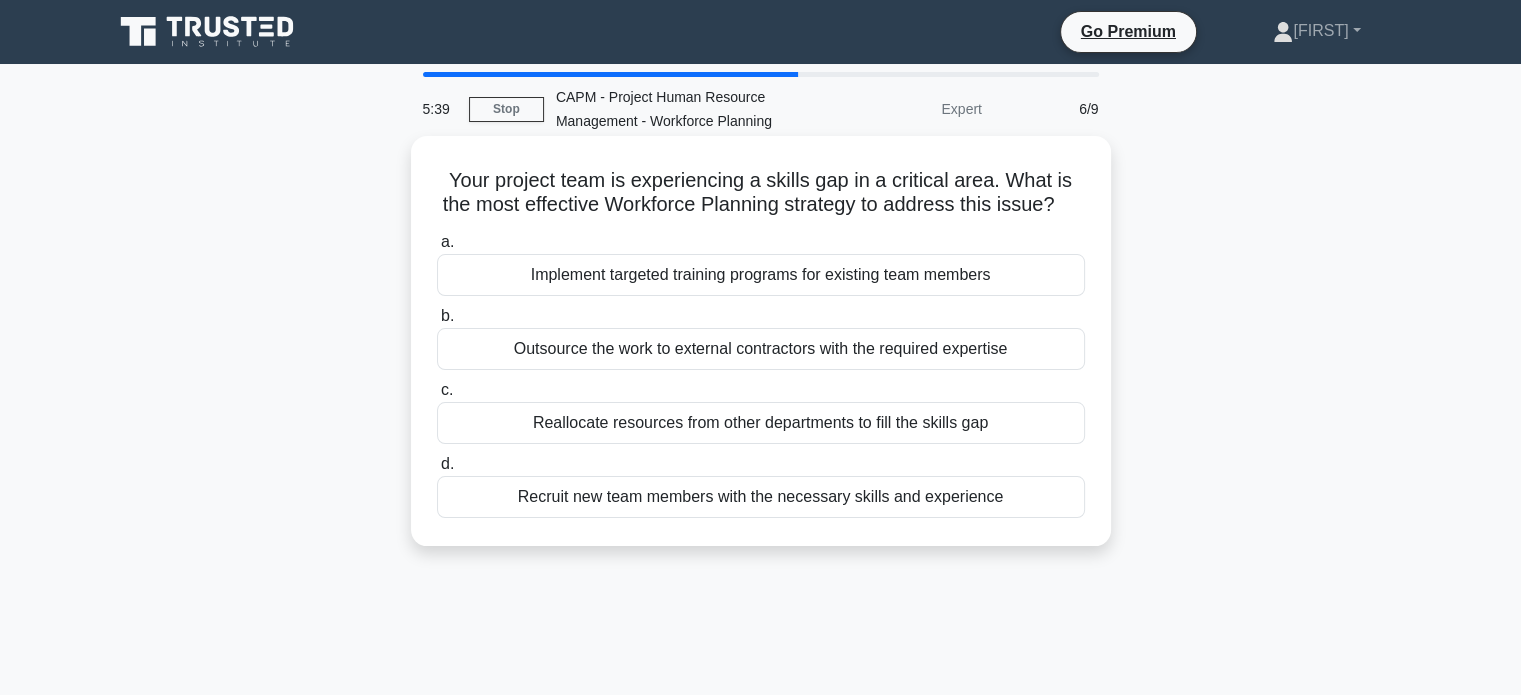 click on "Outsource the work to external contractors with the required expertise" at bounding box center (761, 349) 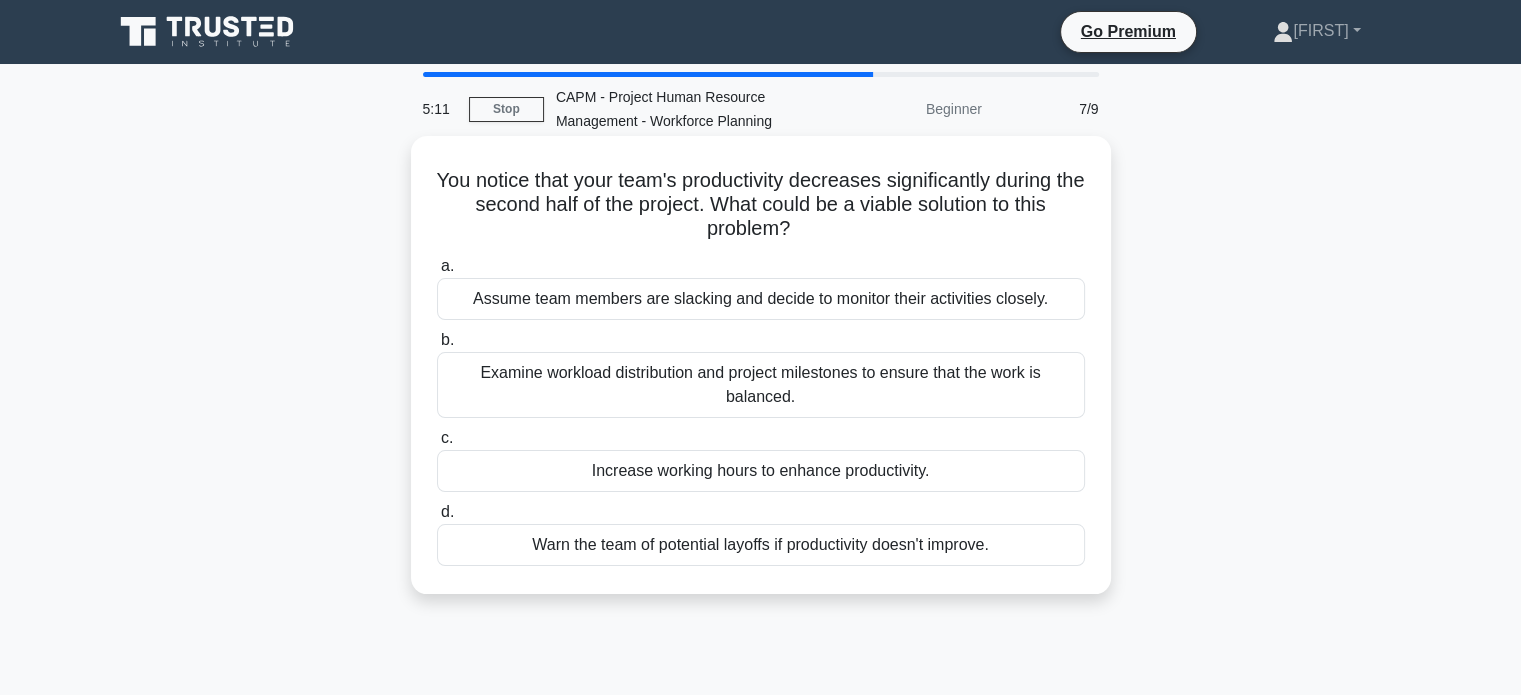click on "Examine workload distribution and project milestones to ensure that the work is balanced." at bounding box center (761, 385) 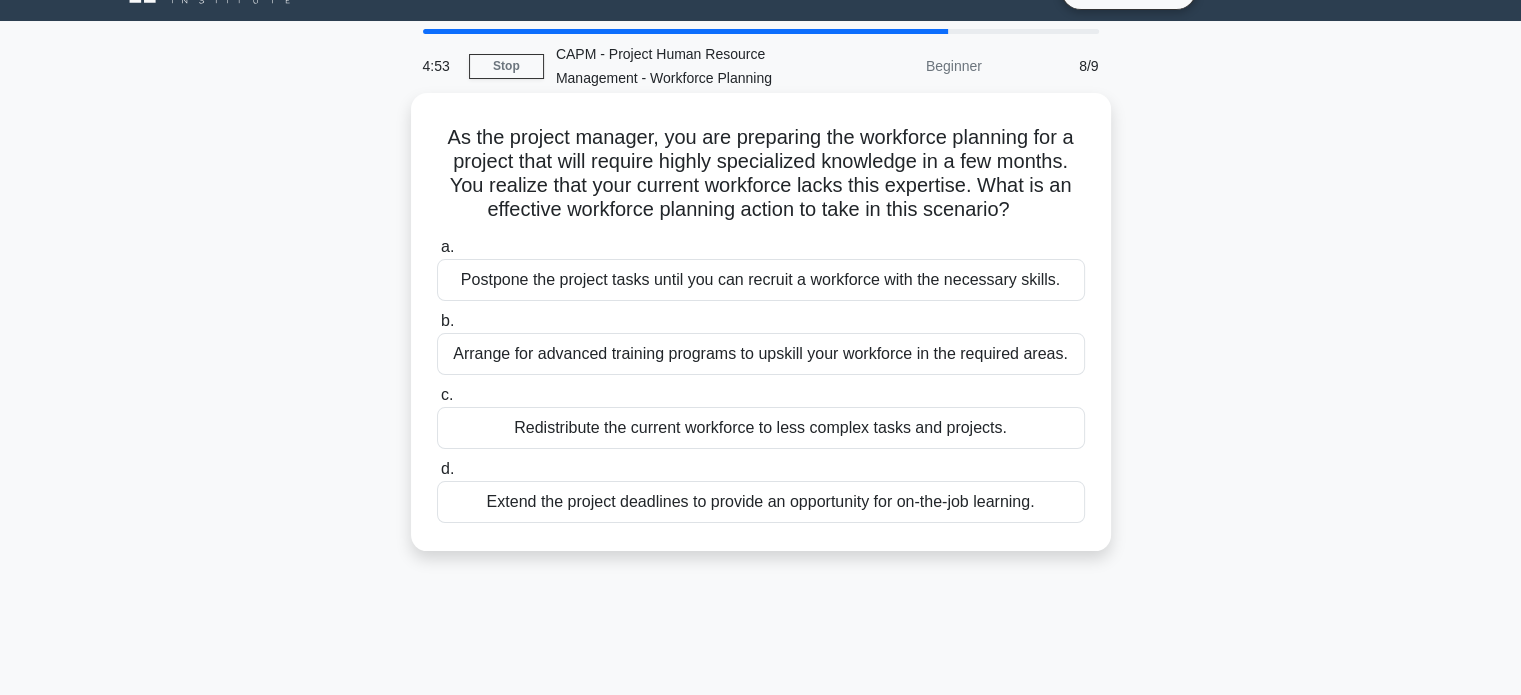 scroll, scrollTop: 44, scrollLeft: 0, axis: vertical 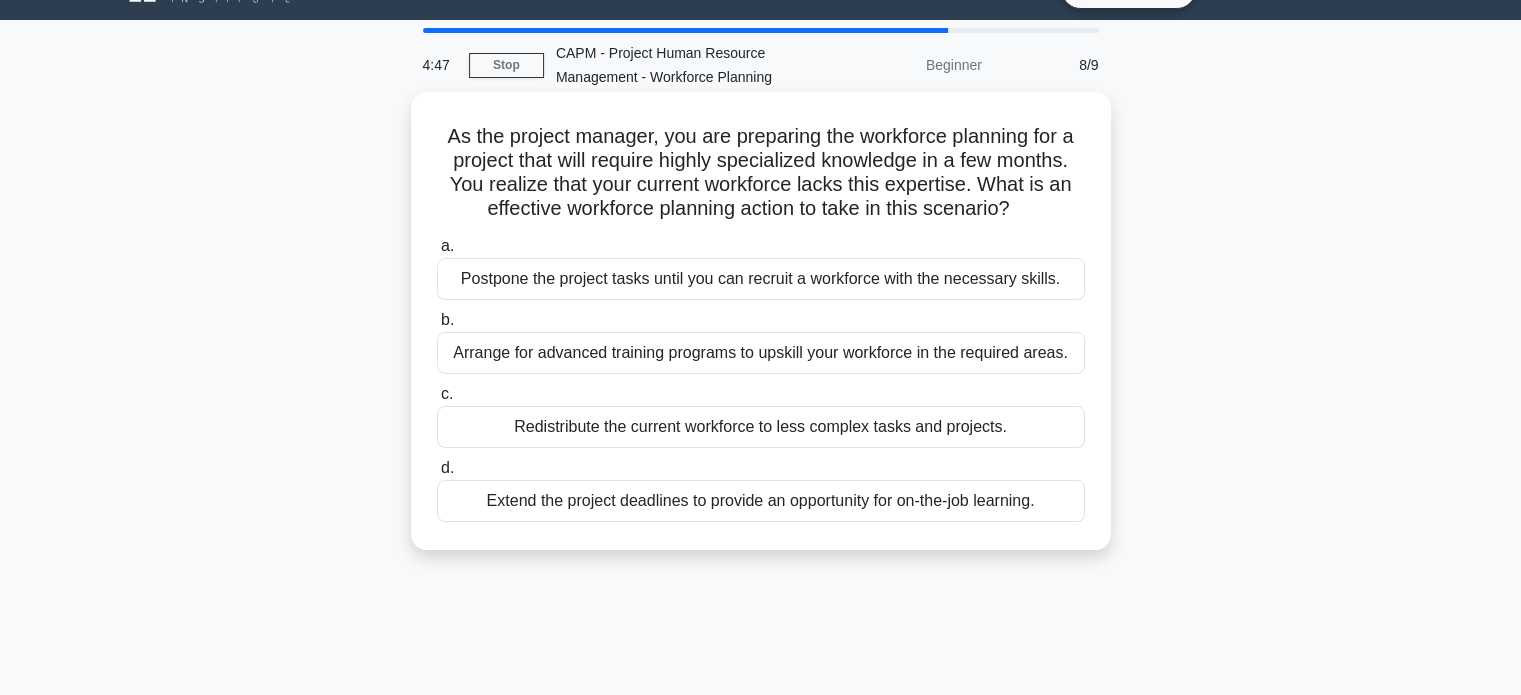 click on "Arrange for advanced training programs to upskill your workforce in the required areas." at bounding box center [761, 353] 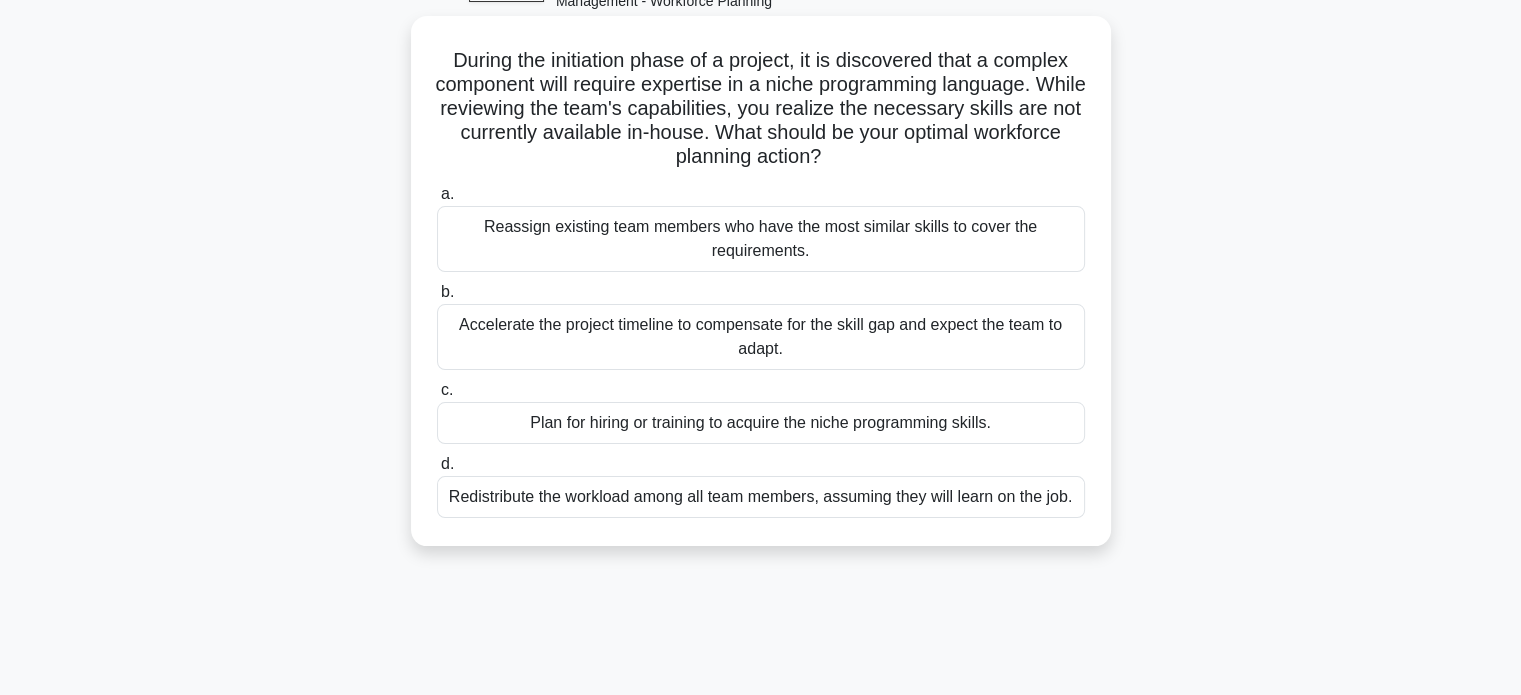 scroll, scrollTop: 122, scrollLeft: 0, axis: vertical 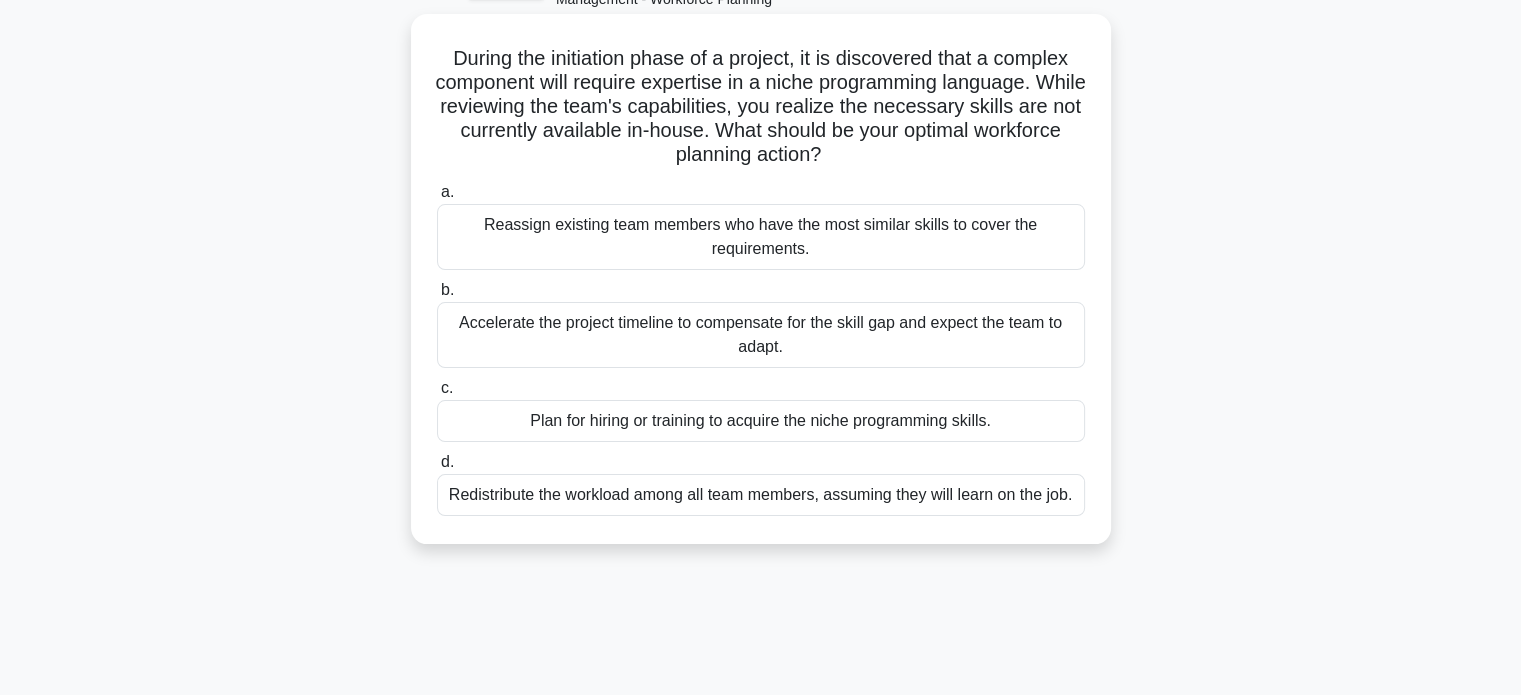 click on "Plan for hiring or training to acquire the niche programming skills." at bounding box center [761, 421] 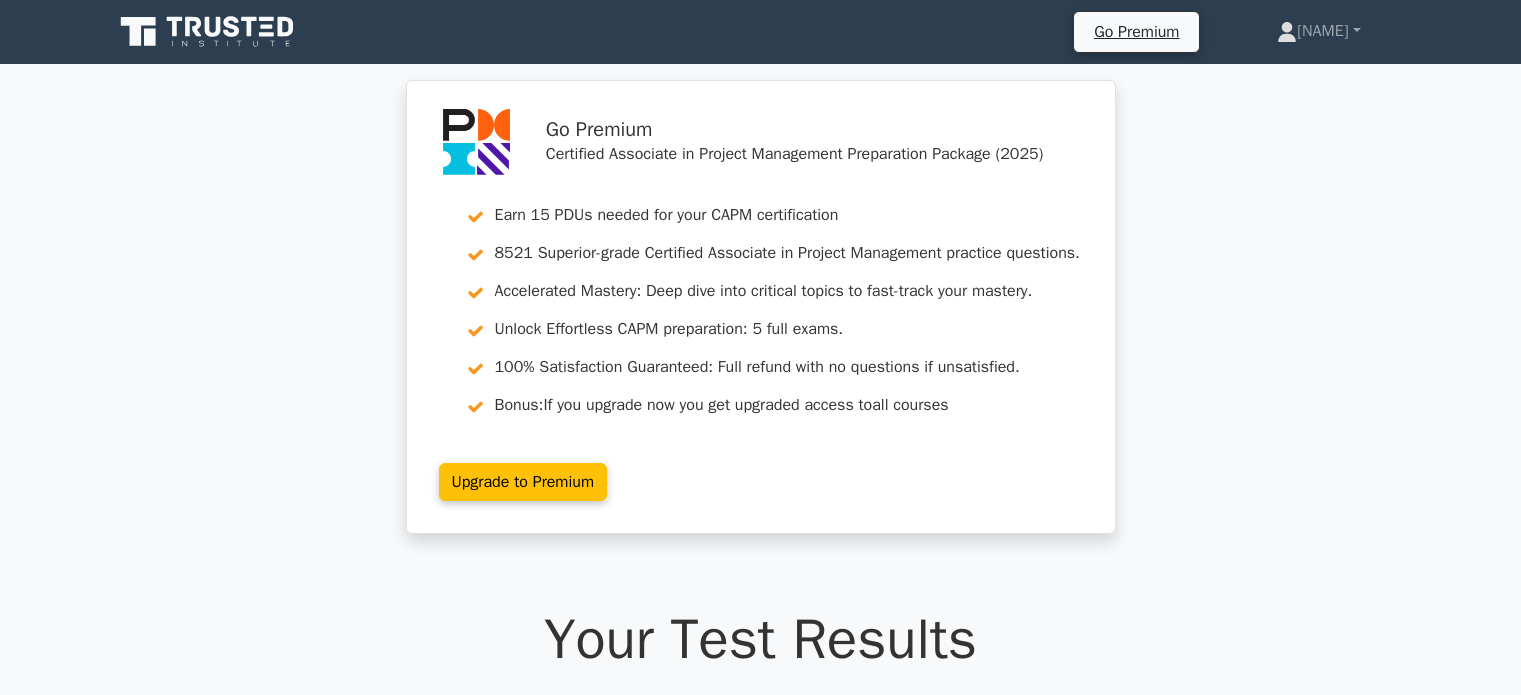 scroll, scrollTop: 584, scrollLeft: 0, axis: vertical 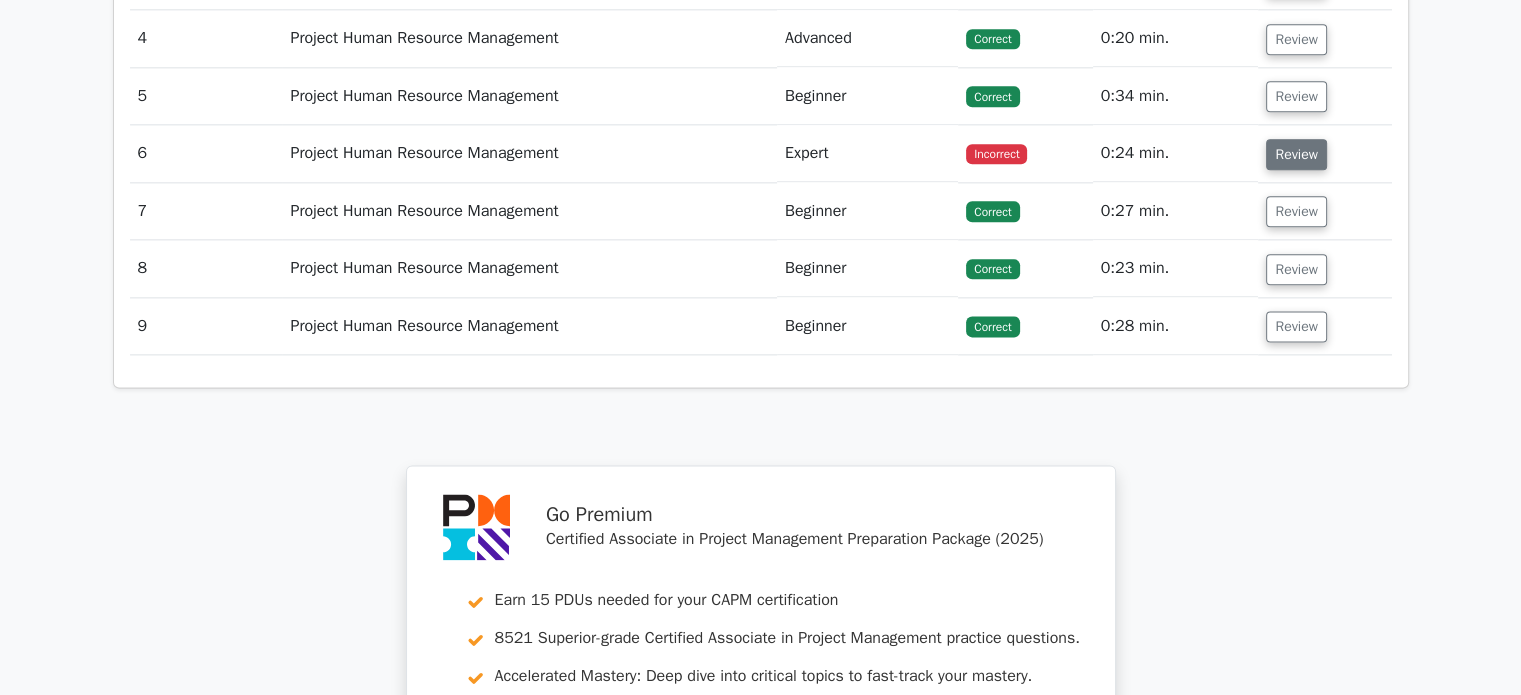 click on "Review" at bounding box center (1296, 154) 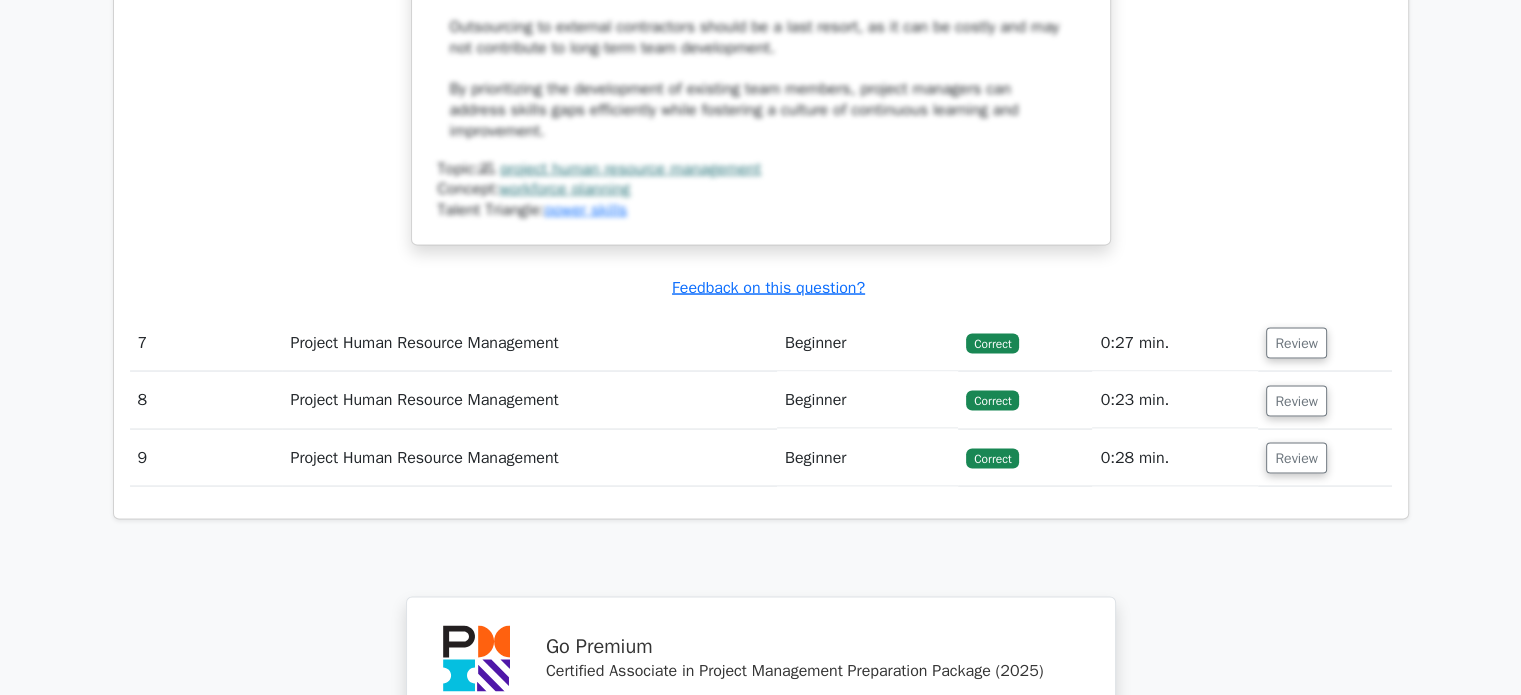 scroll, scrollTop: 3719, scrollLeft: 0, axis: vertical 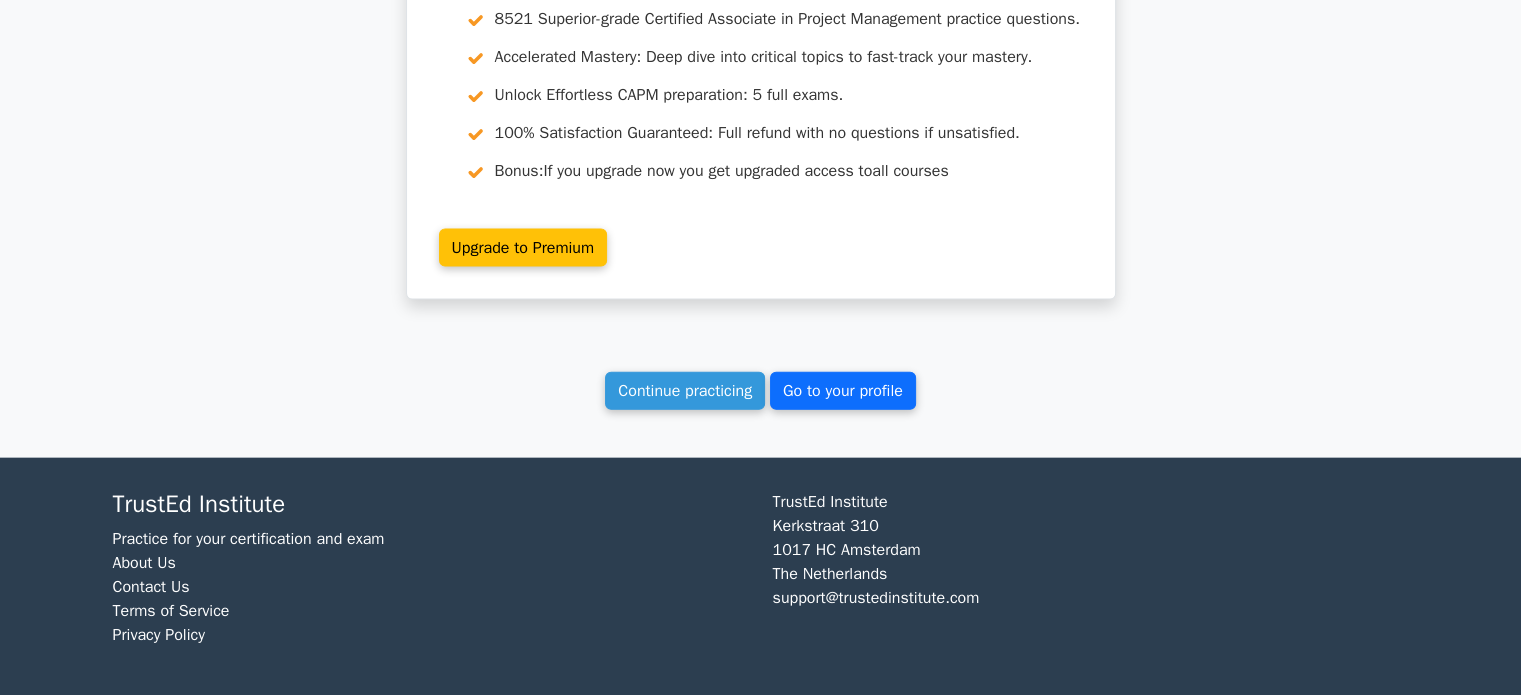 click on "Go to your profile" at bounding box center [843, 391] 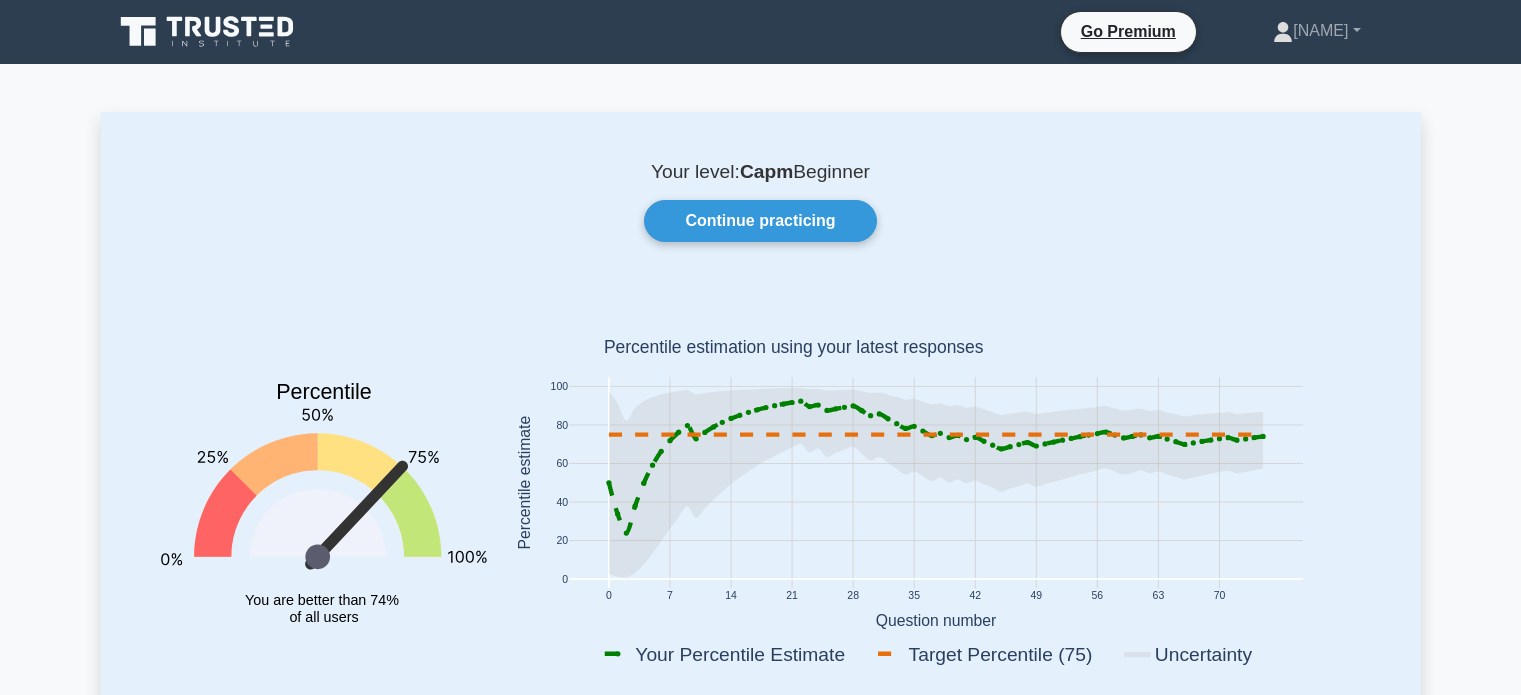scroll, scrollTop: 0, scrollLeft: 0, axis: both 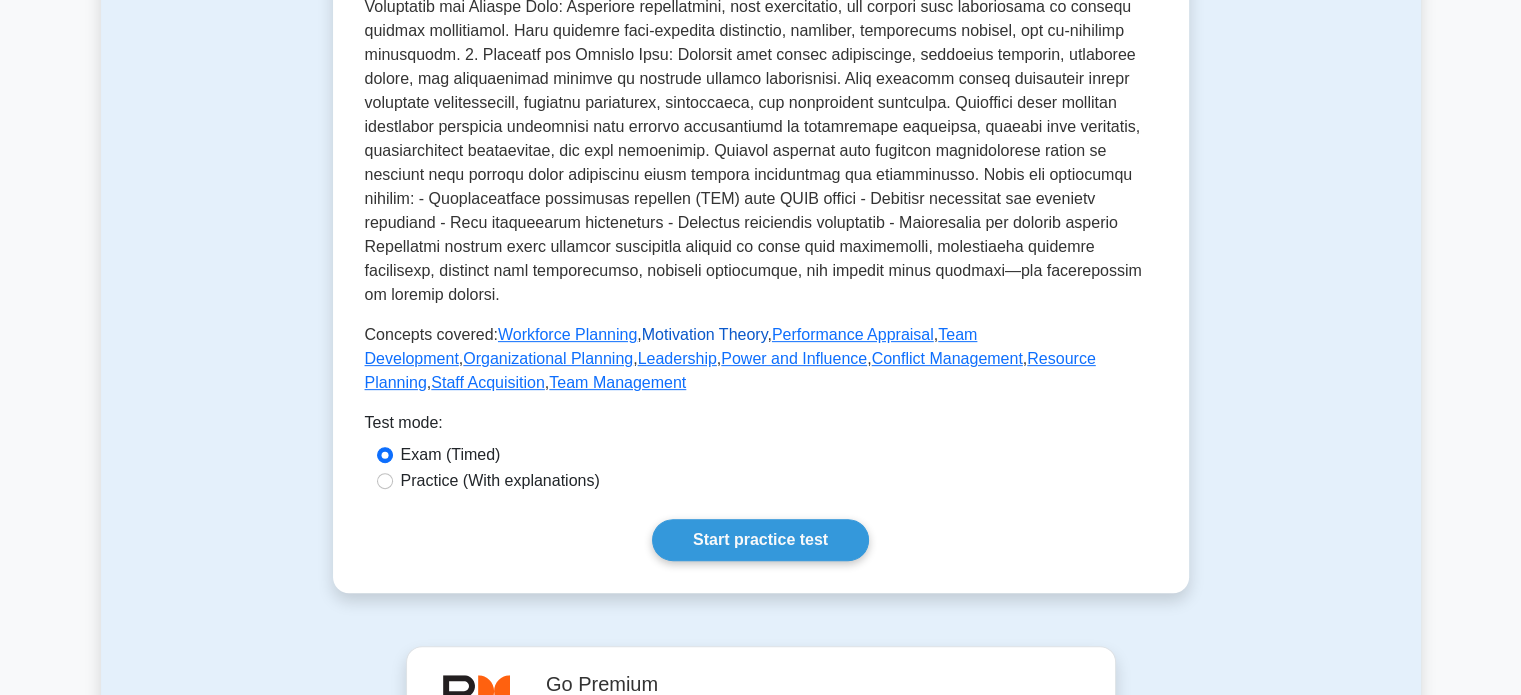 click on "Motivation Theory" at bounding box center [705, 334] 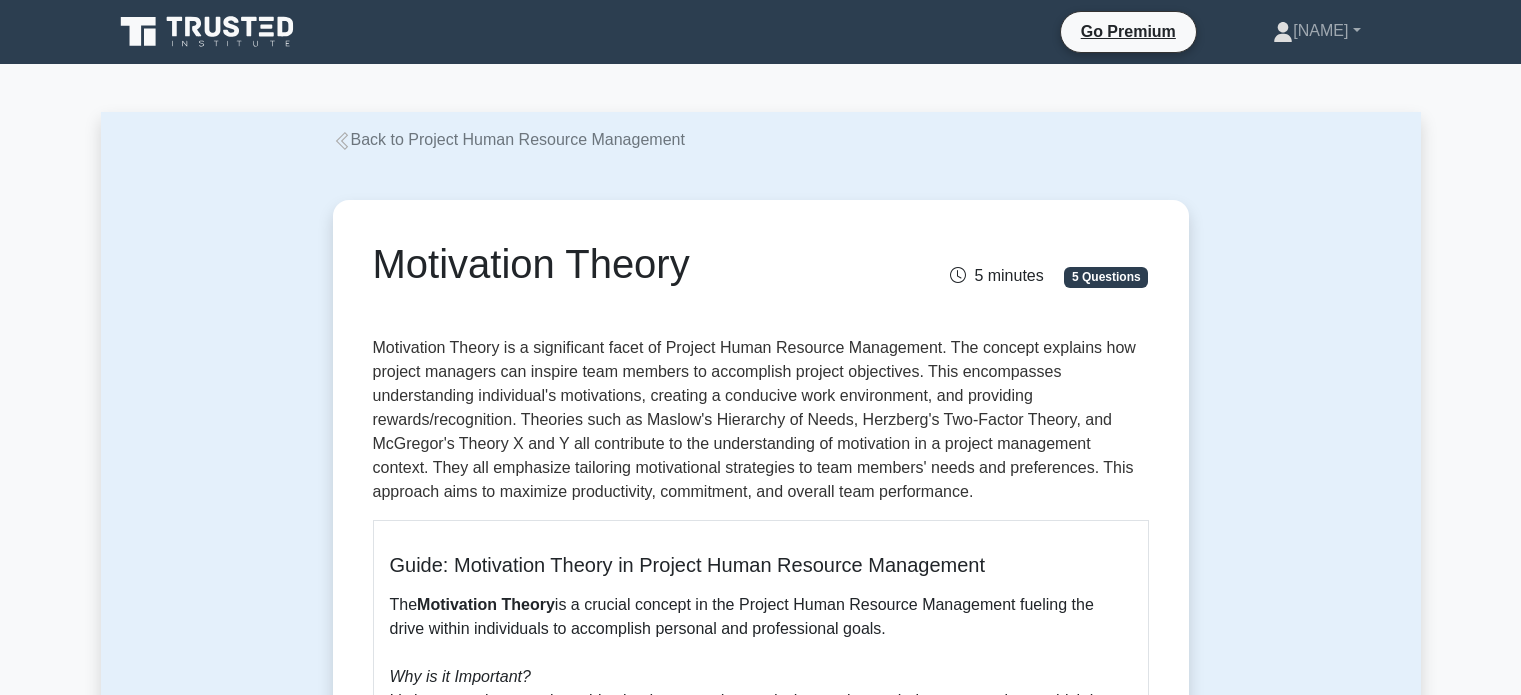 scroll, scrollTop: 0, scrollLeft: 0, axis: both 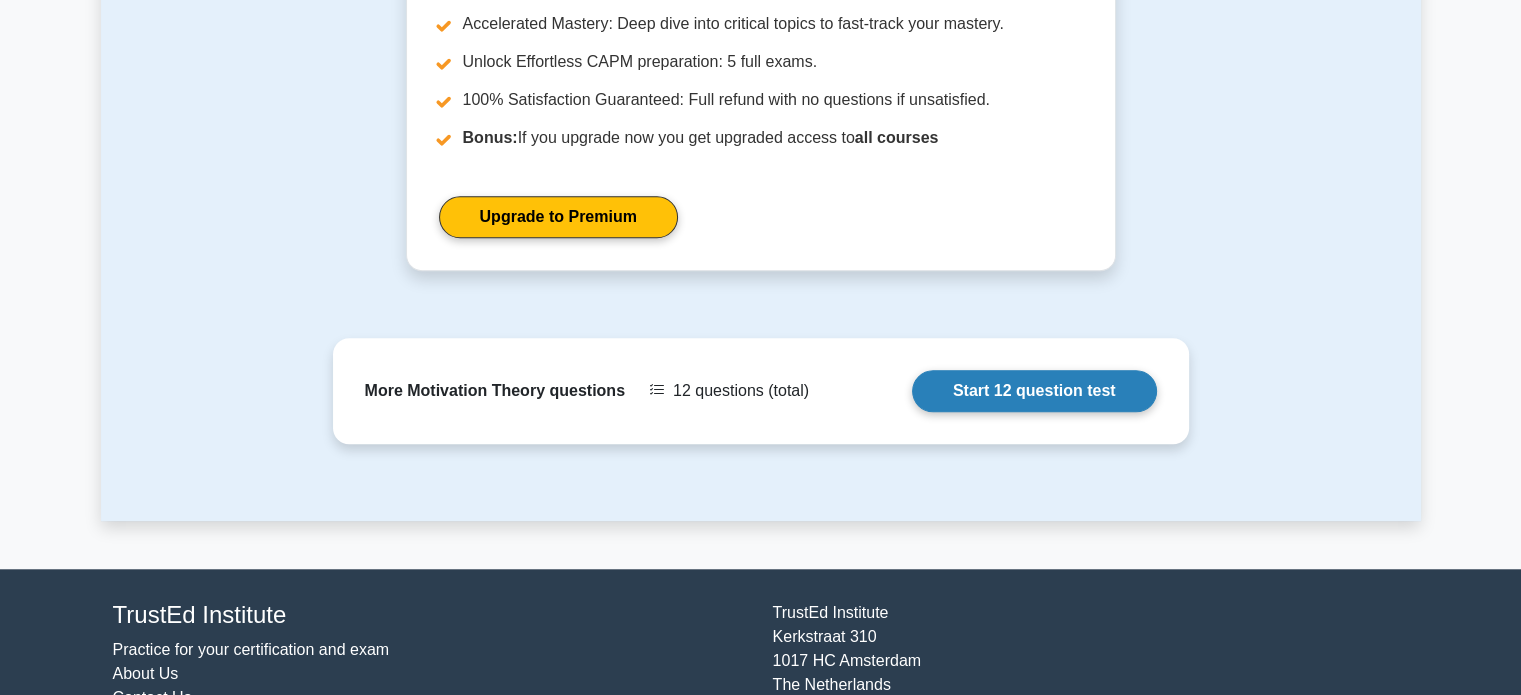 click on "Start 12 question test" at bounding box center (1034, 391) 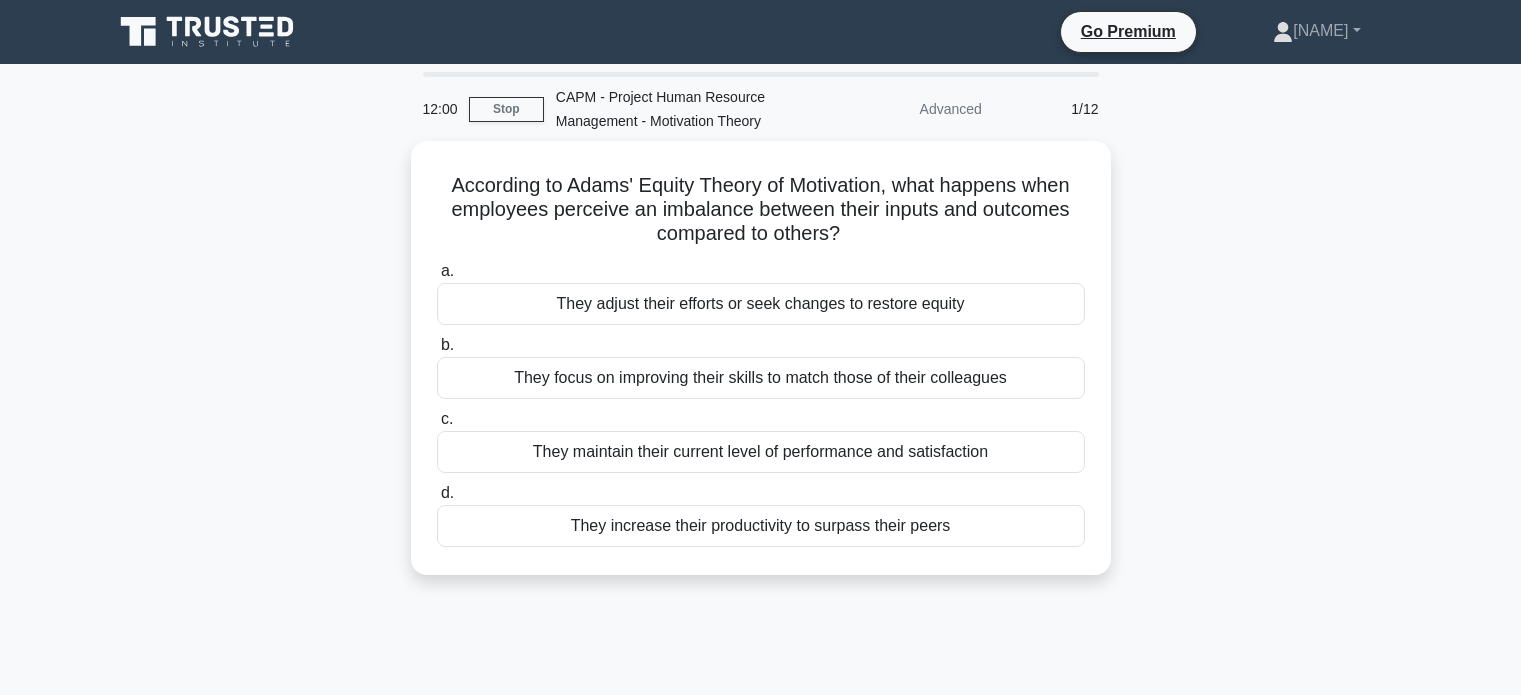 scroll, scrollTop: 0, scrollLeft: 0, axis: both 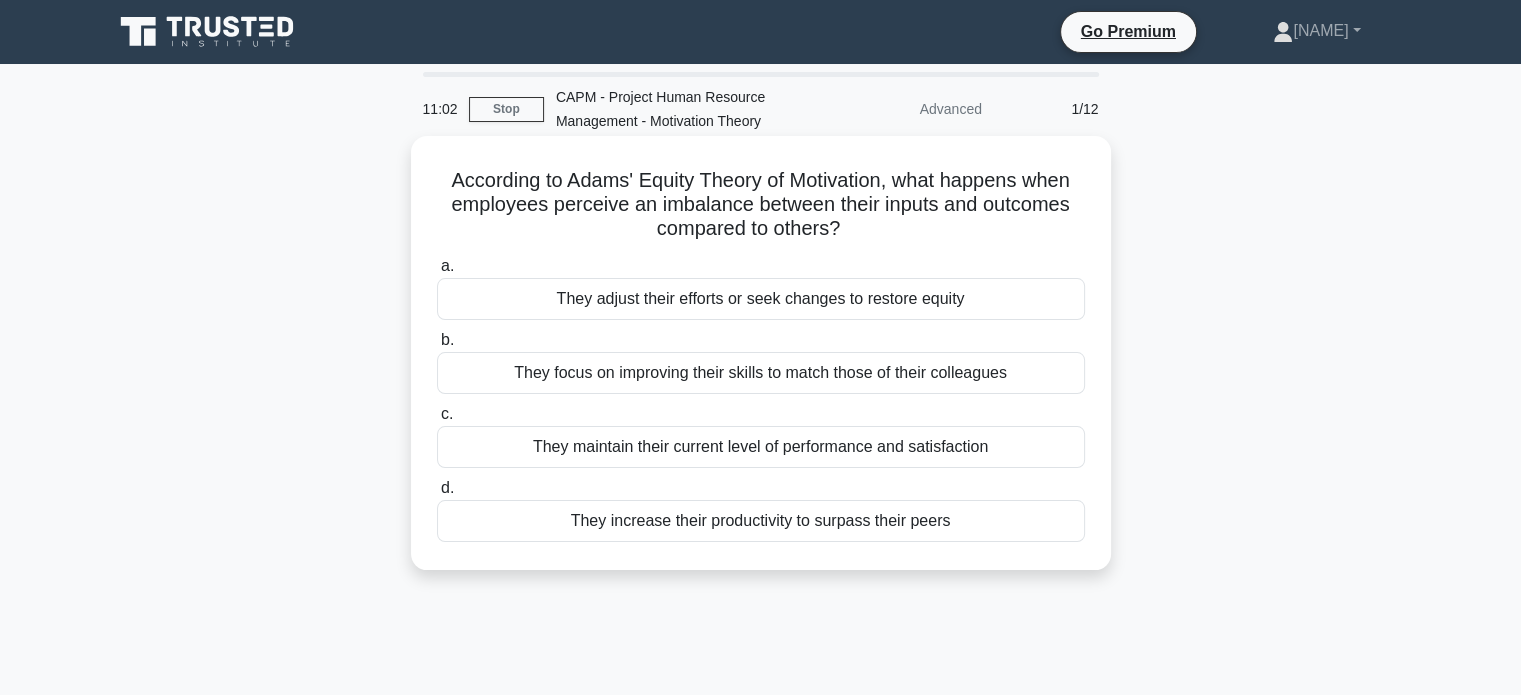 click on "They adjust their efforts or seek changes to restore equity" at bounding box center (761, 299) 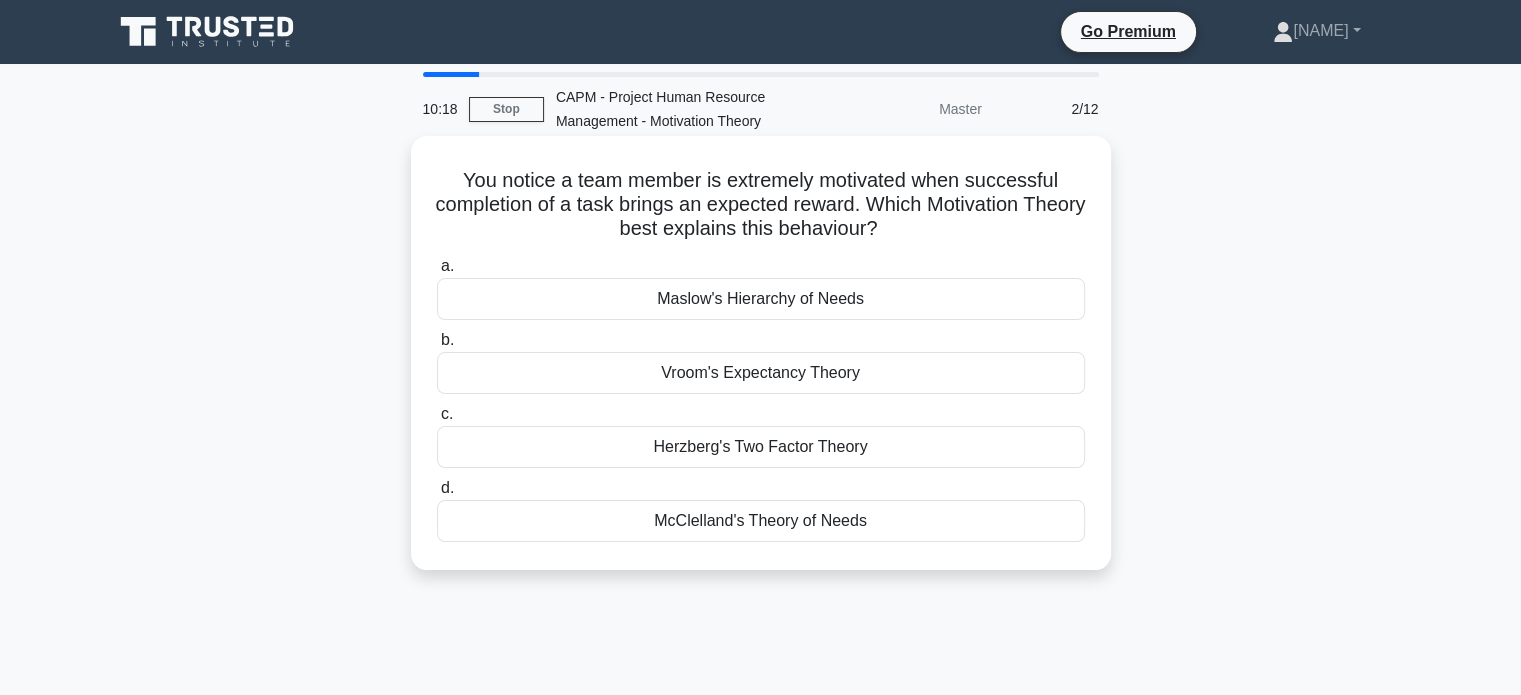 click on "Vroom's Expectancy Theory" at bounding box center (761, 373) 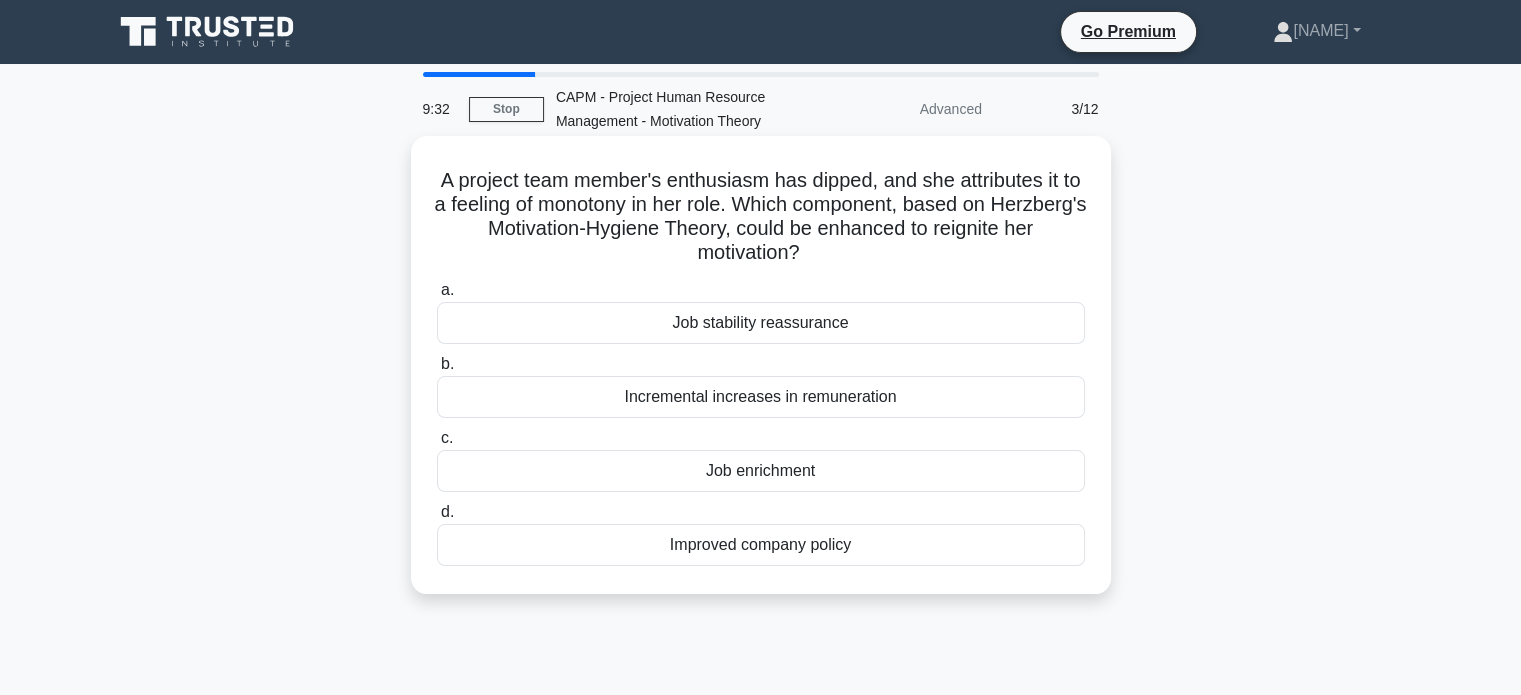 click on "Job enrichment" at bounding box center (761, 471) 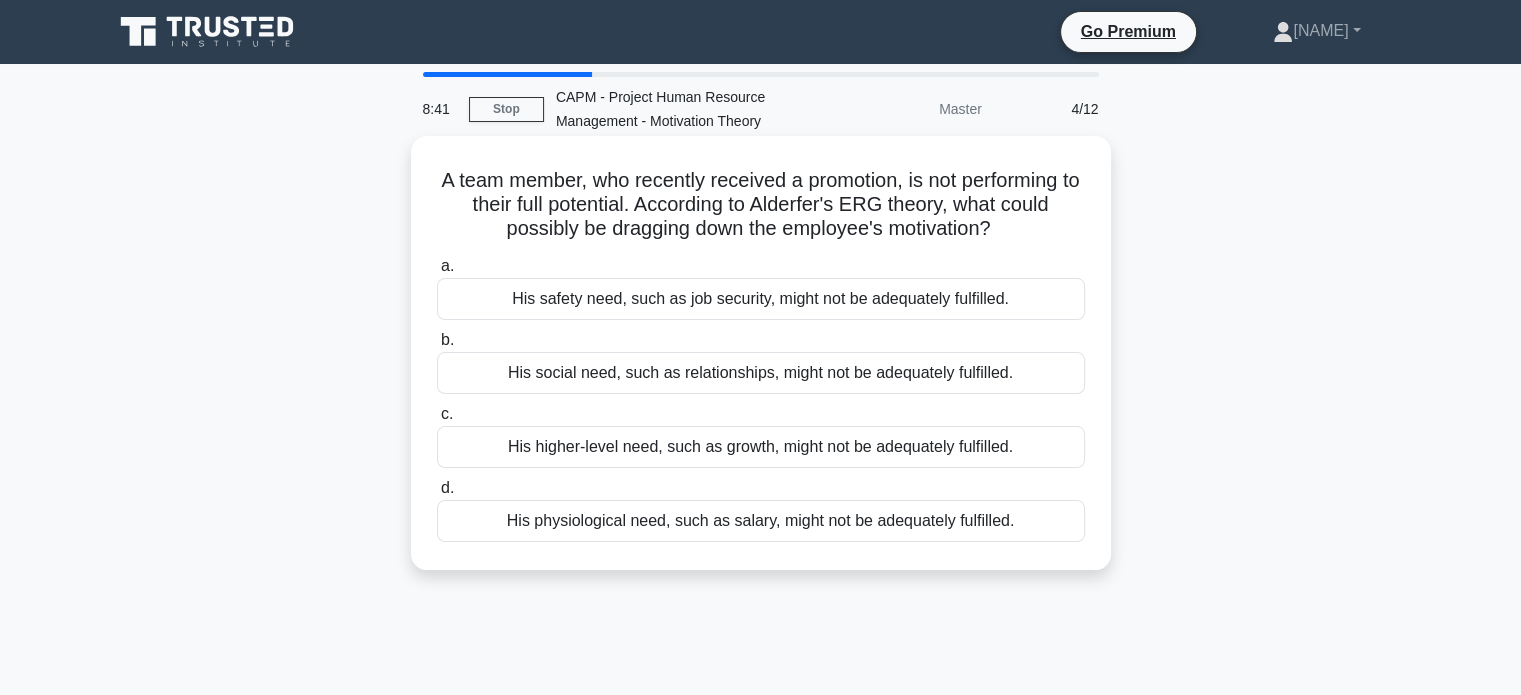 click on "His safety need, such as job security, might not be adequately fulfilled." at bounding box center [761, 299] 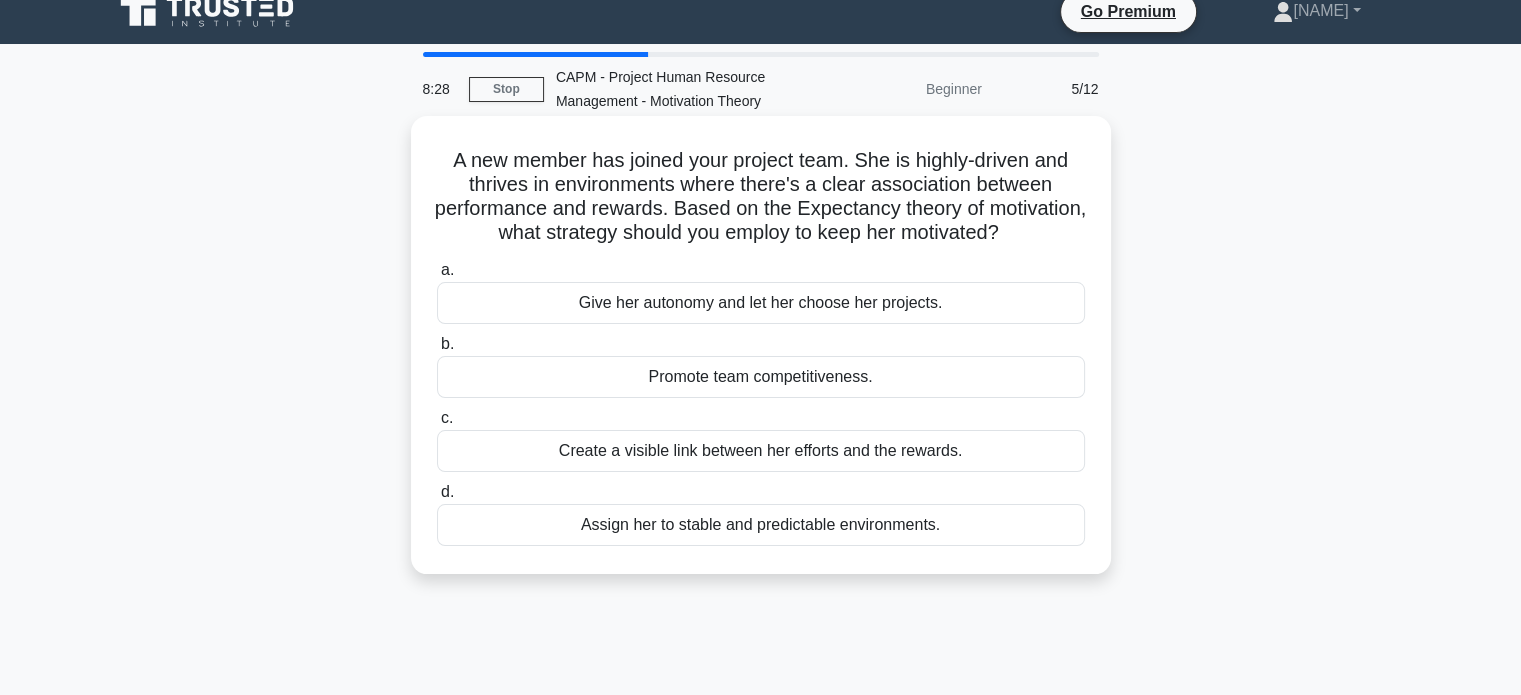 scroll, scrollTop: 20, scrollLeft: 0, axis: vertical 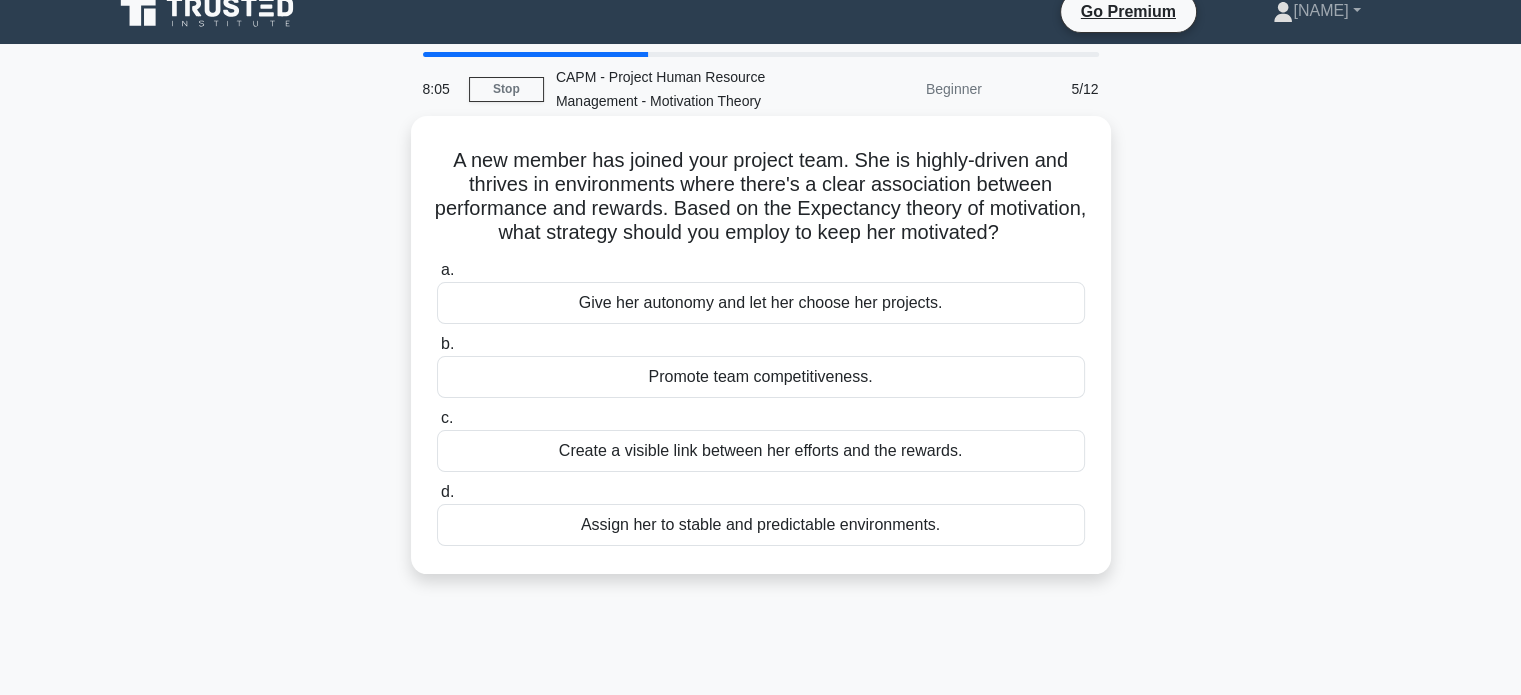 click on "Create a visible link between her efforts and the rewards." at bounding box center (761, 451) 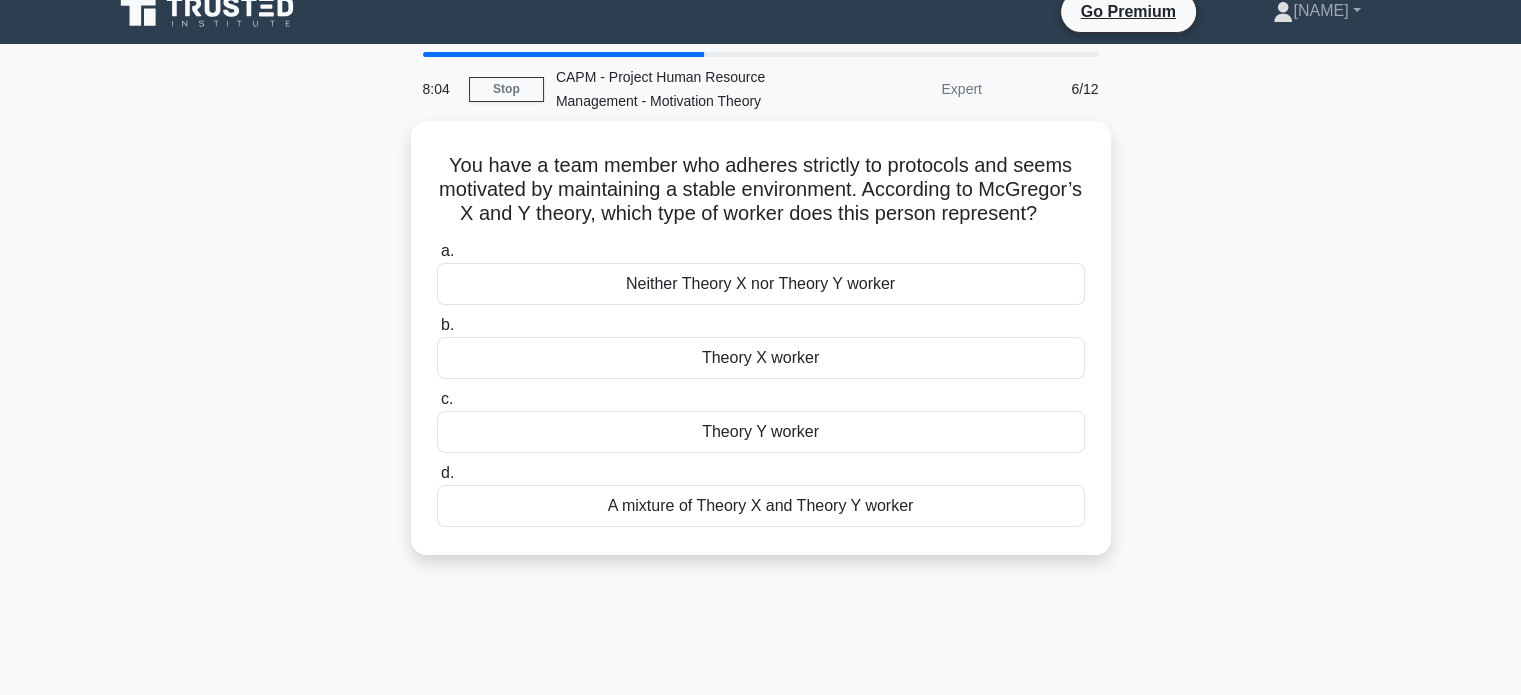 scroll, scrollTop: 0, scrollLeft: 0, axis: both 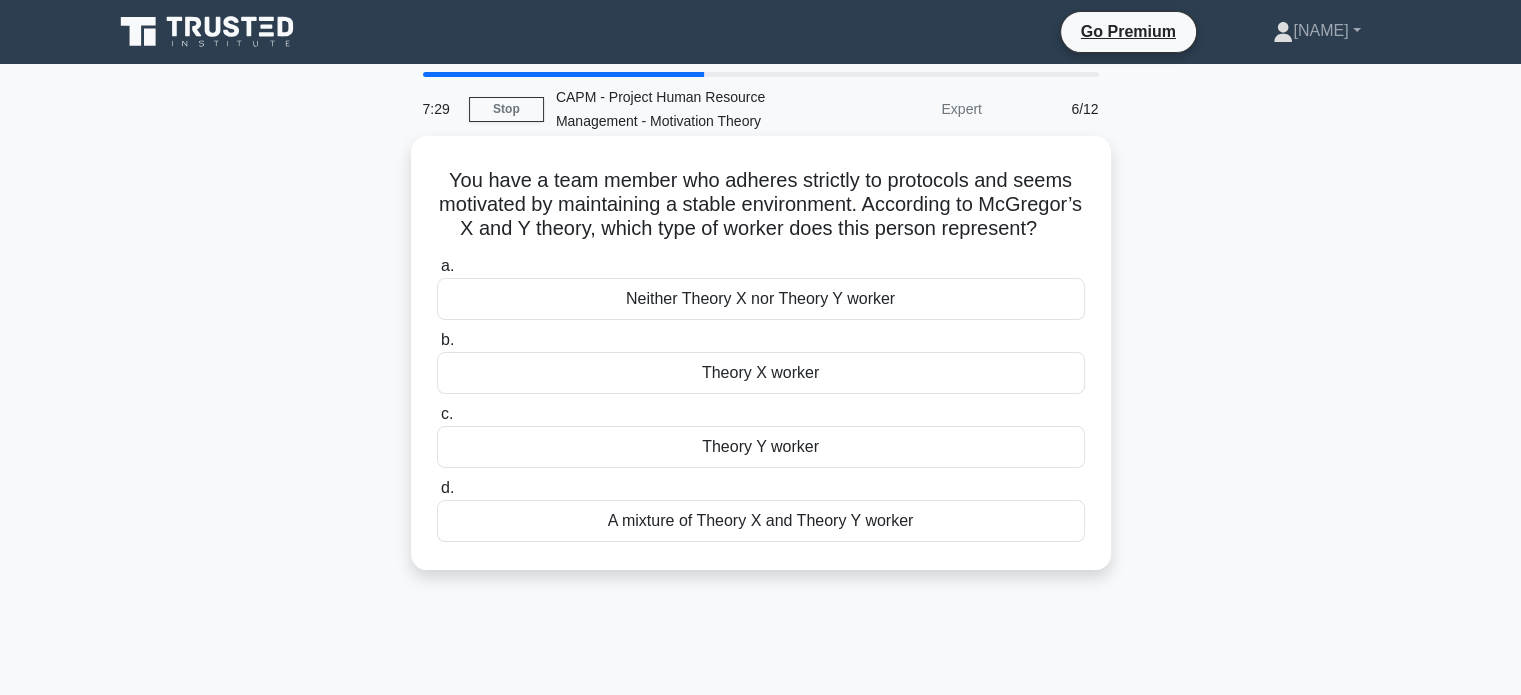 click on "Theory X worker" at bounding box center (761, 373) 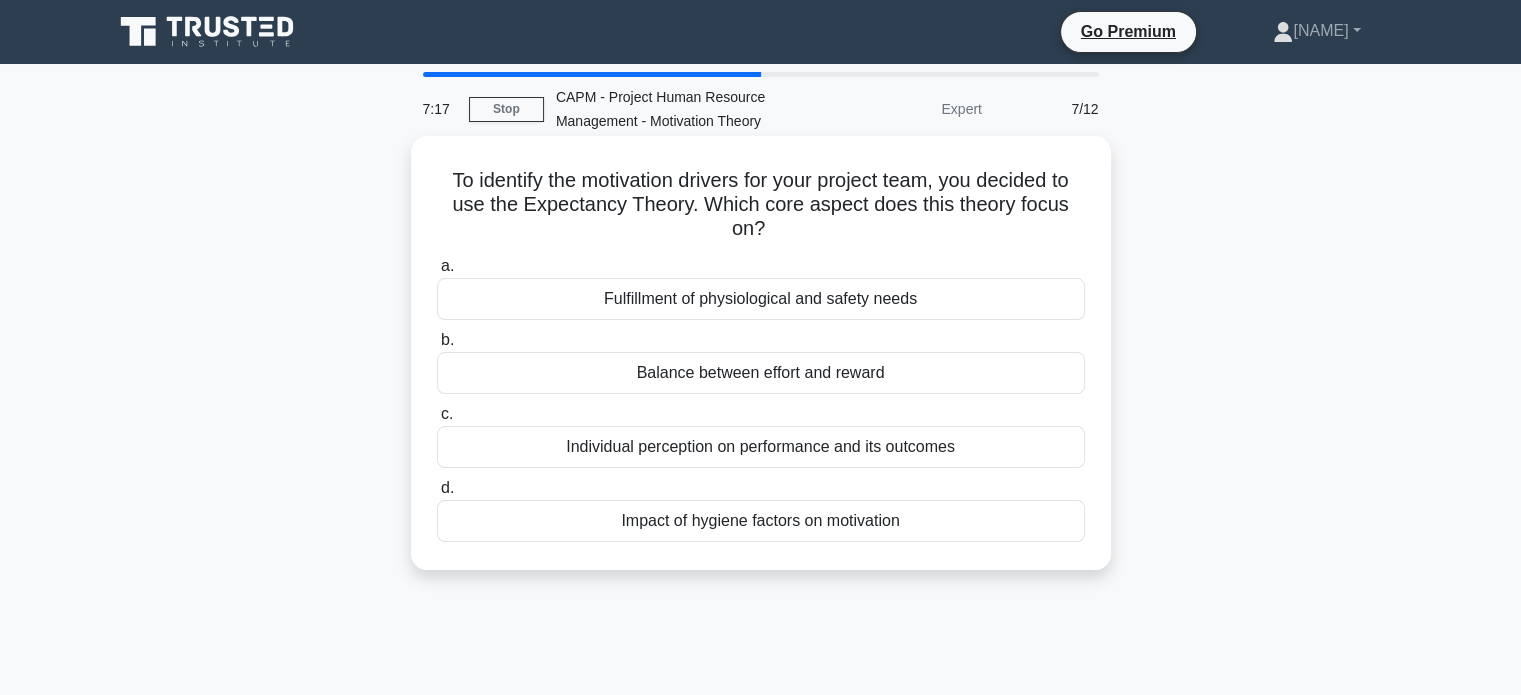 click on "Balance between effort and reward" at bounding box center [761, 373] 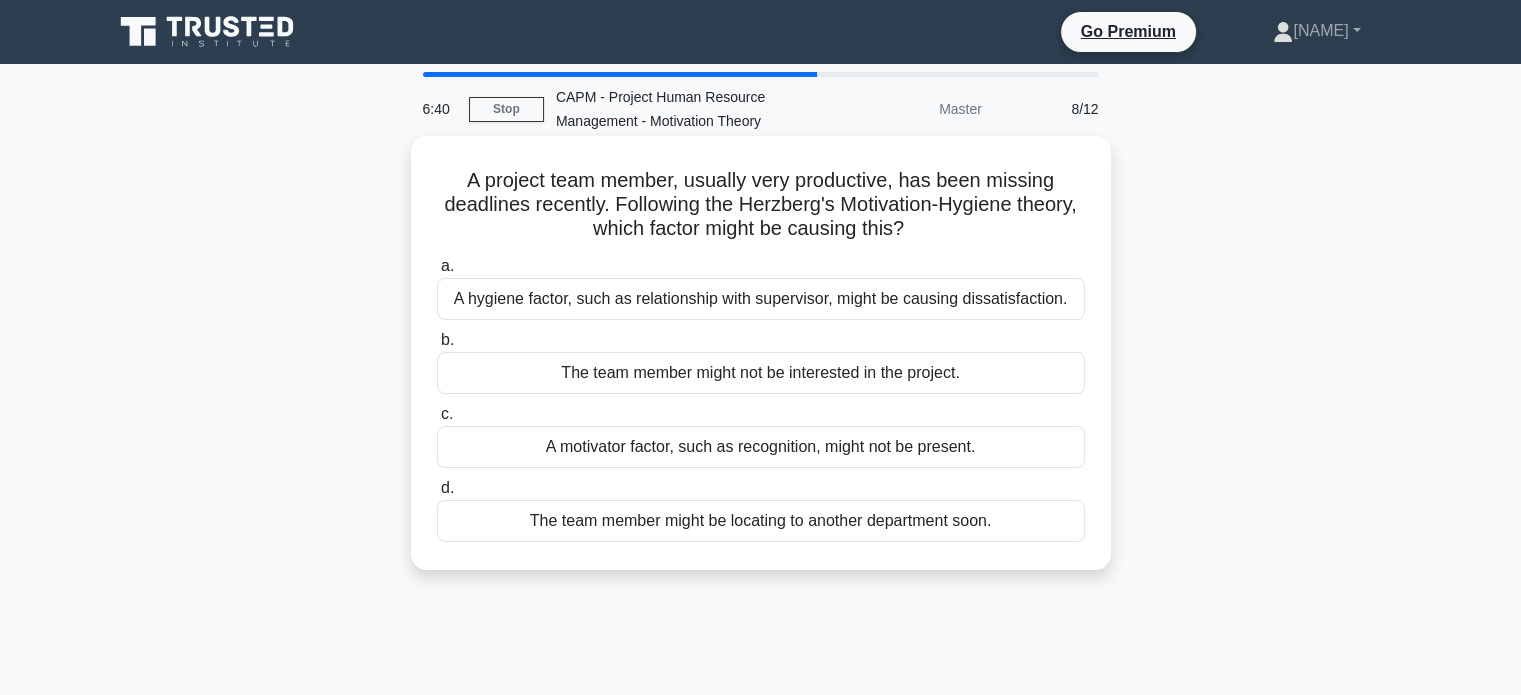 click on "A motivator factor, such as recognition, might not be present." at bounding box center (761, 447) 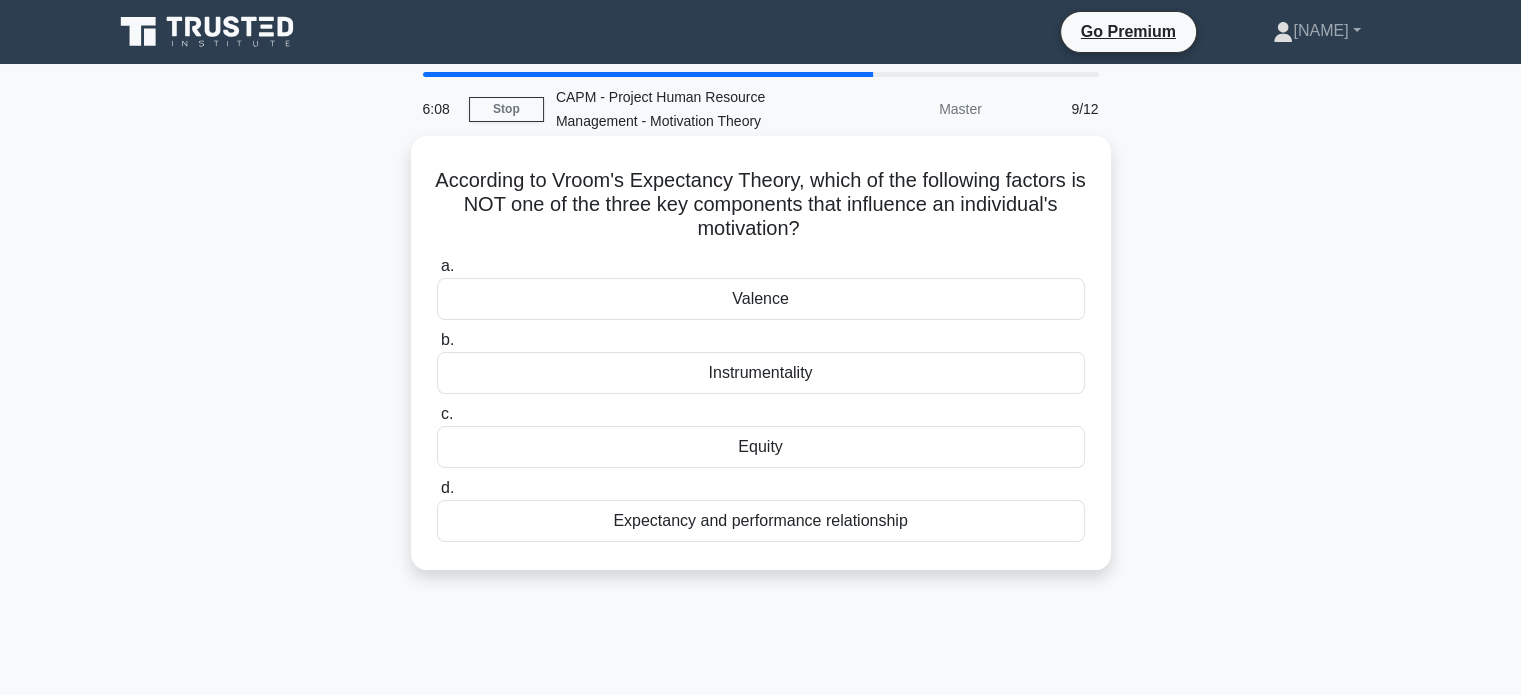 click on "Equity" at bounding box center [761, 447] 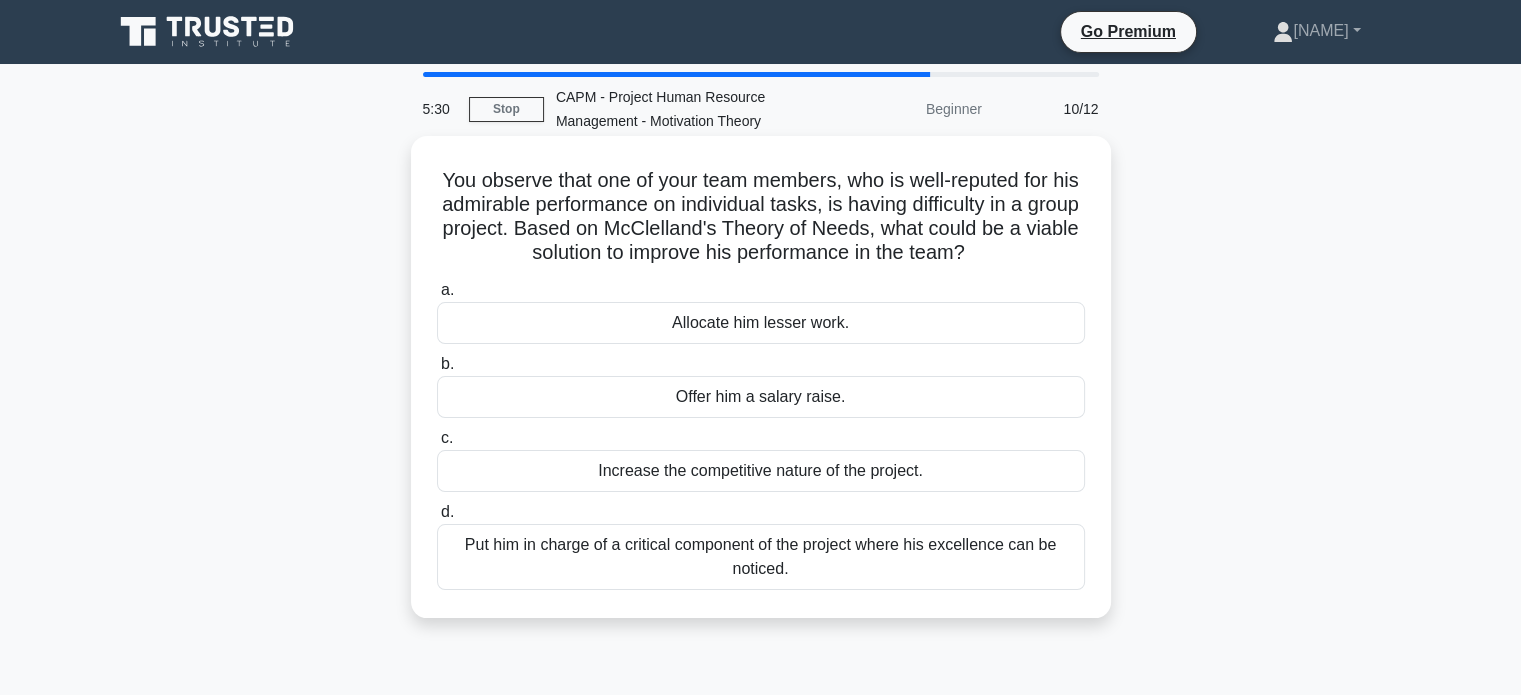 click on "Put him in charge of a critical component of the project where his excellence can be noticed." at bounding box center [761, 557] 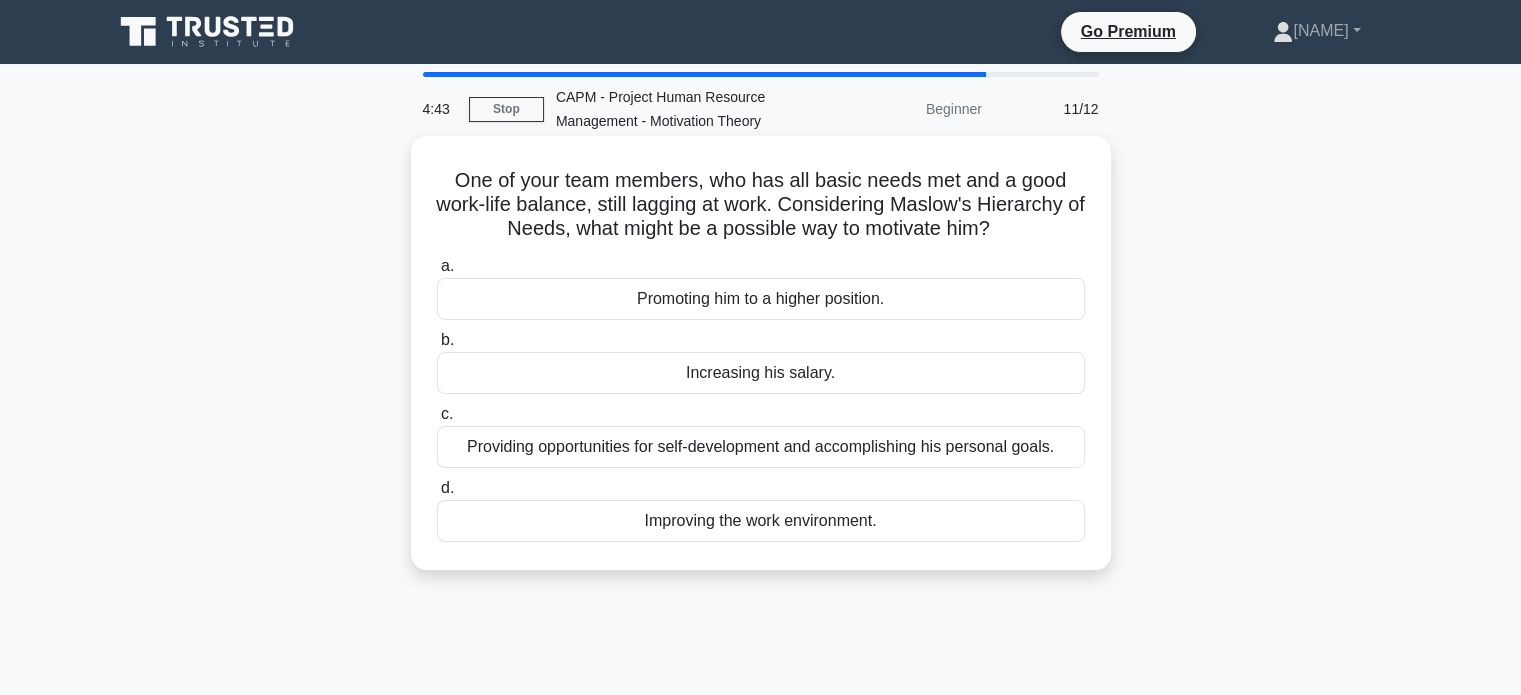 click on "Promoting him to a higher position." at bounding box center (761, 299) 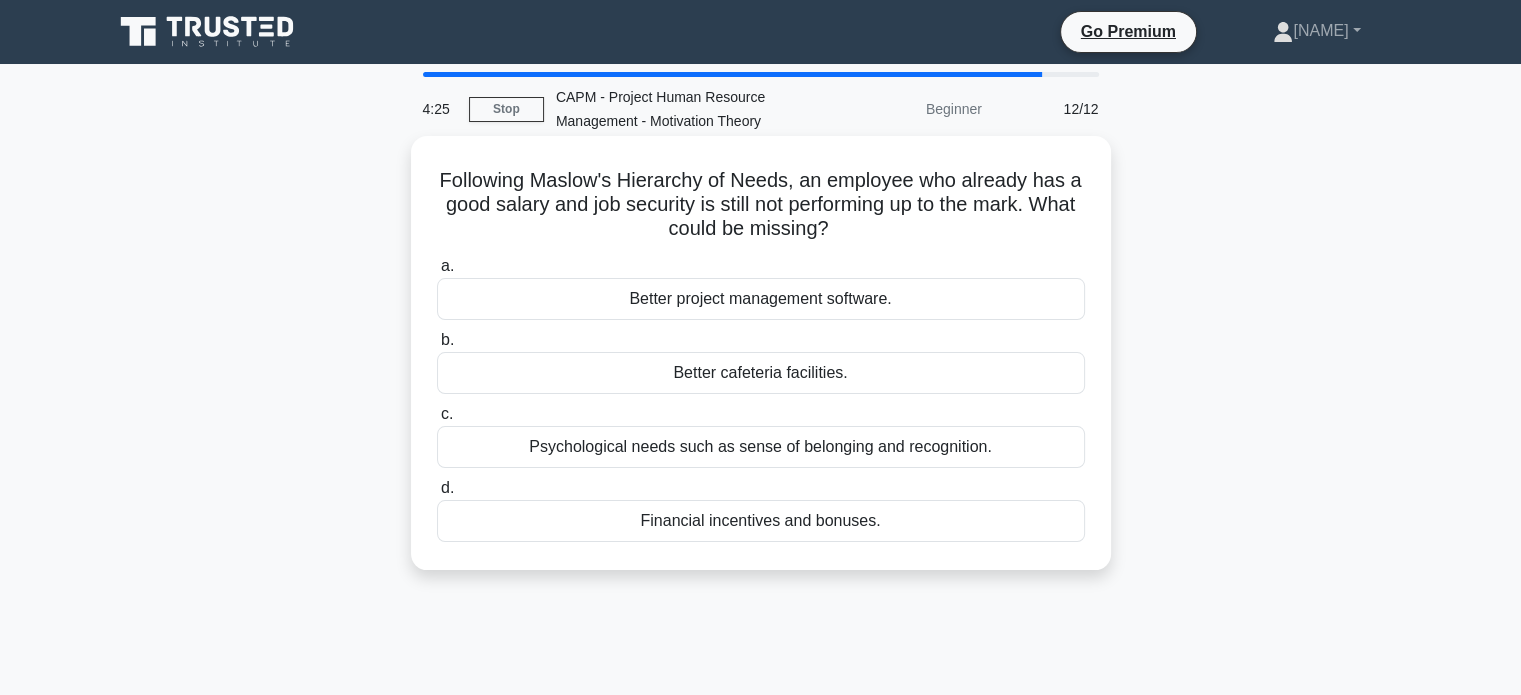 click on "Financial incentives and bonuses." at bounding box center [761, 521] 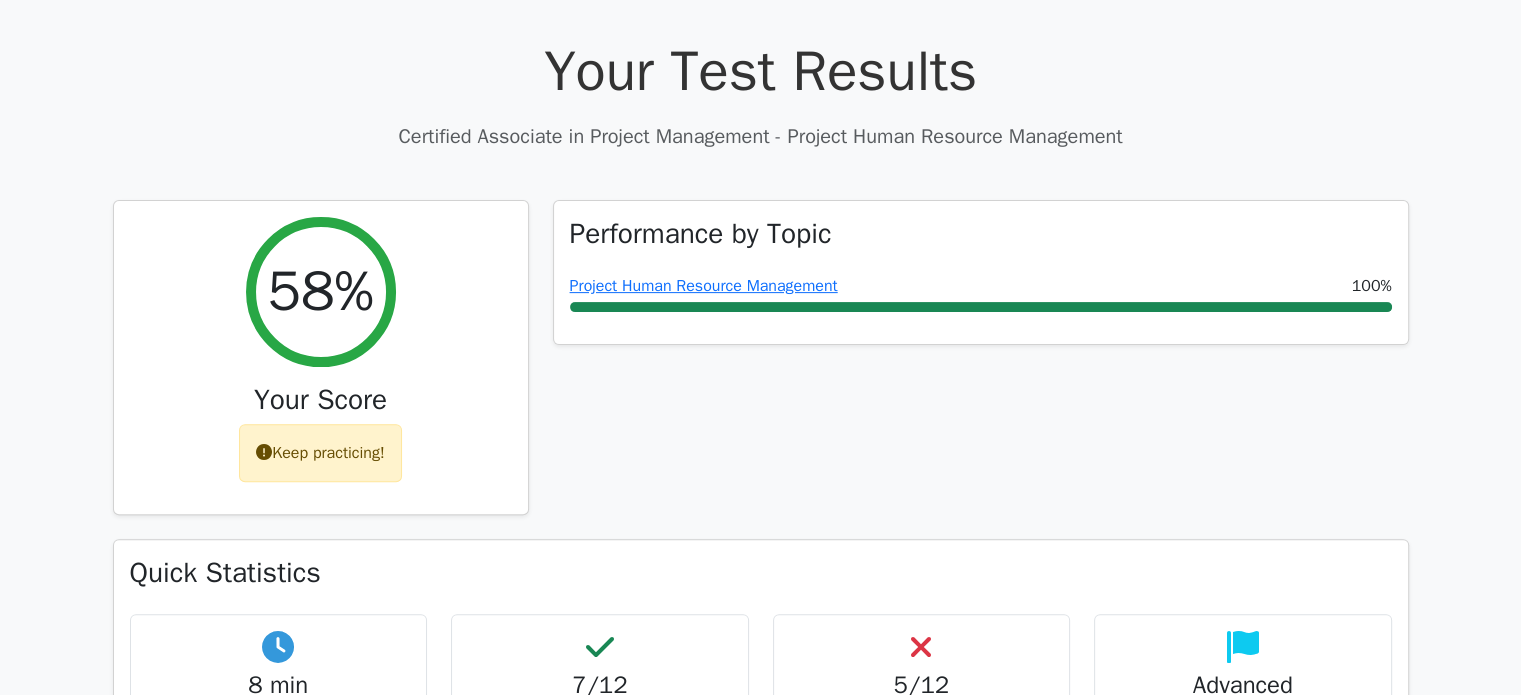 scroll, scrollTop: 568, scrollLeft: 0, axis: vertical 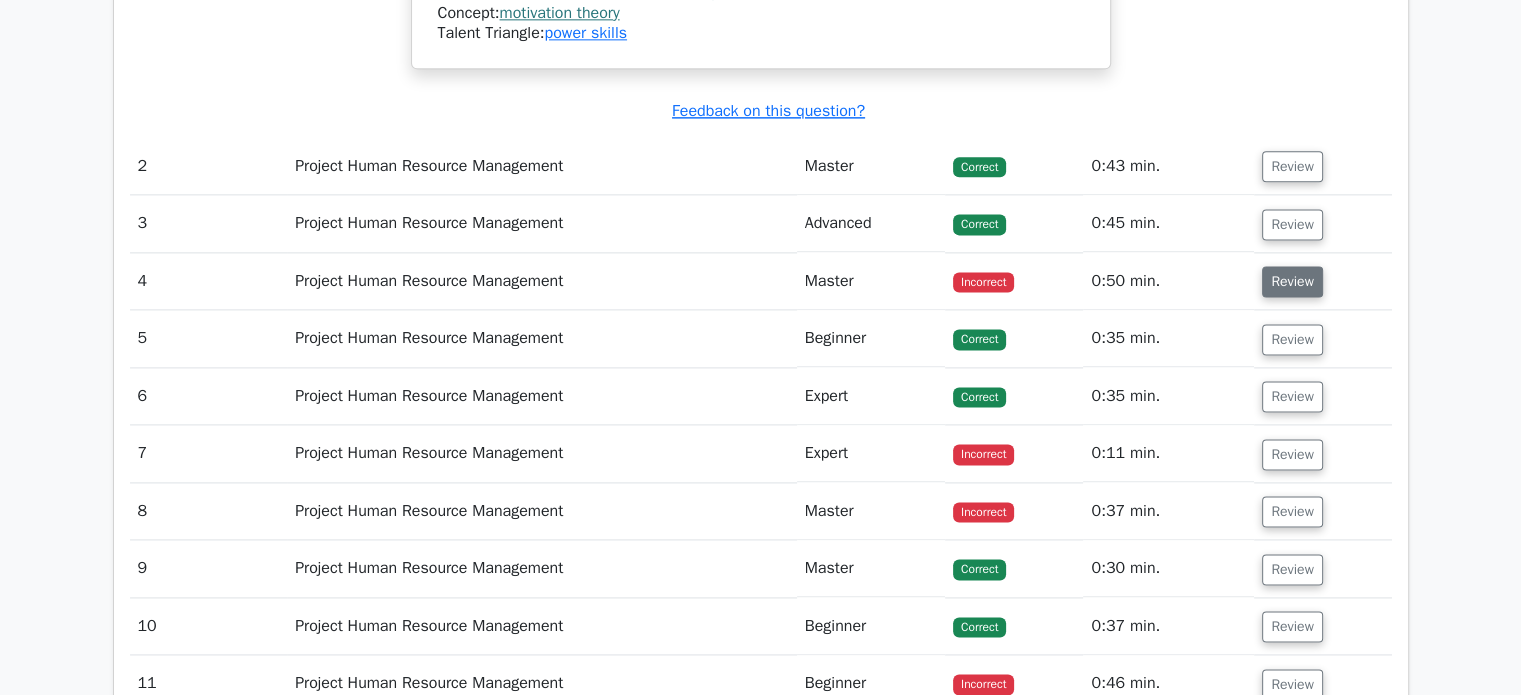 click on "Review" at bounding box center (1292, 281) 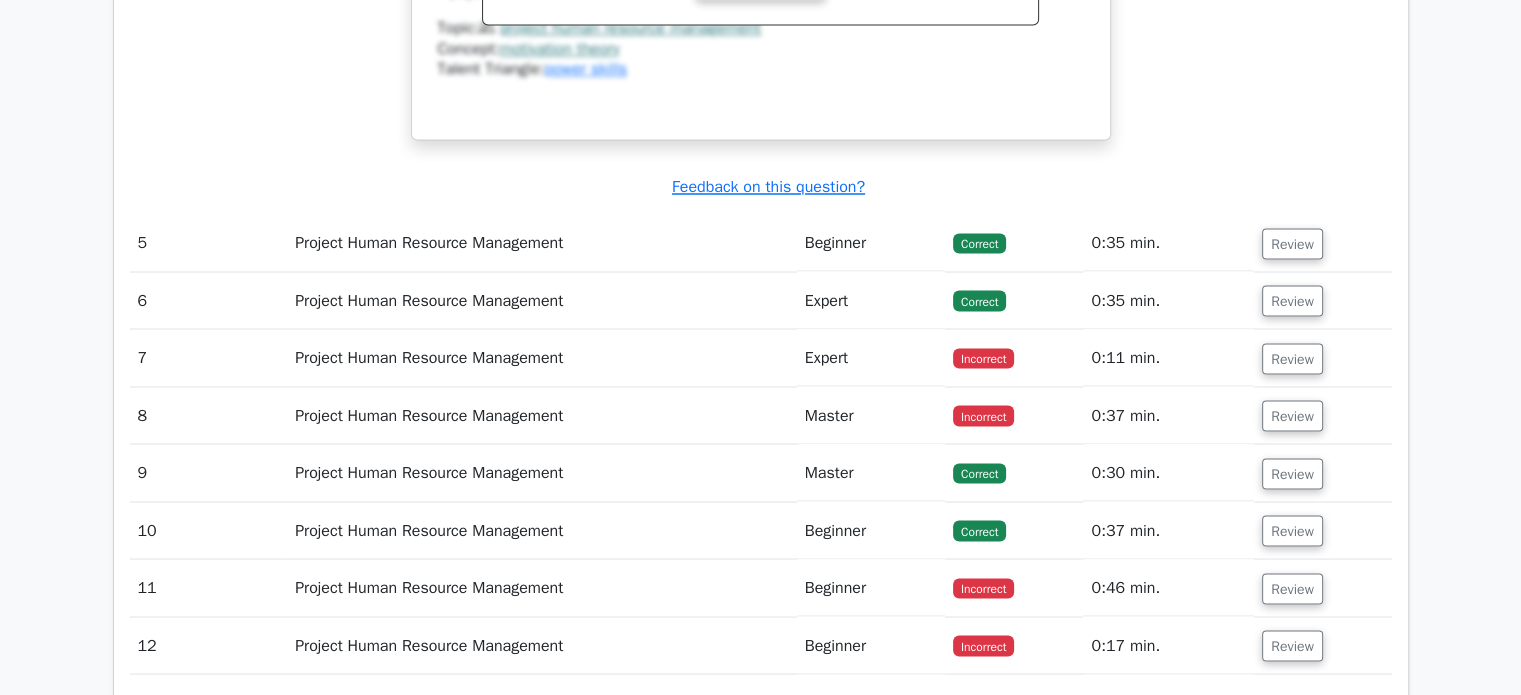 scroll, scrollTop: 3588, scrollLeft: 0, axis: vertical 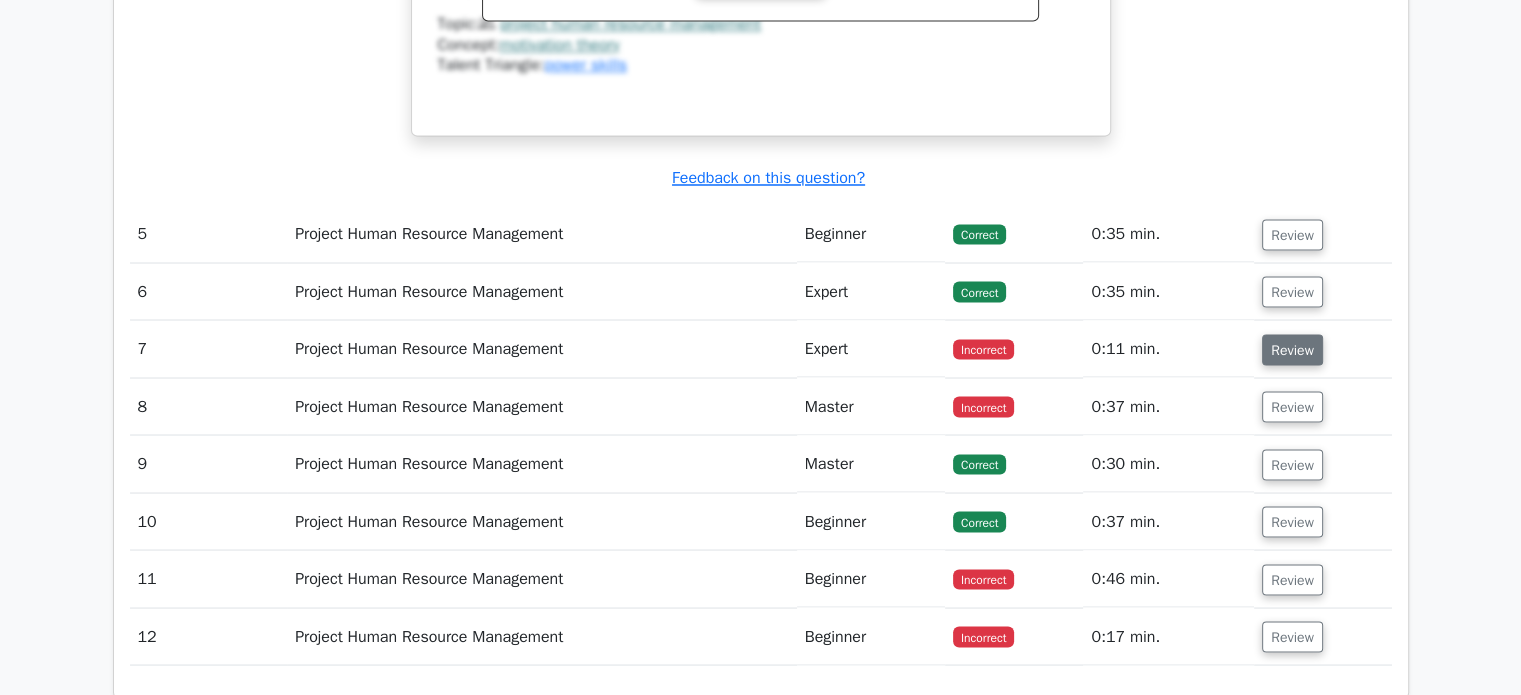 click on "Review" at bounding box center (1292, 349) 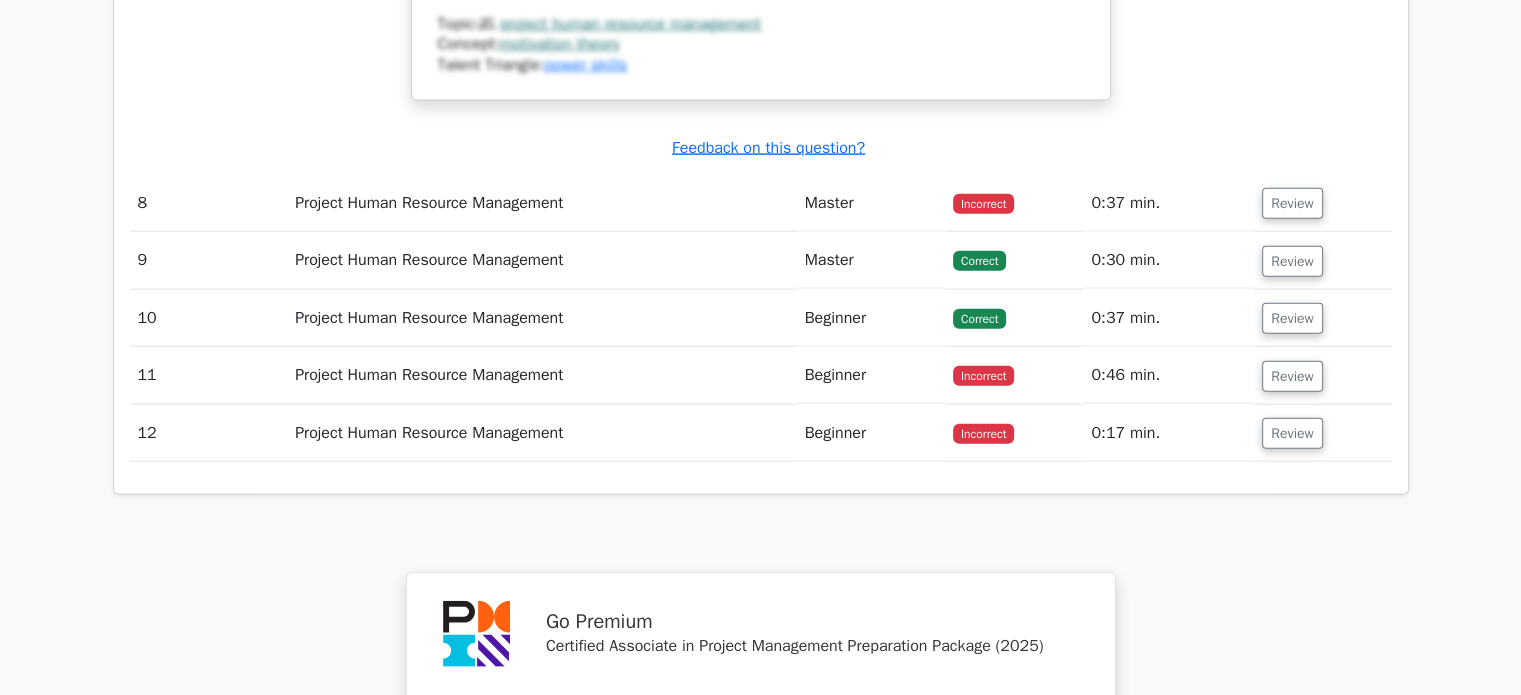 scroll, scrollTop: 4606, scrollLeft: 0, axis: vertical 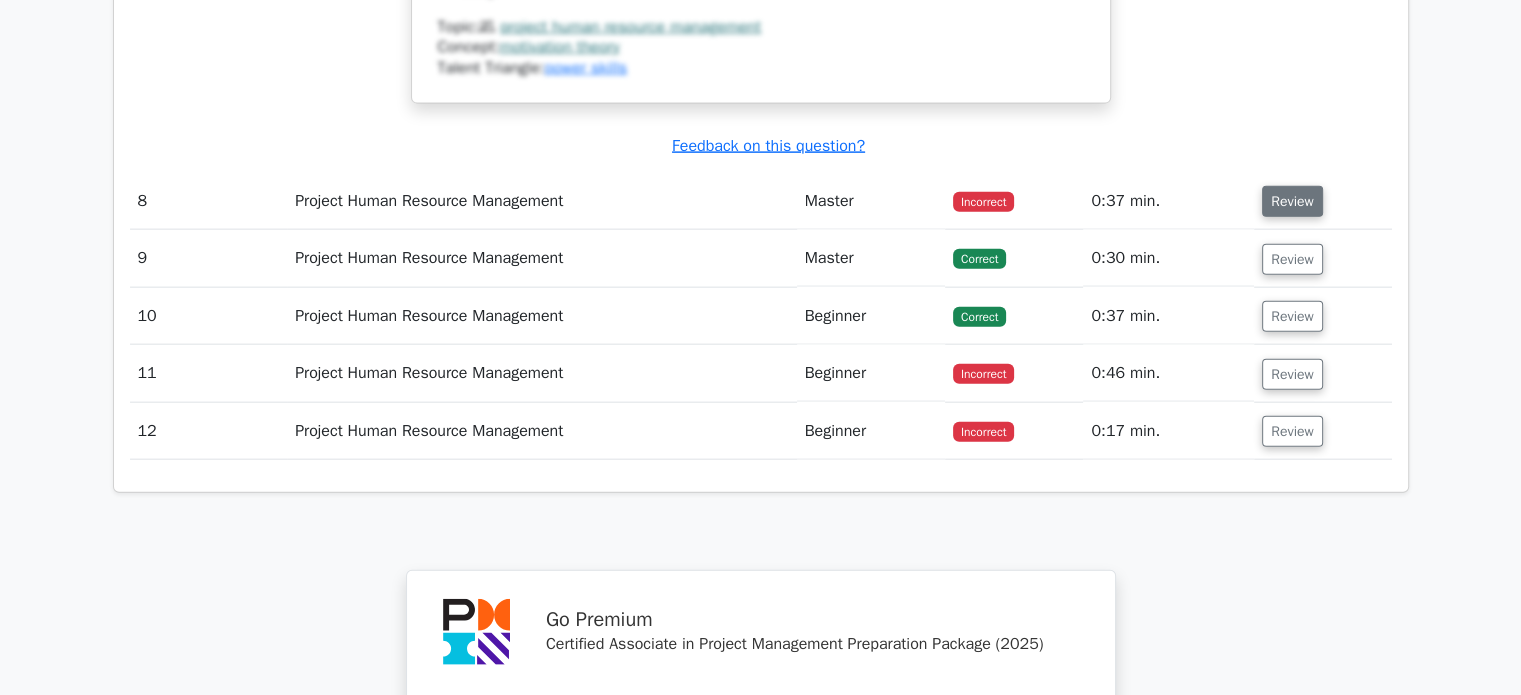 click on "Review" at bounding box center (1292, 201) 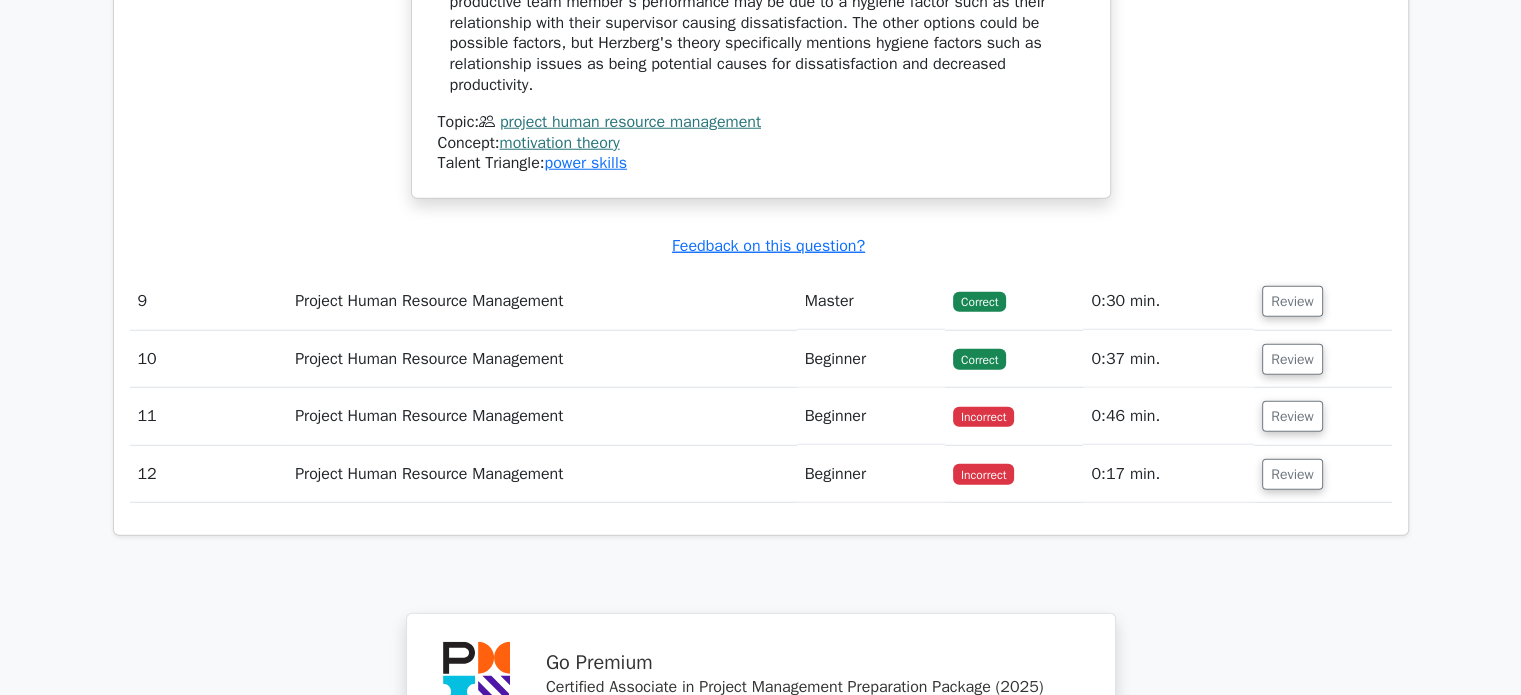 scroll, scrollTop: 5443, scrollLeft: 0, axis: vertical 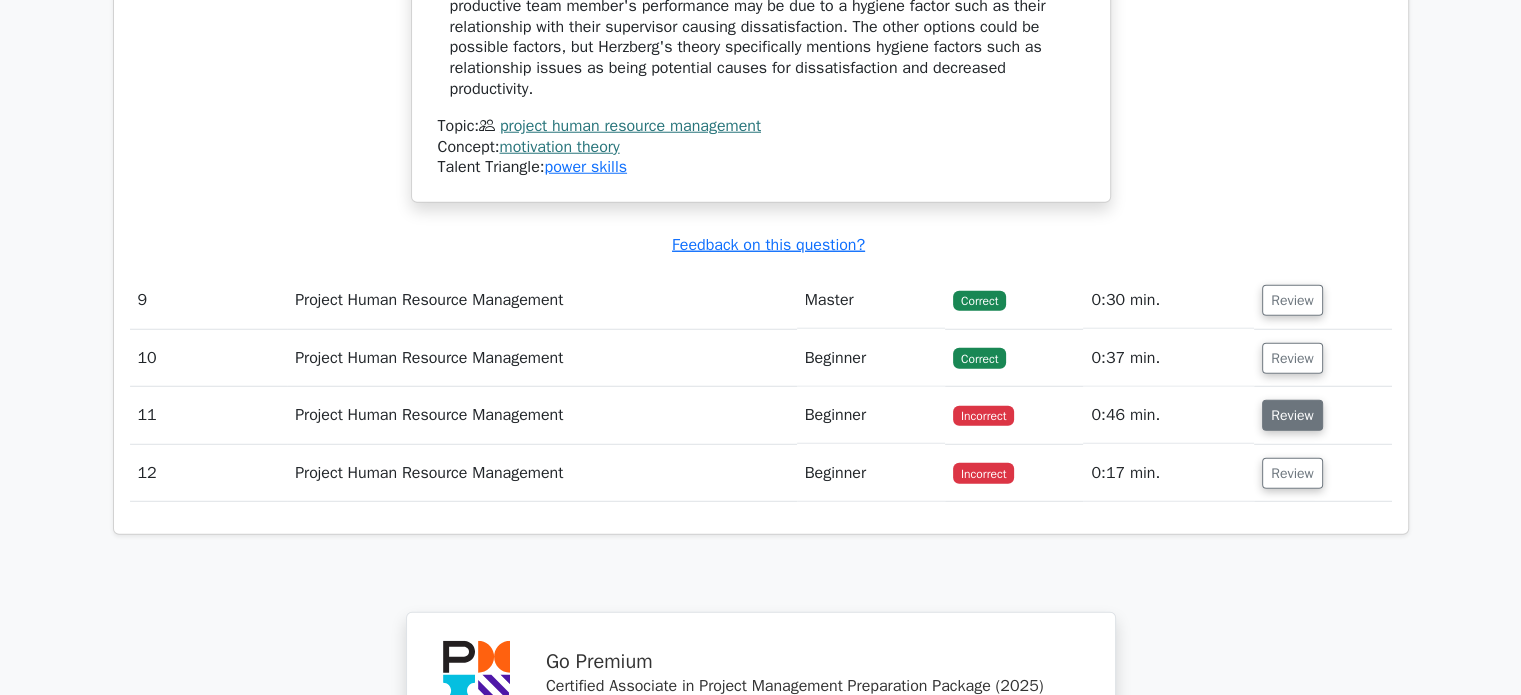 click on "Review" at bounding box center [1292, 415] 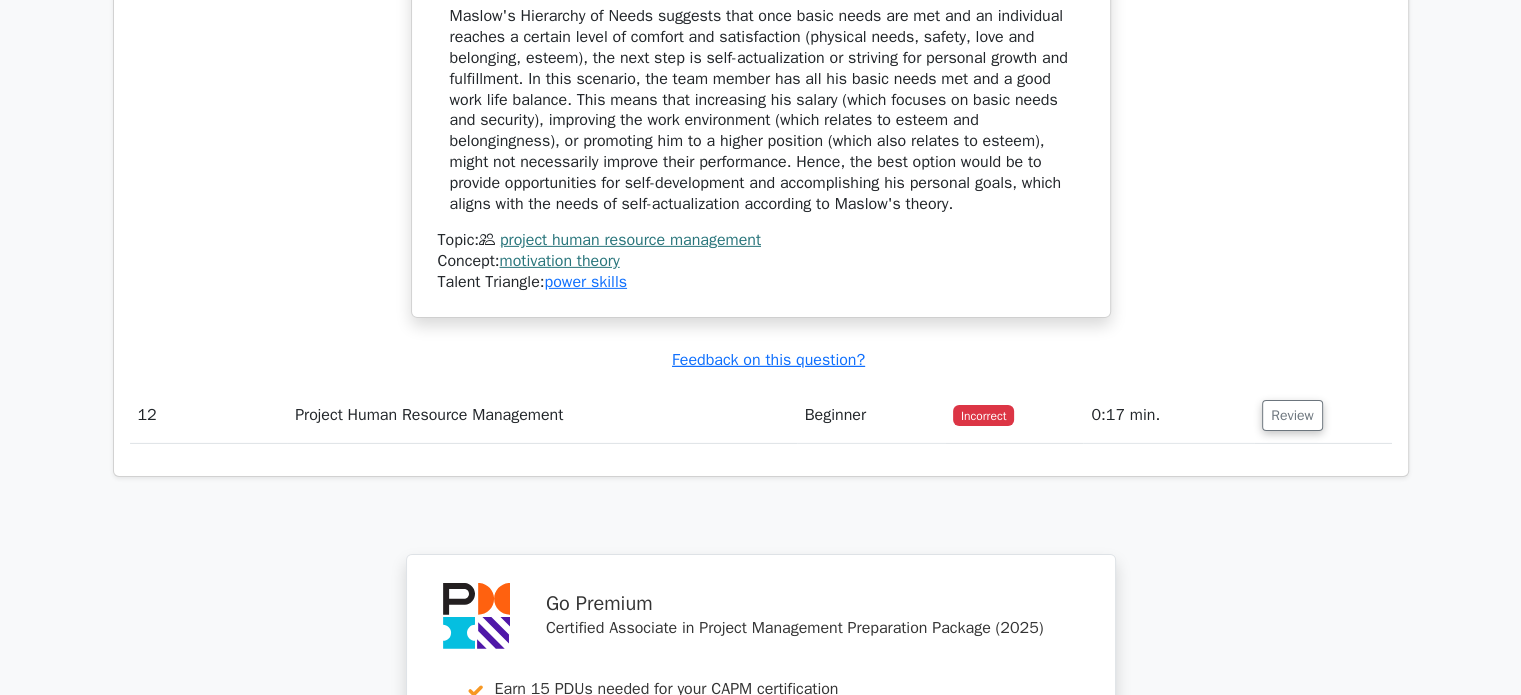 scroll, scrollTop: 6339, scrollLeft: 0, axis: vertical 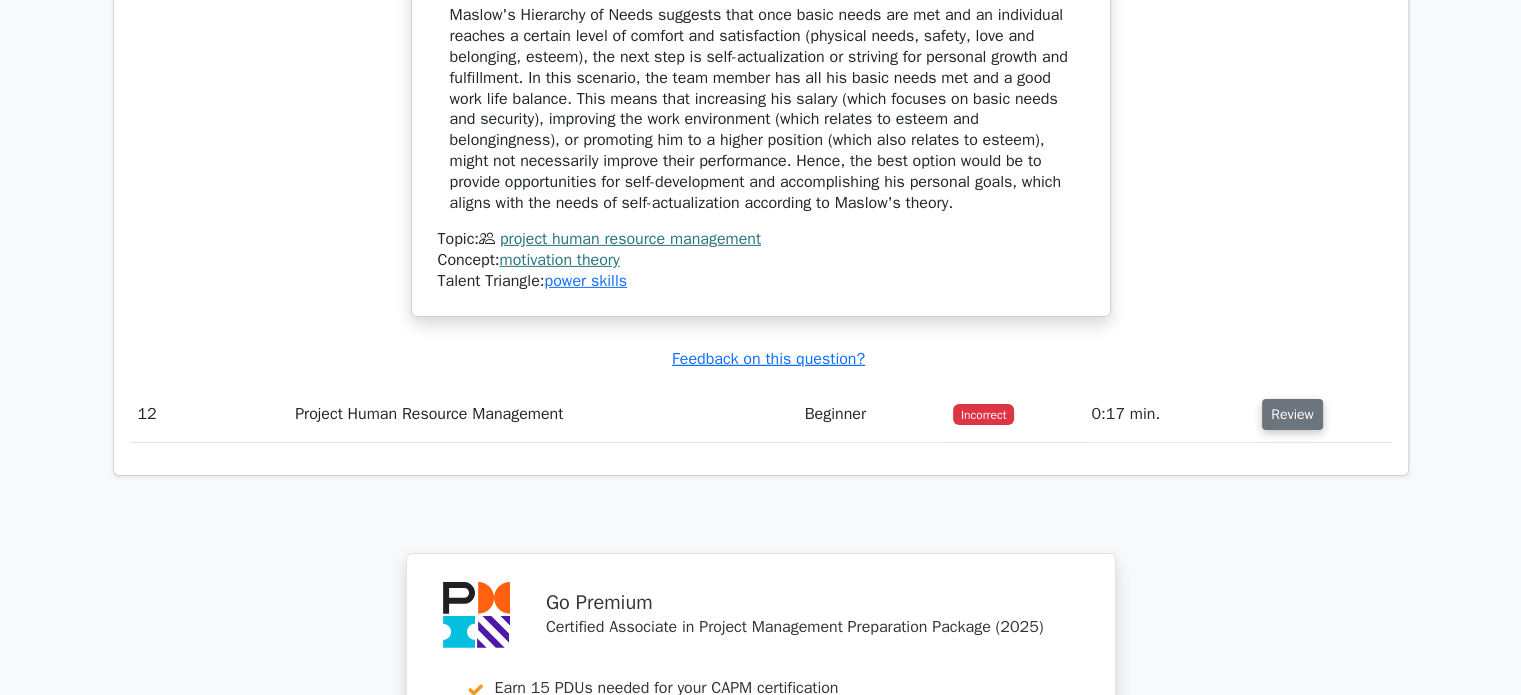 click on "Review" at bounding box center (1292, 414) 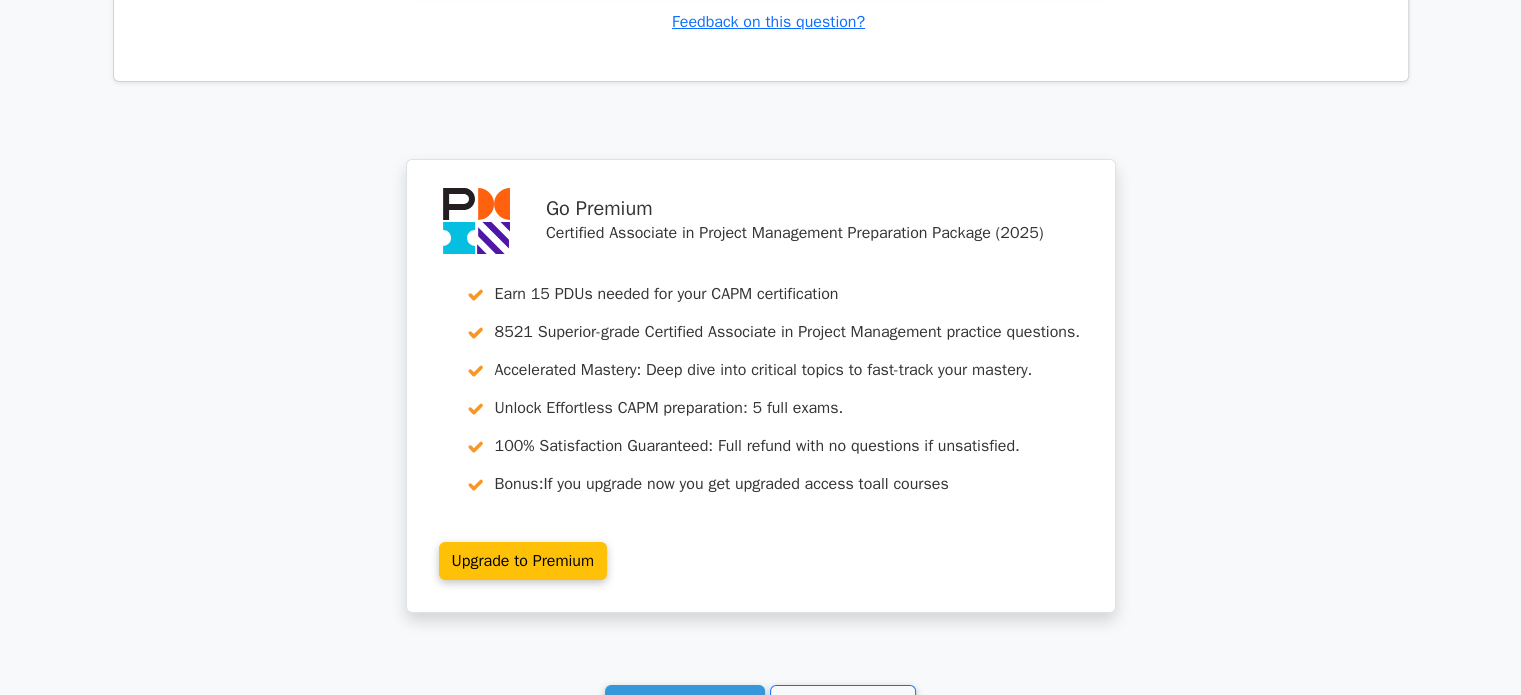 scroll, scrollTop: 7944, scrollLeft: 0, axis: vertical 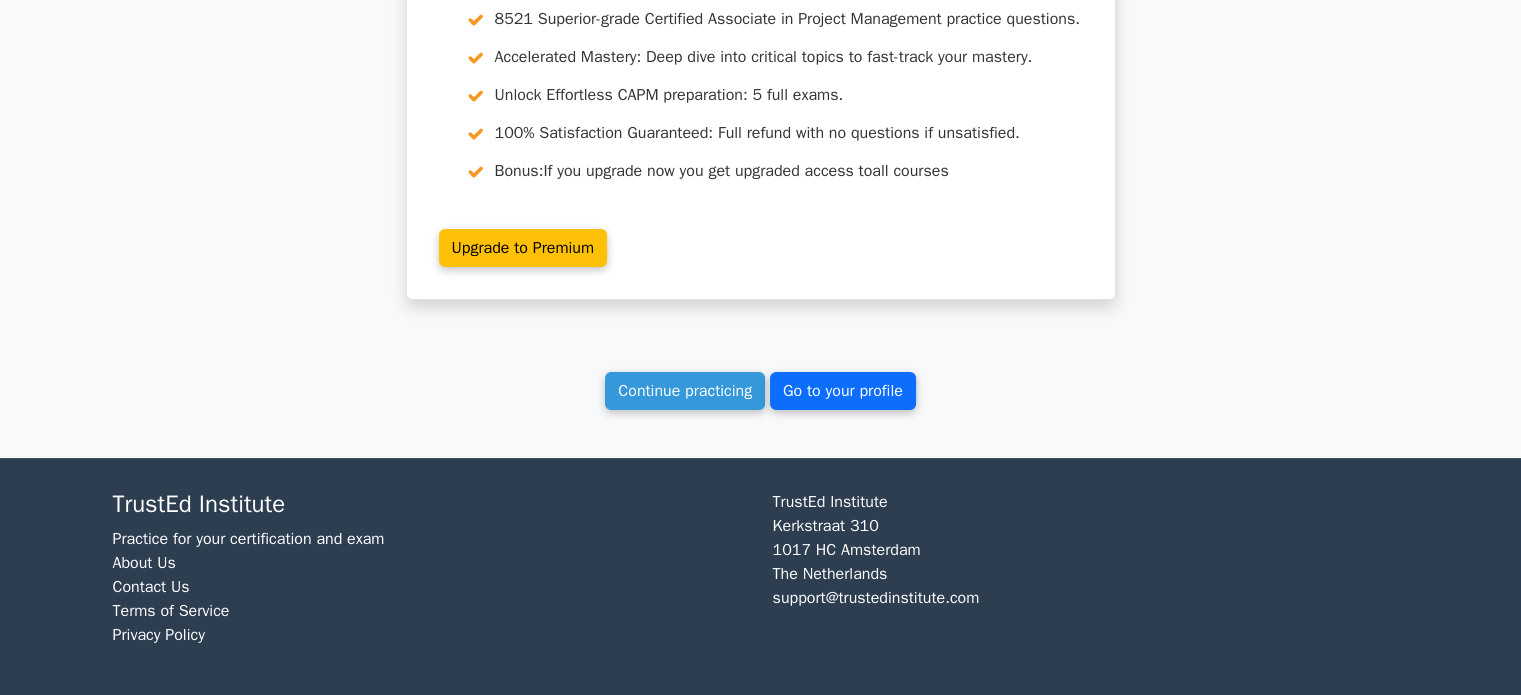 click on "Go to your profile" at bounding box center (843, 391) 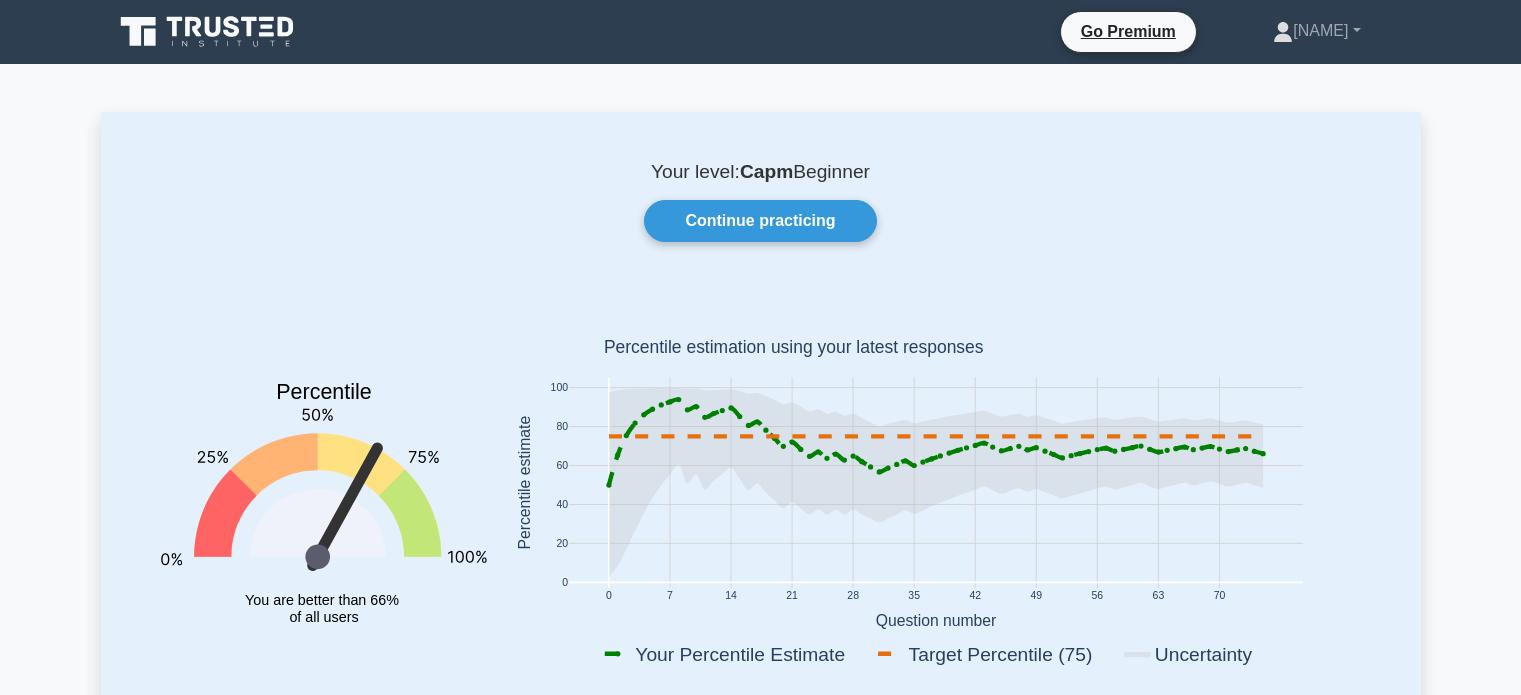 scroll, scrollTop: 0, scrollLeft: 0, axis: both 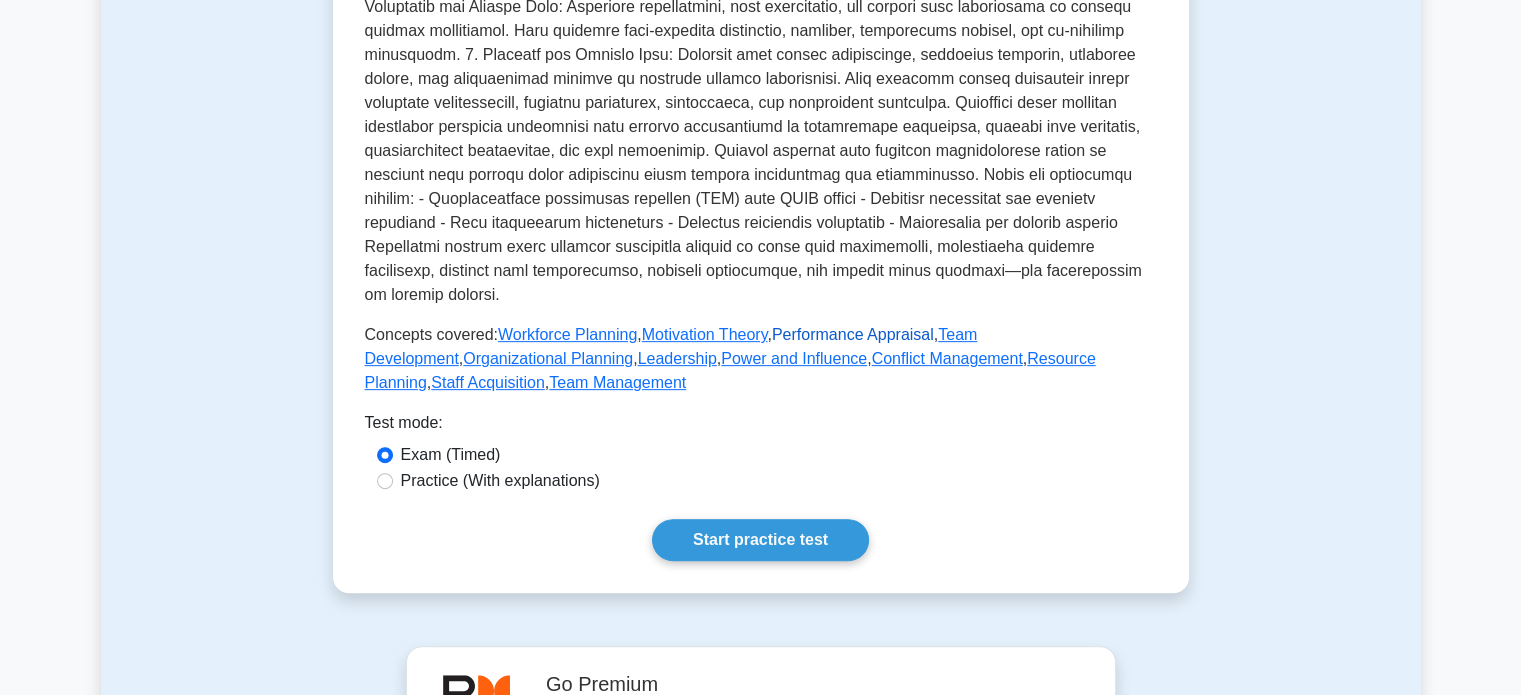 click on "Performance Appraisal" at bounding box center [853, 334] 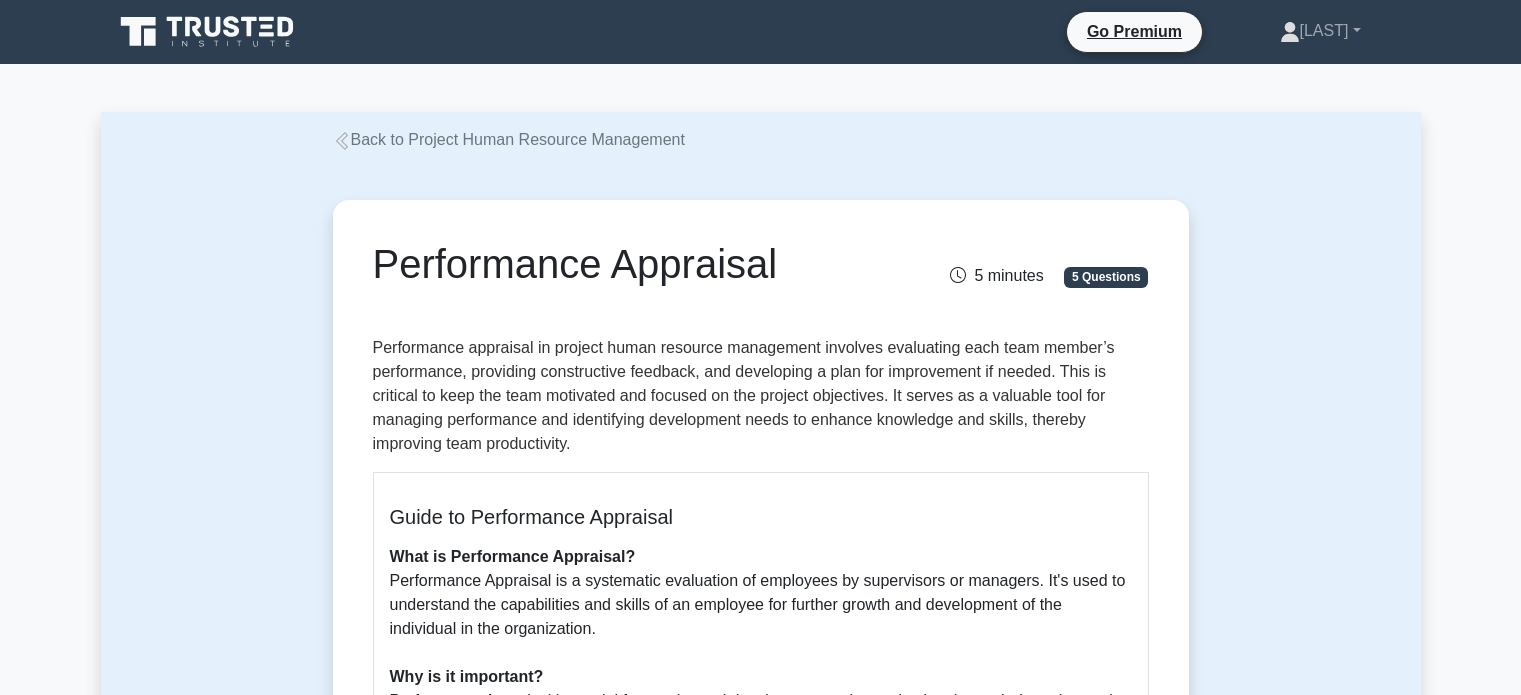 scroll, scrollTop: 0, scrollLeft: 0, axis: both 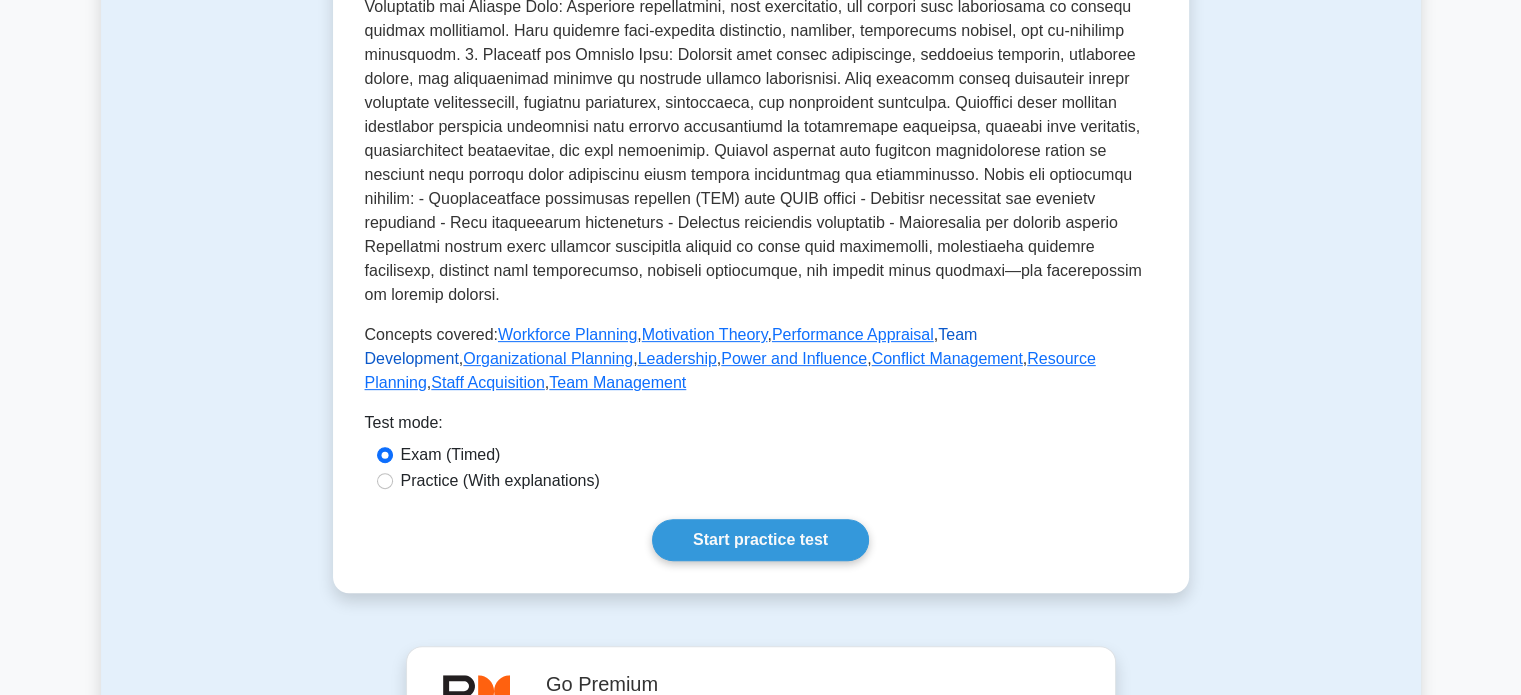 click on "Team Development" at bounding box center (671, 346) 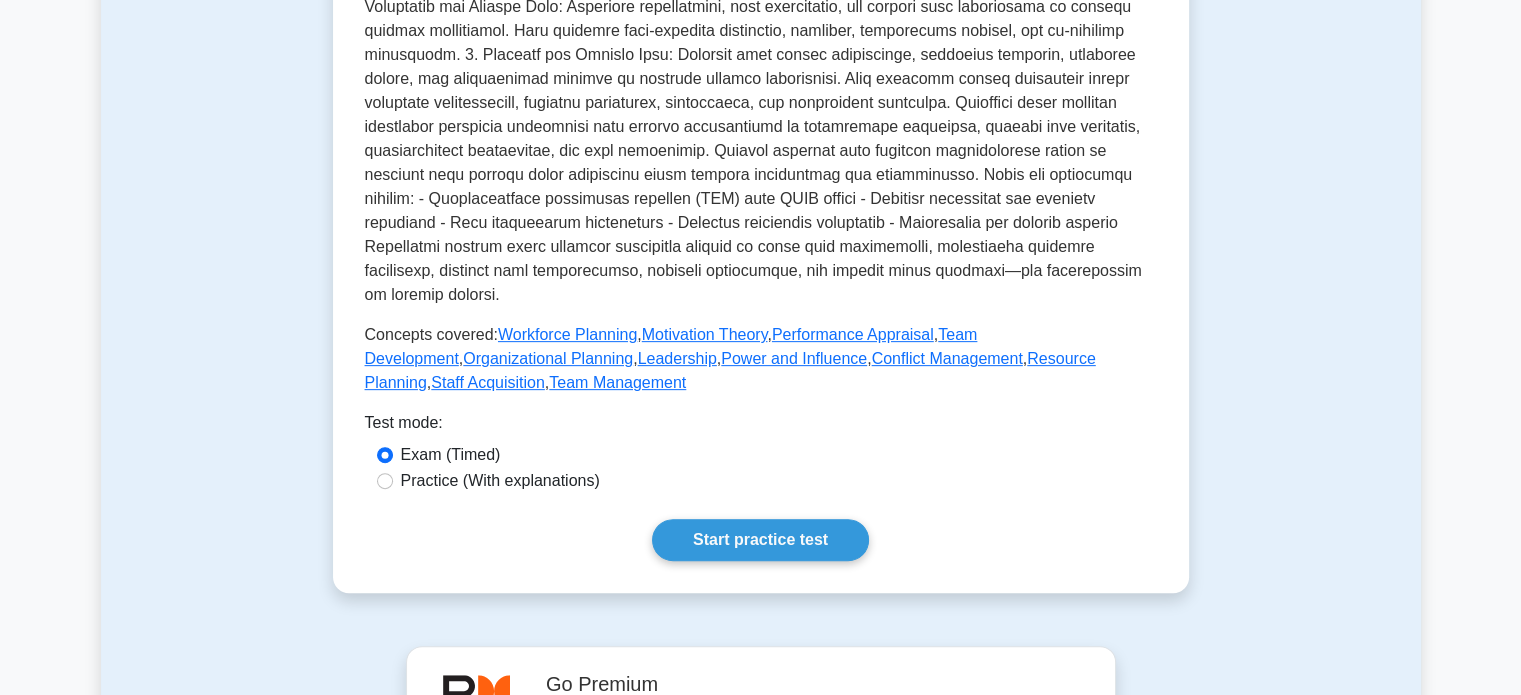 click on "Project Human Resource Management
Manages the project team
Project Human Resource Management involves the processes of planning, recruiting, developing, managing and retaining people for a project to be able to complete it successfully.
5 minutes
5 Questions
Concepts covered:  Workforce Planning ,  Motivation Theory ,  Performance Appraisal ,  Team Development ,  Organizational Planning ,  Leadership" at bounding box center (761, -9) 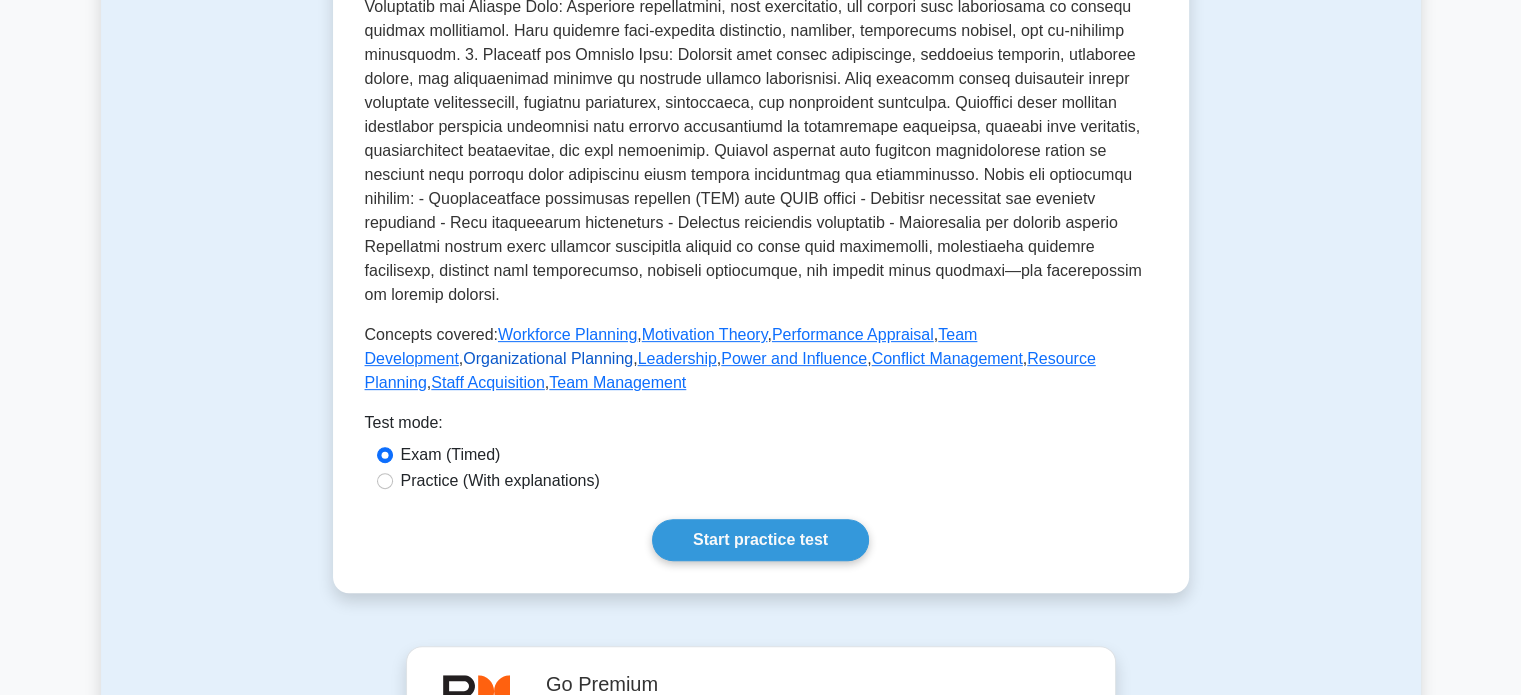 click on "Organizational Planning" at bounding box center [548, 358] 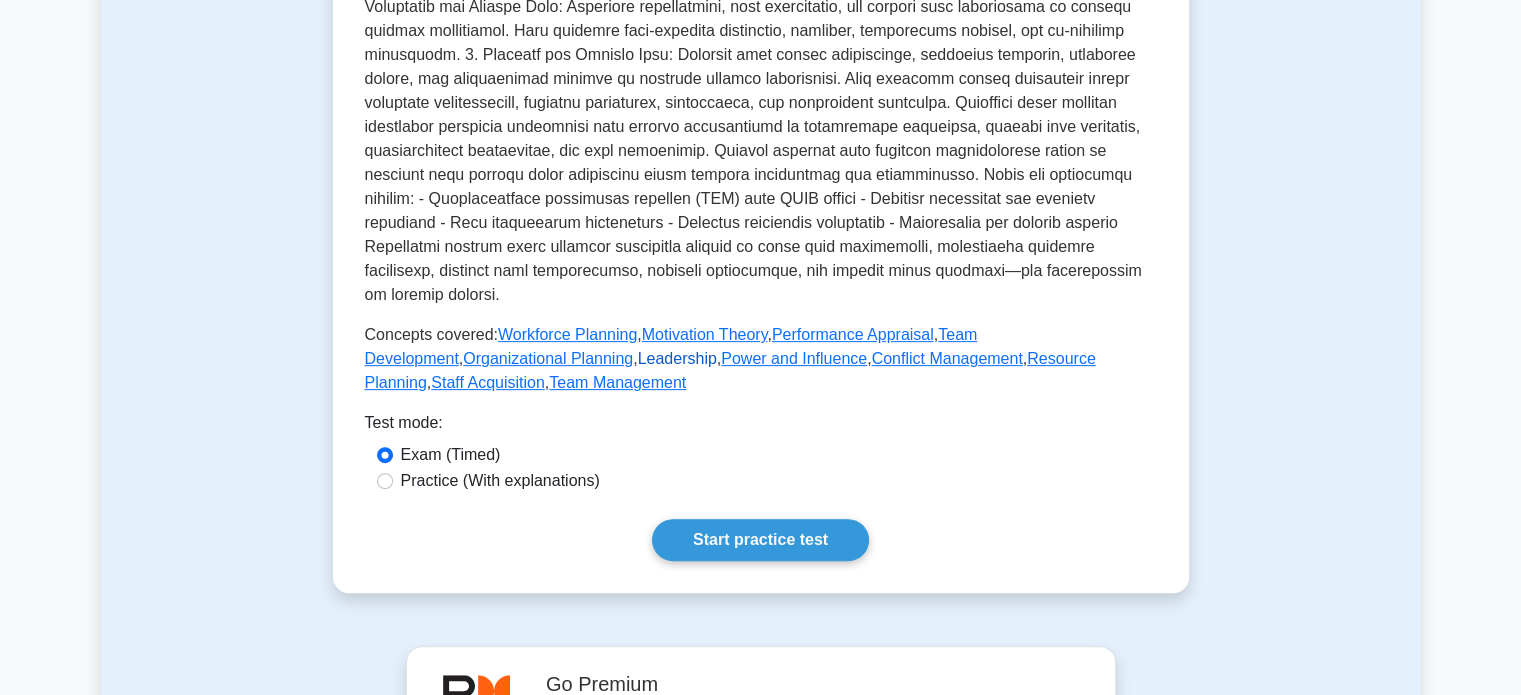 click on "Leadership" at bounding box center [677, 358] 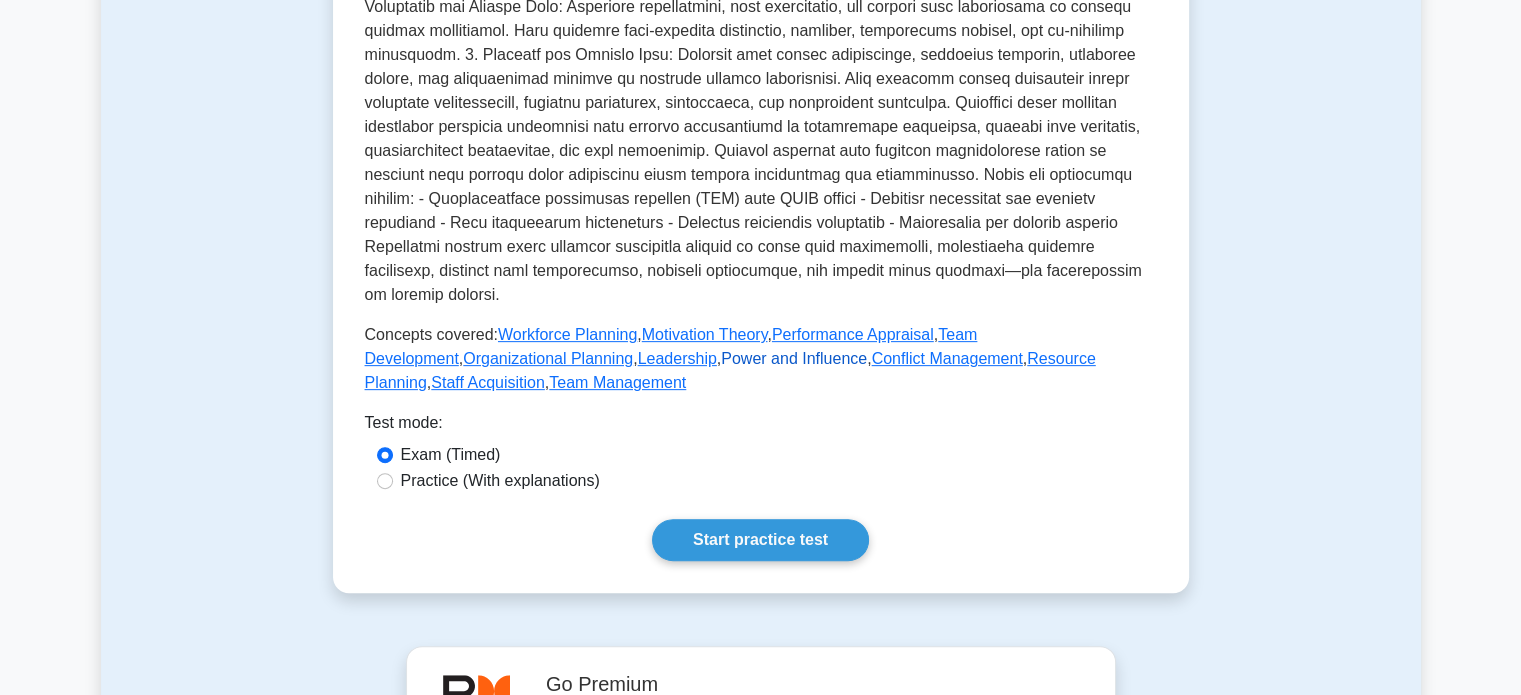 click on "Power and Influence" at bounding box center (794, 358) 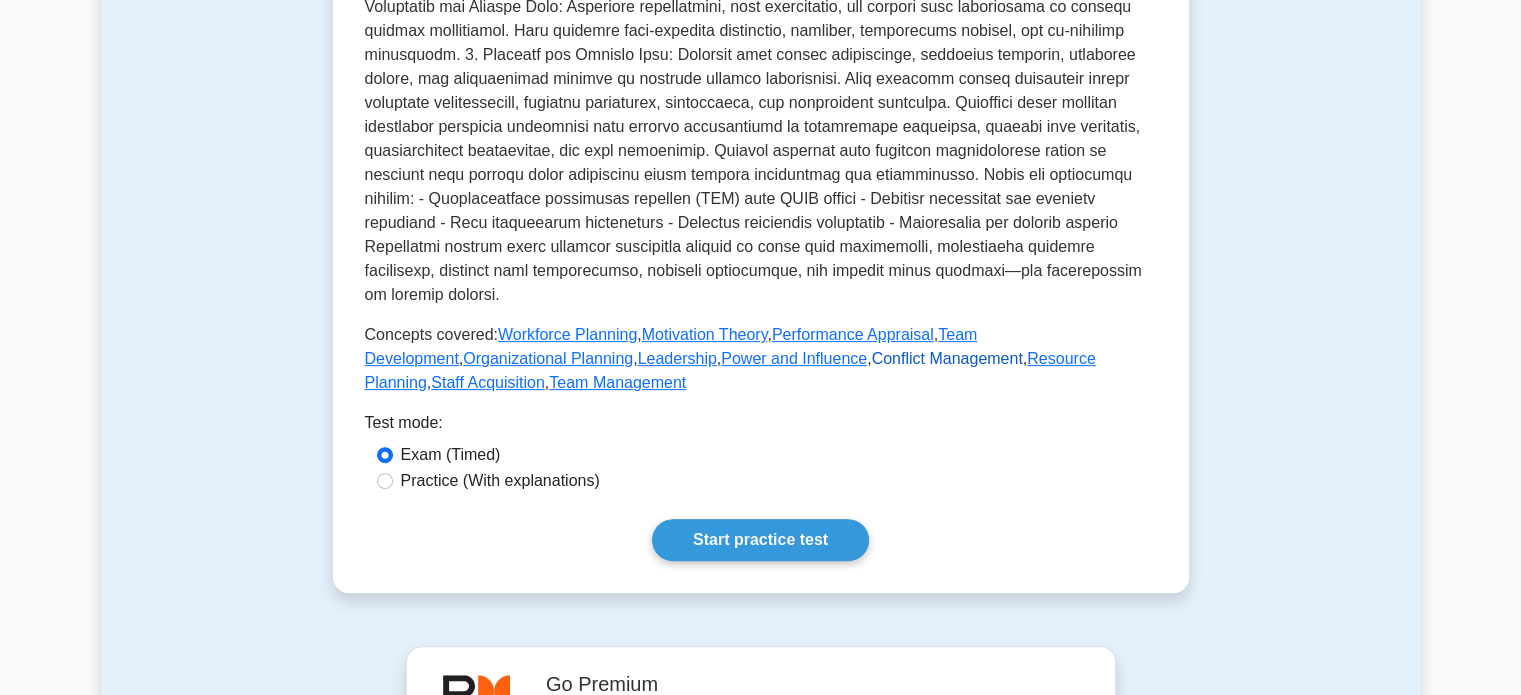 click on "Conflict Management" at bounding box center (947, 358) 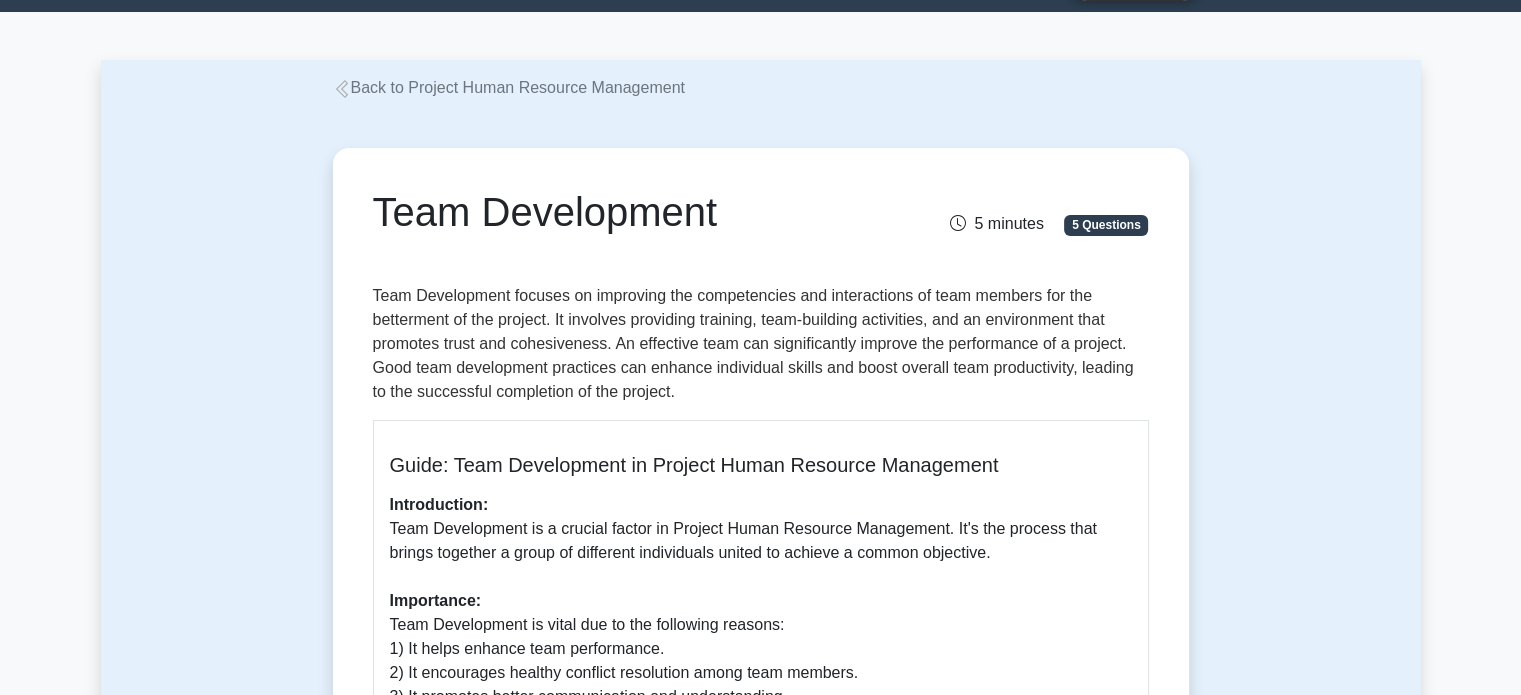 scroll, scrollTop: 0, scrollLeft: 0, axis: both 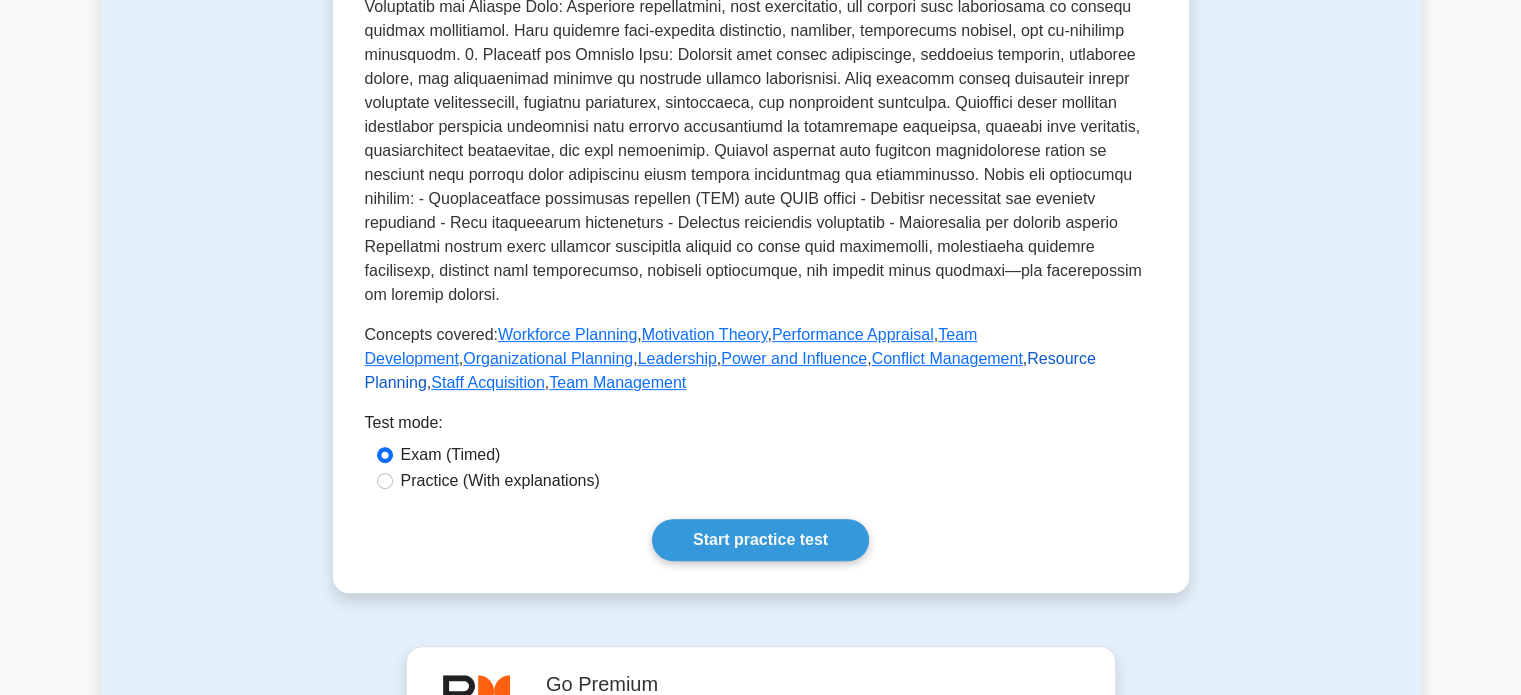 click on "Resource Planning" at bounding box center (730, 370) 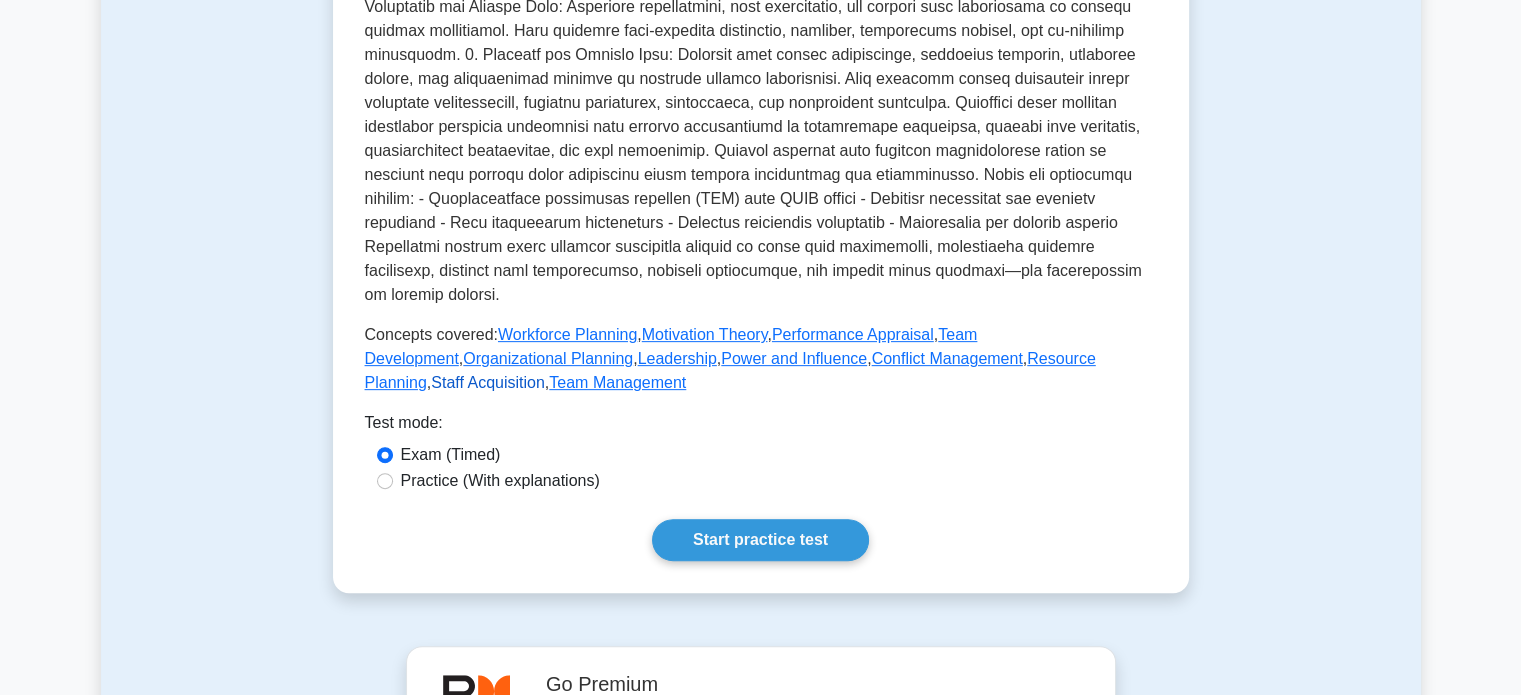 click on "Staff Acquisition" at bounding box center [488, 382] 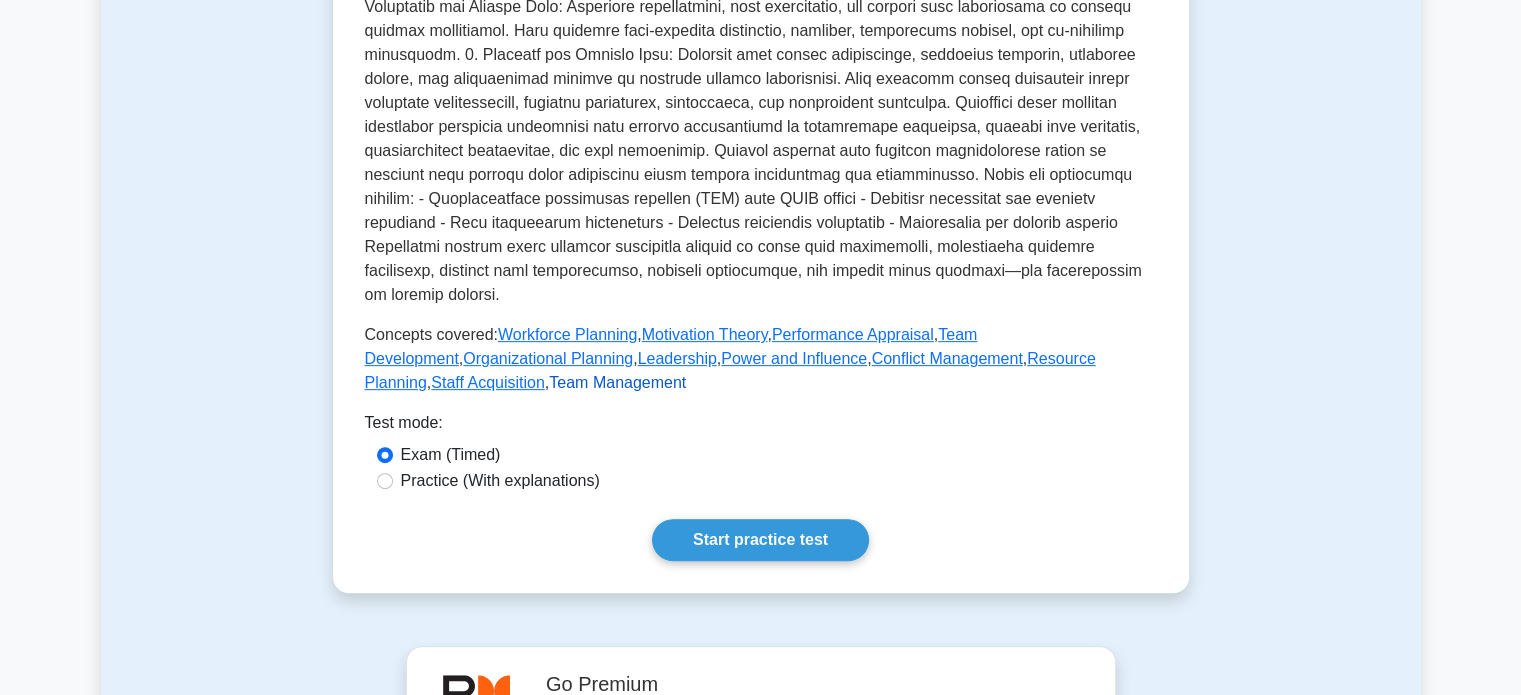 click on "Team Management" at bounding box center [617, 382] 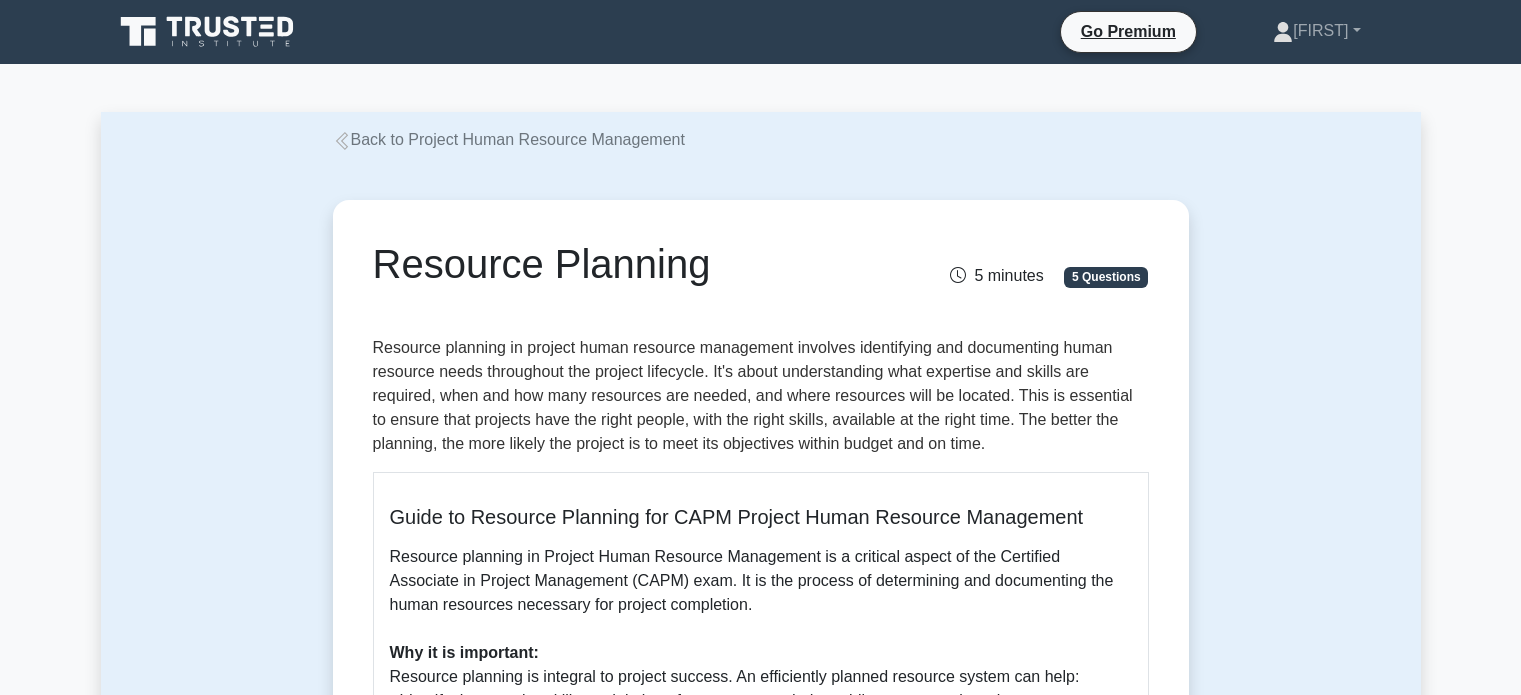 scroll, scrollTop: 0, scrollLeft: 0, axis: both 